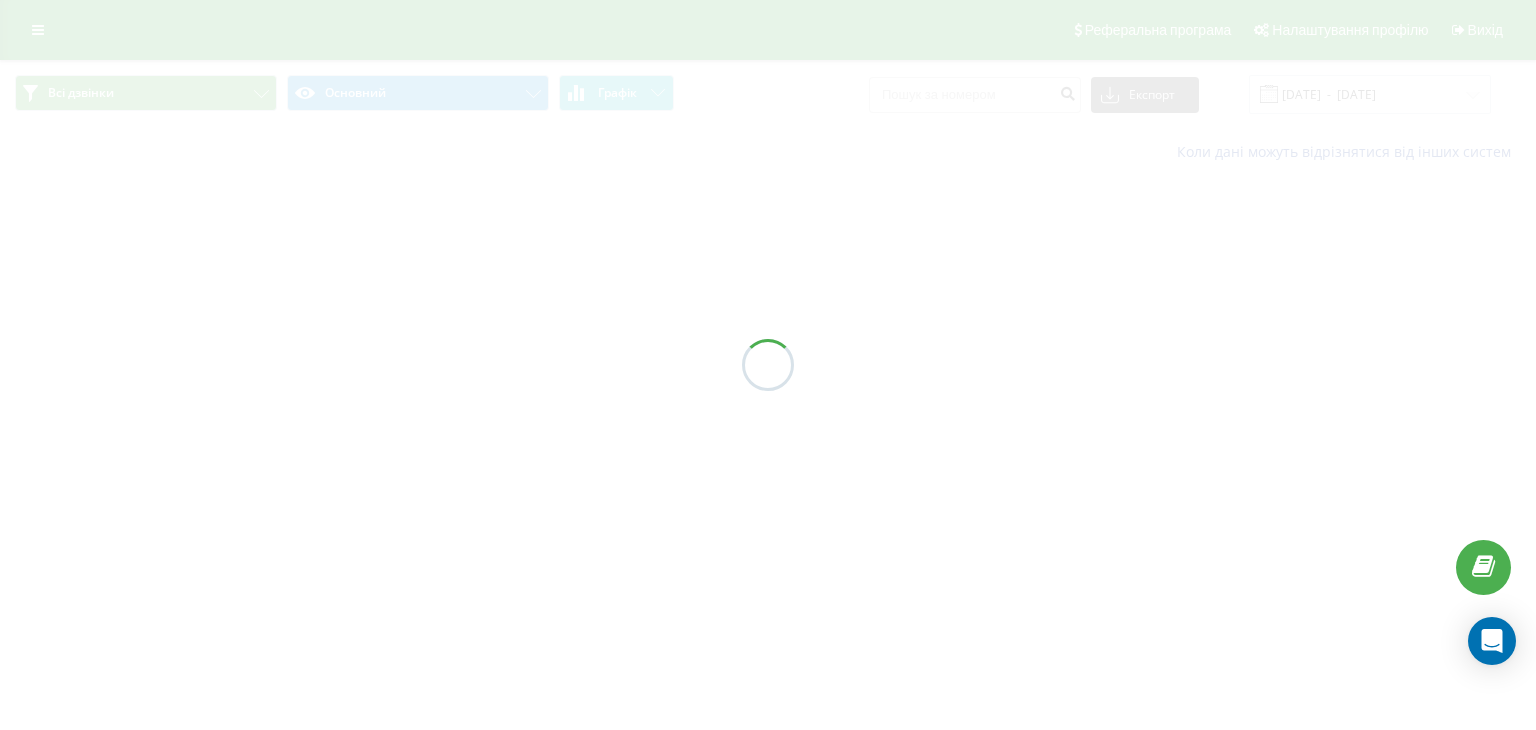 scroll, scrollTop: 0, scrollLeft: 0, axis: both 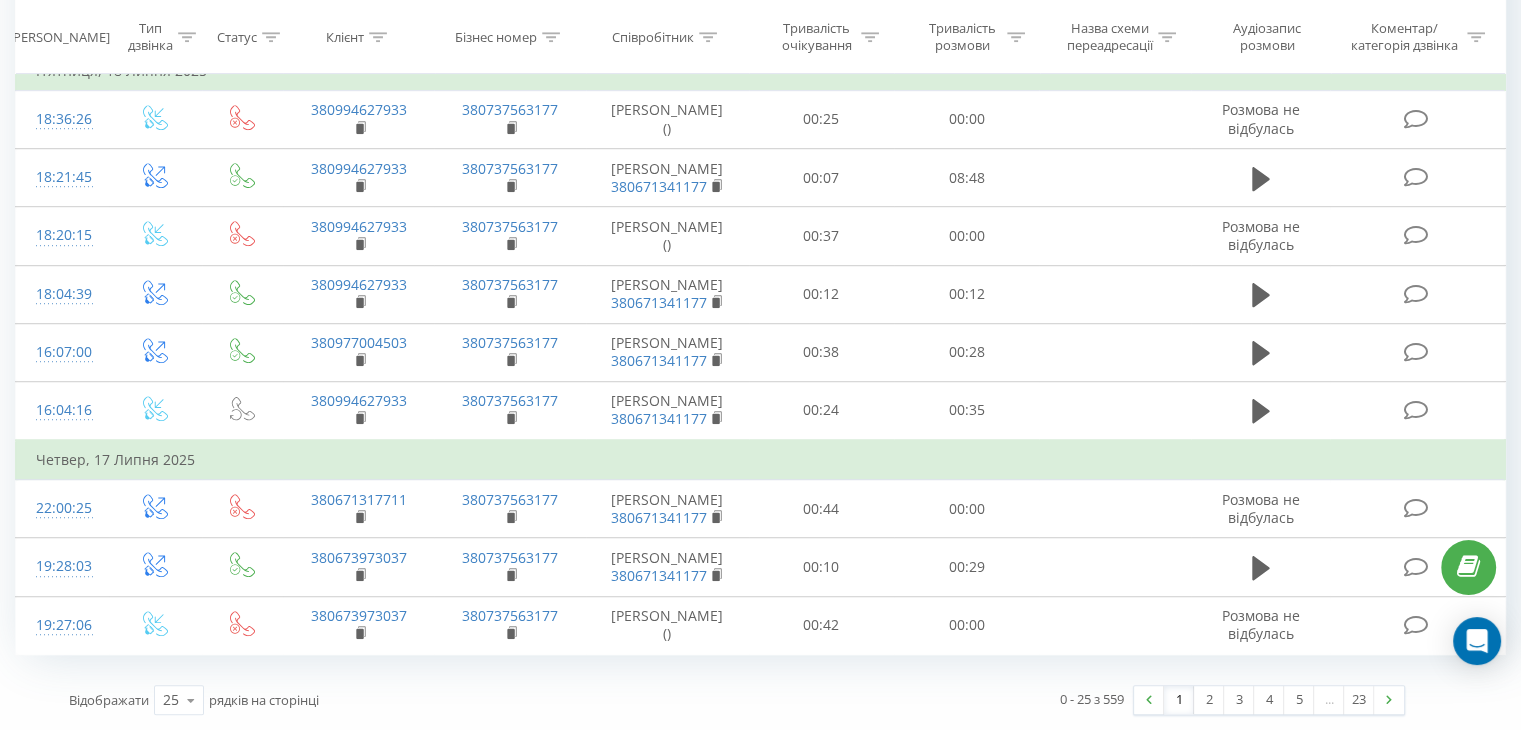 click on "2" at bounding box center [1209, 700] 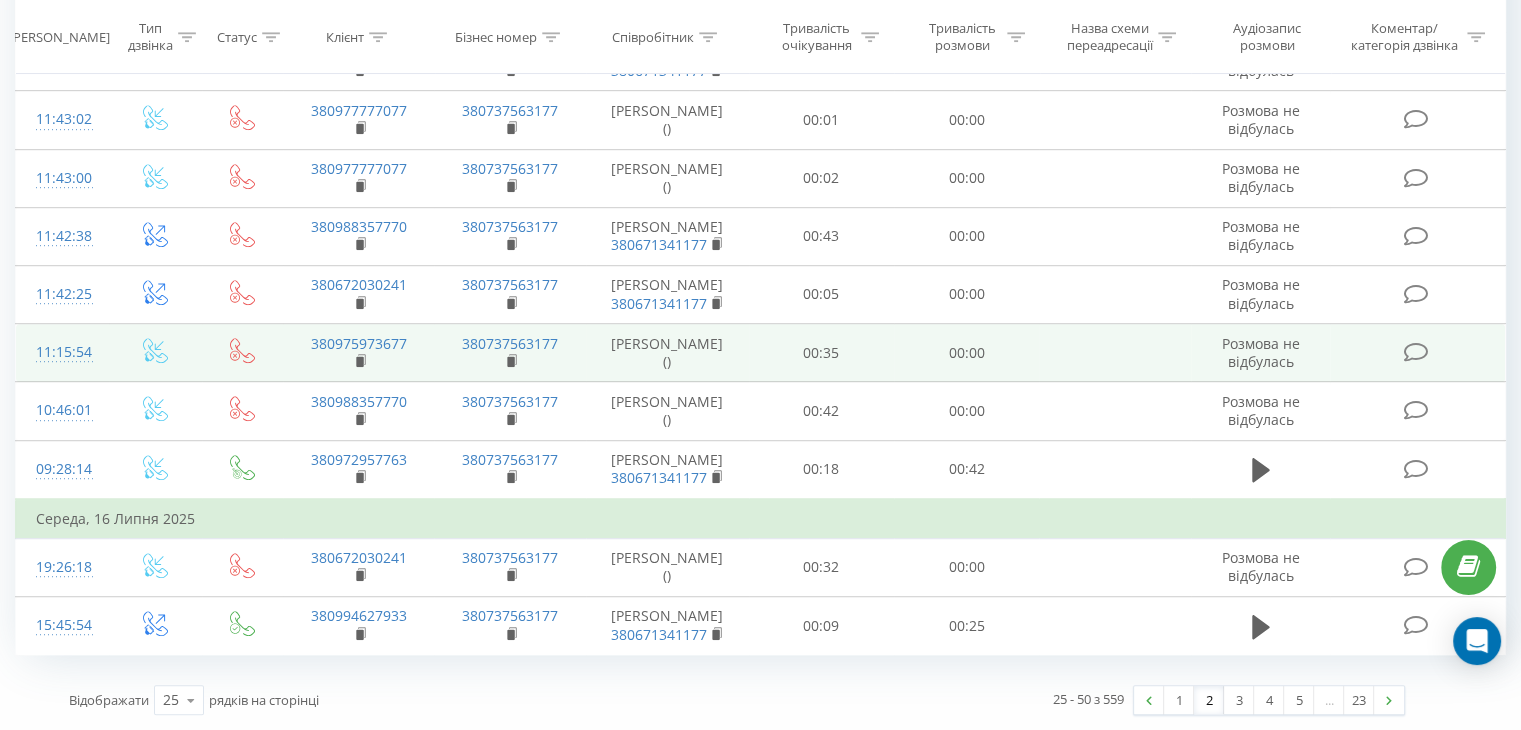 scroll, scrollTop: 1410, scrollLeft: 0, axis: vertical 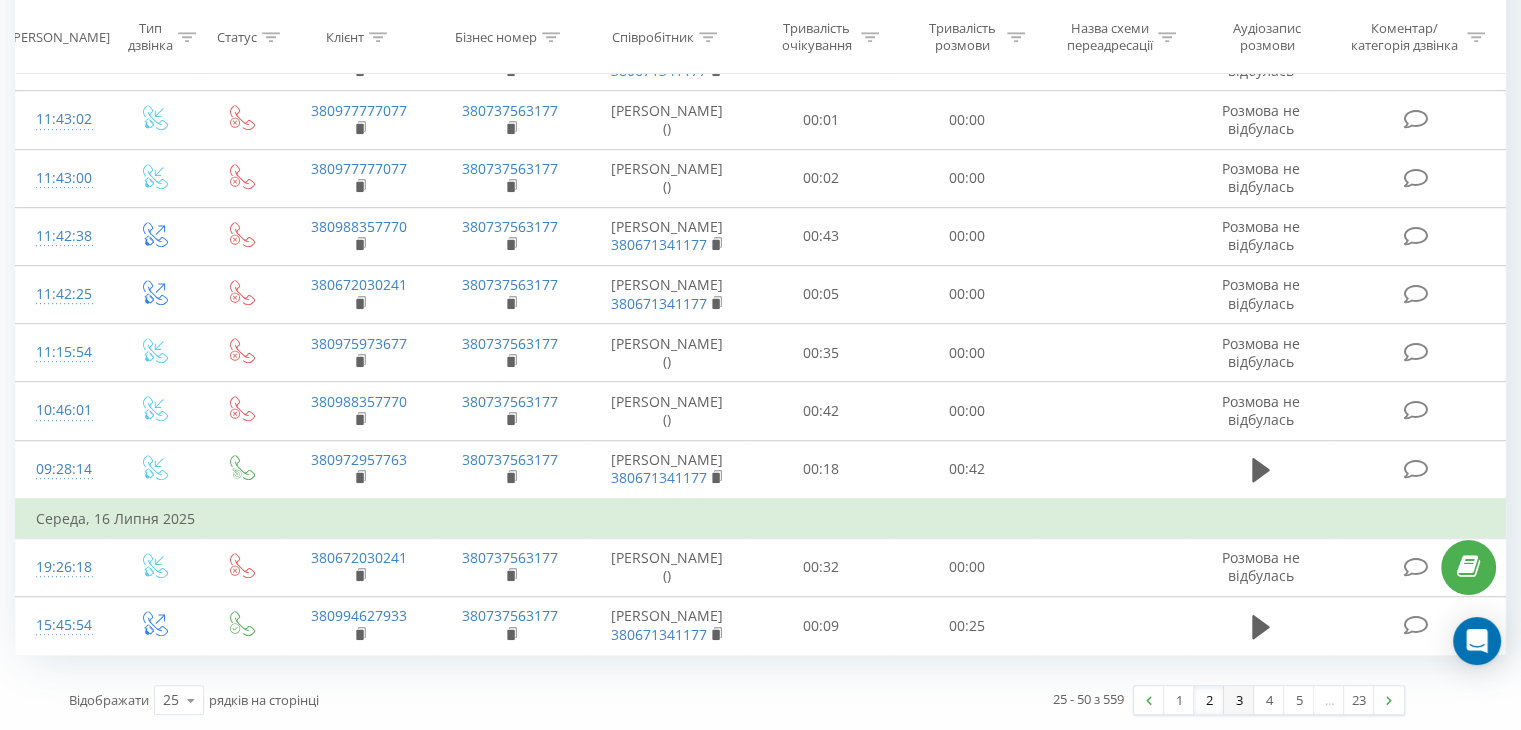 click on "3" at bounding box center (1239, 700) 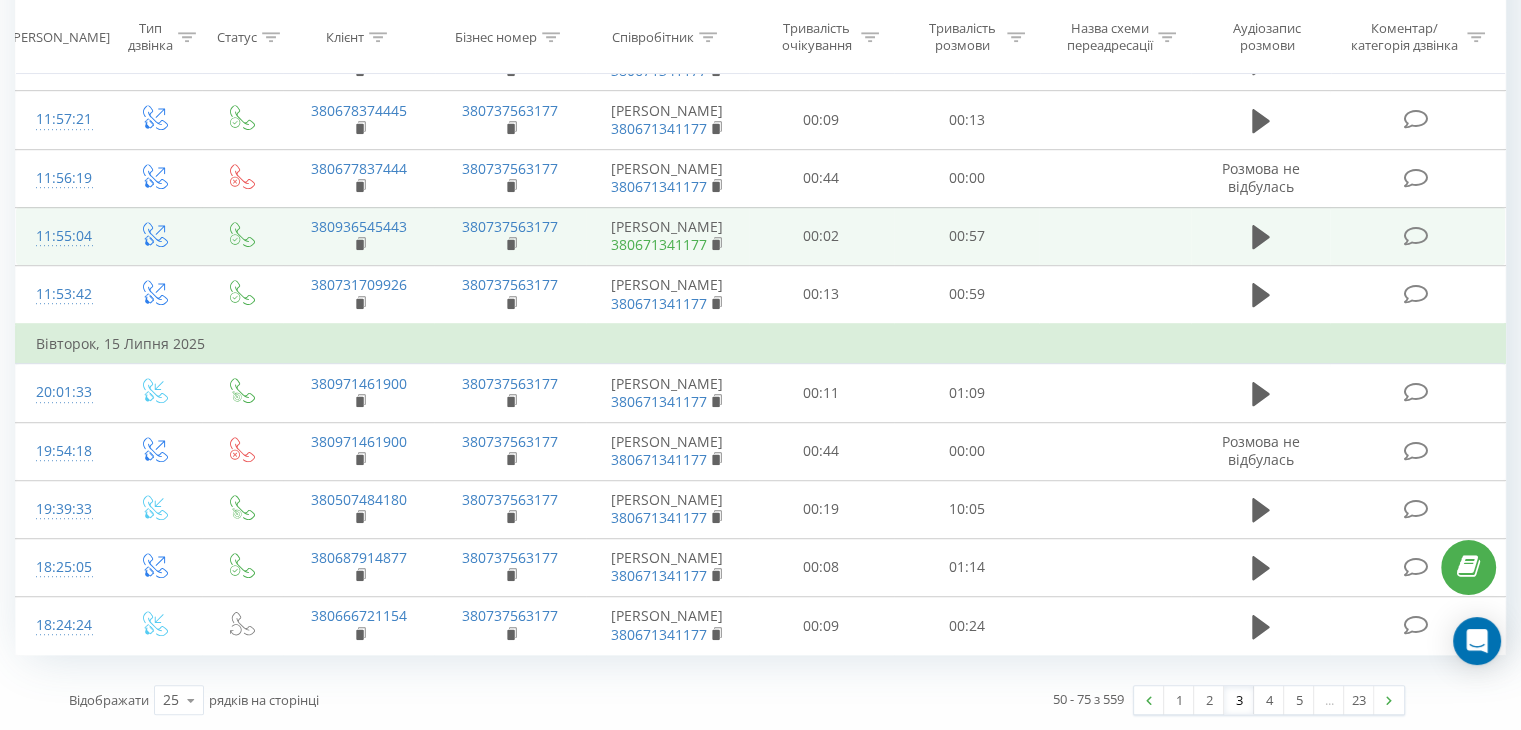 scroll, scrollTop: 1218, scrollLeft: 0, axis: vertical 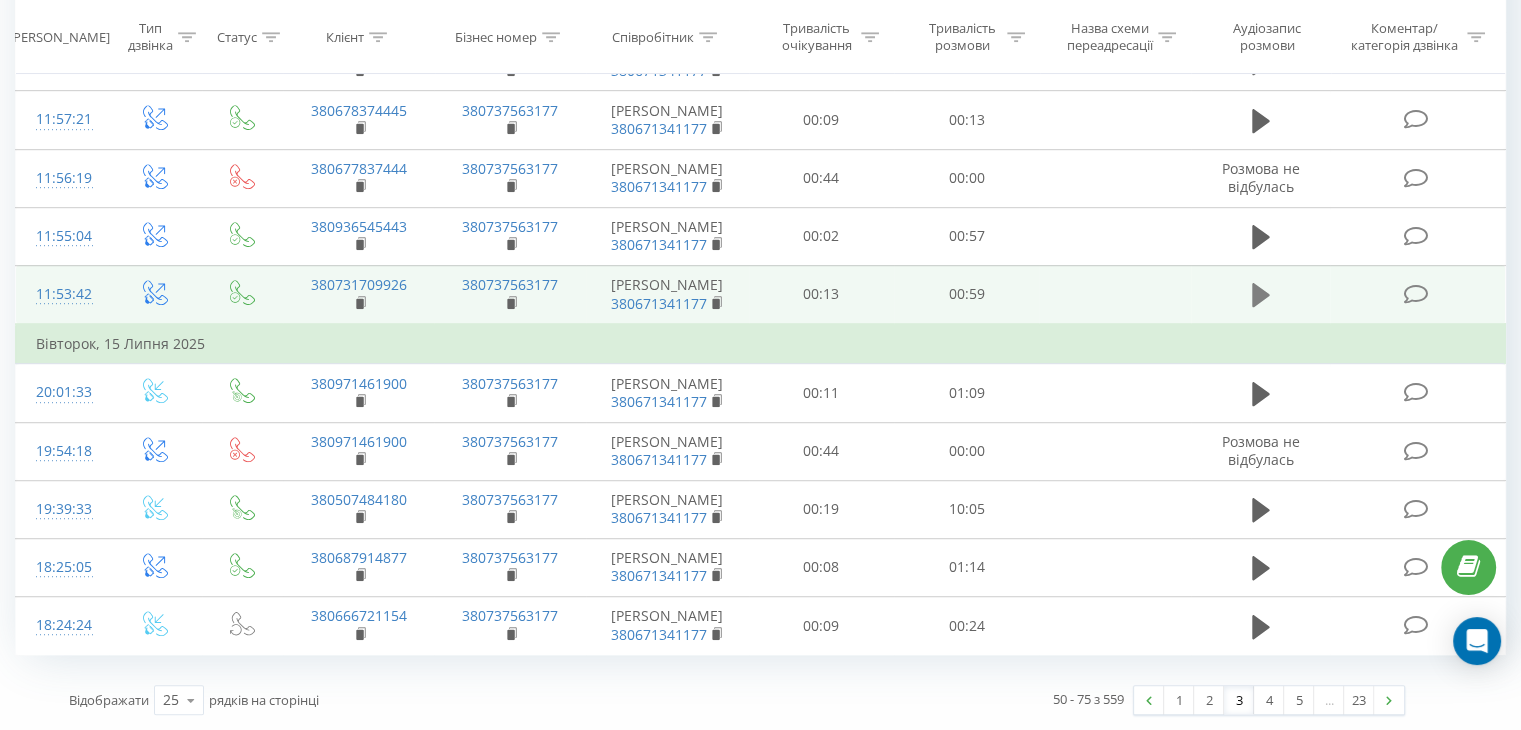 click 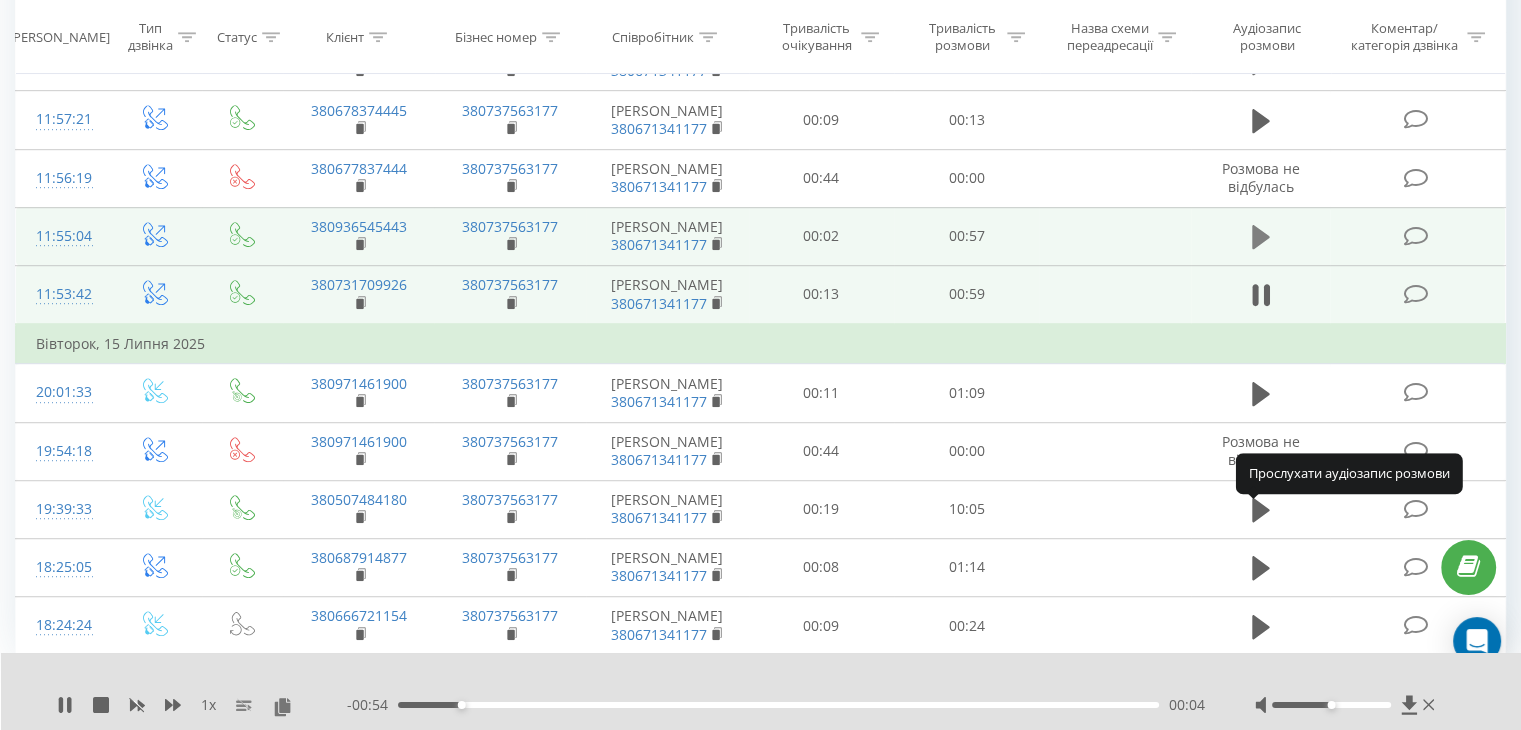 click 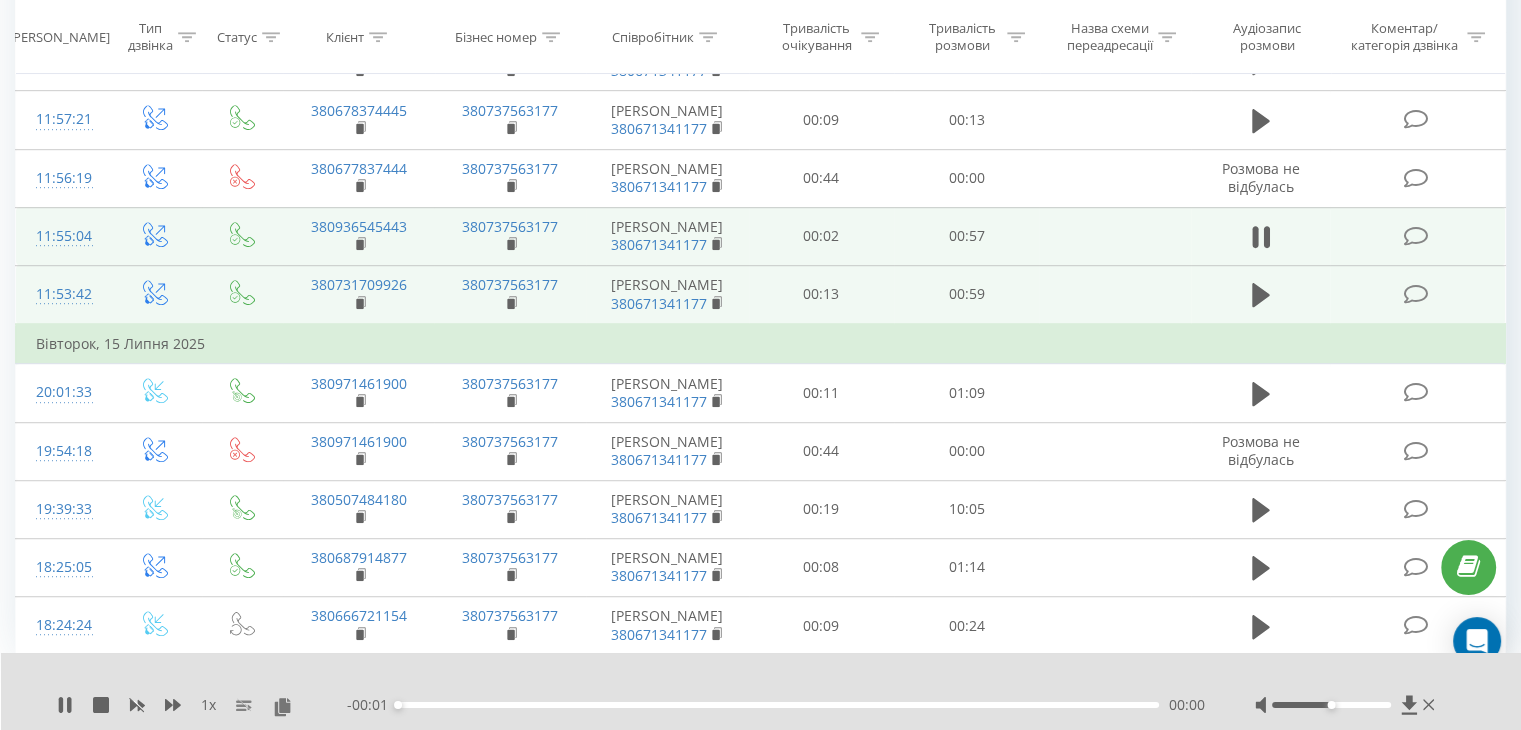 scroll, scrollTop: 1018, scrollLeft: 0, axis: vertical 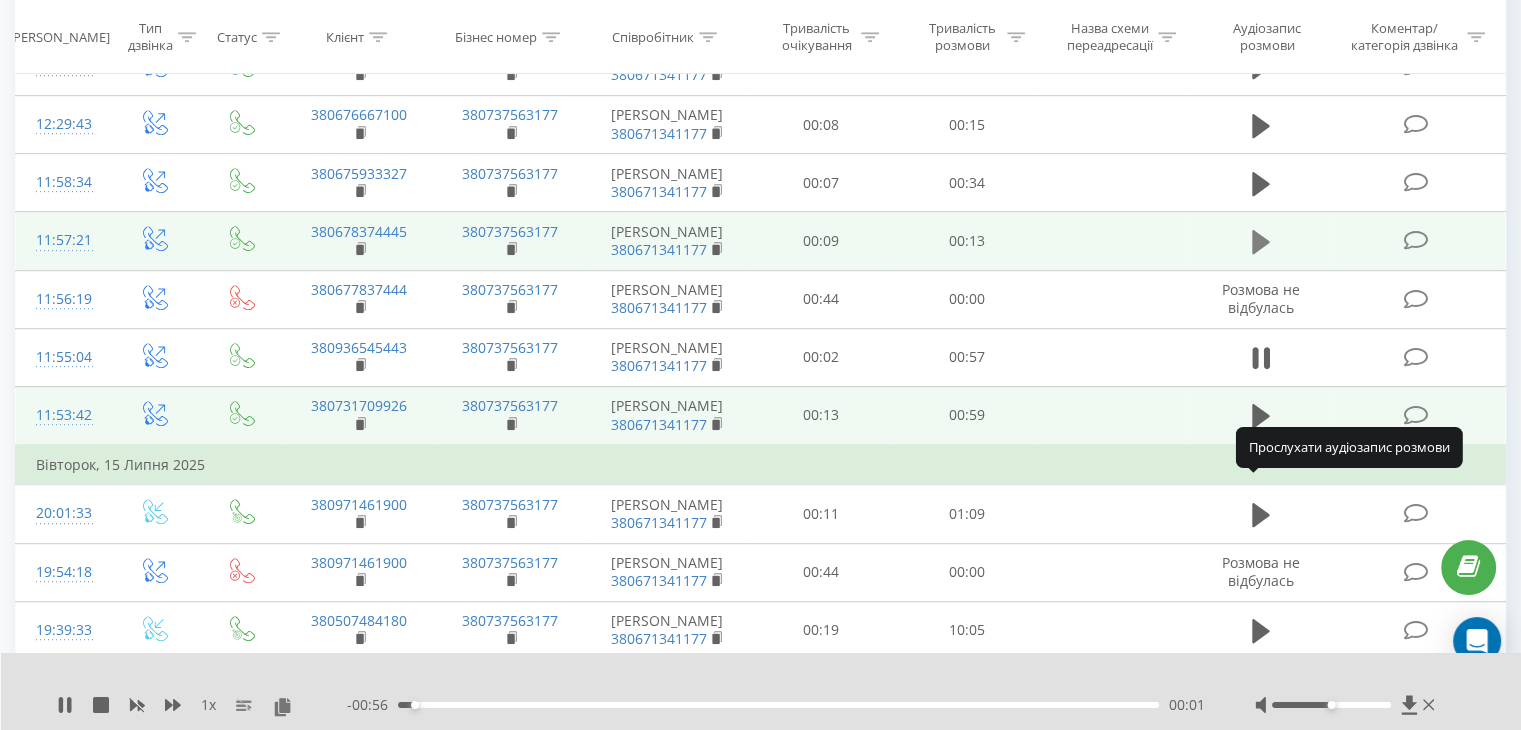 click 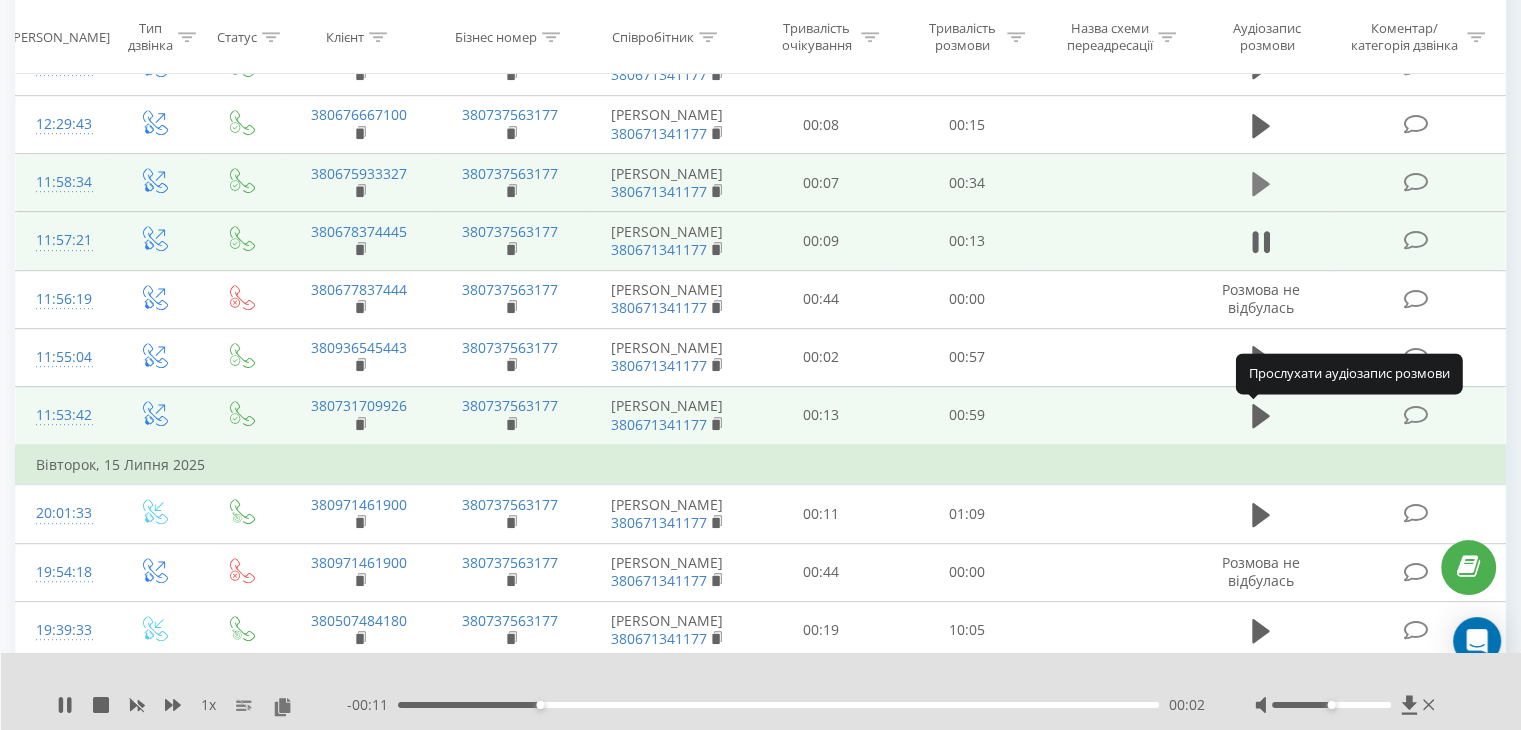 click 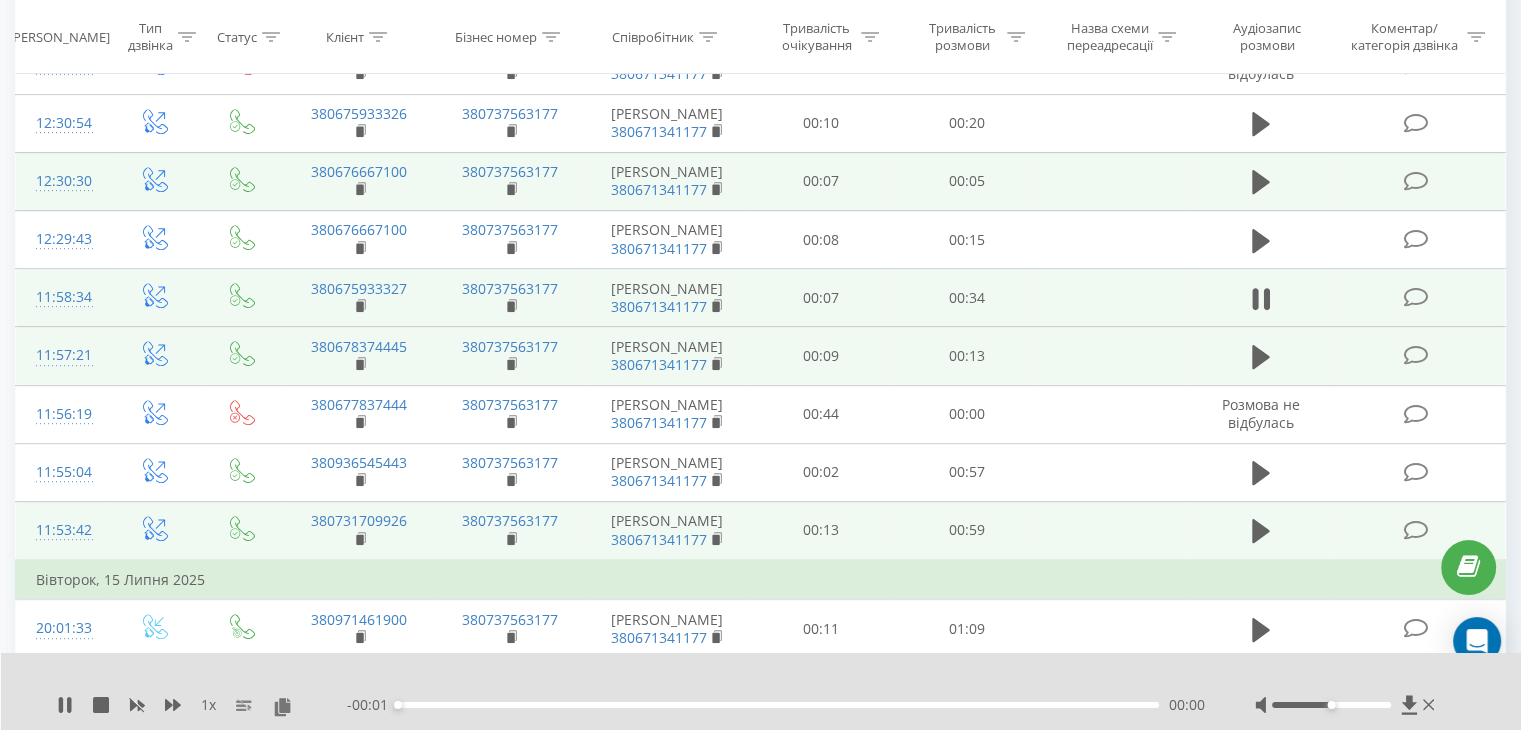 scroll, scrollTop: 818, scrollLeft: 0, axis: vertical 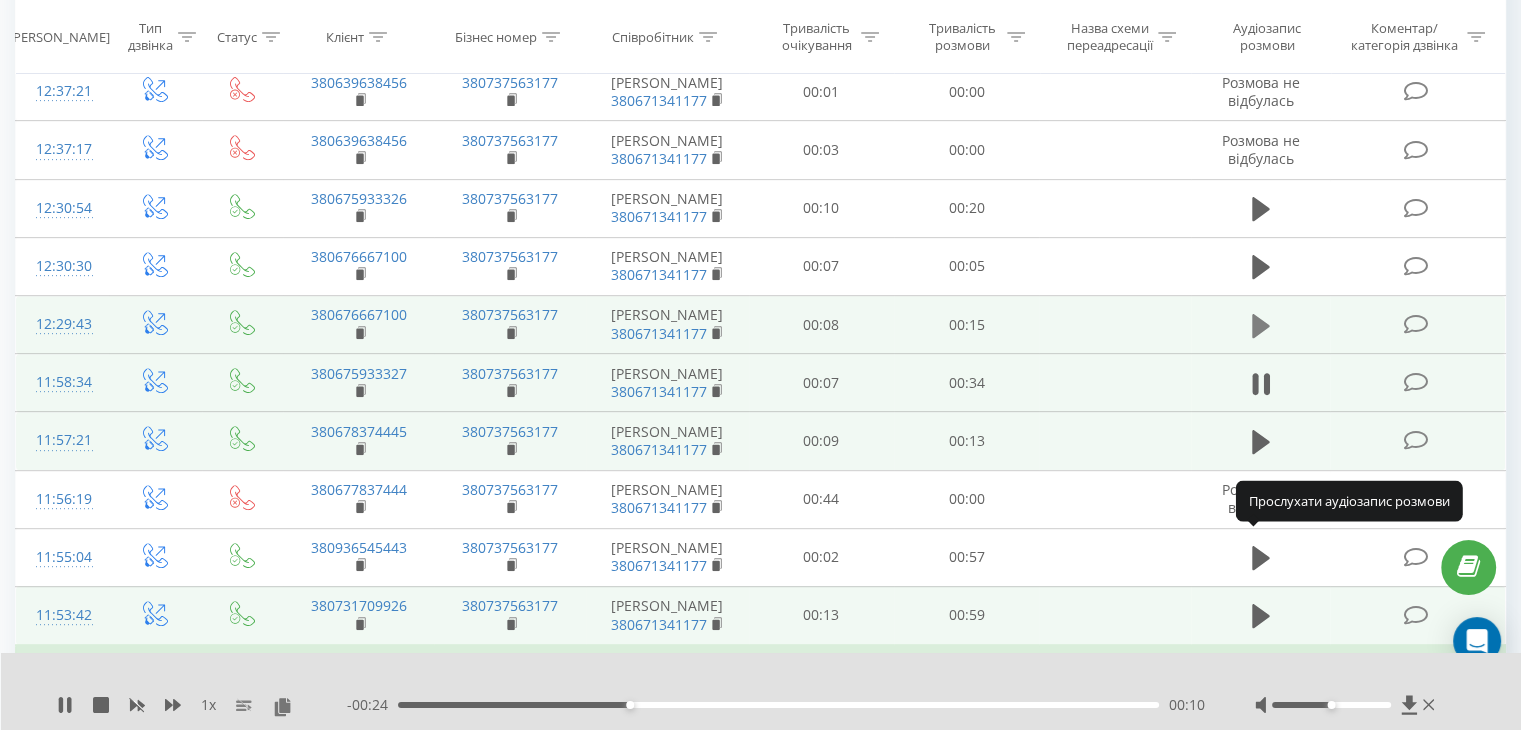 click 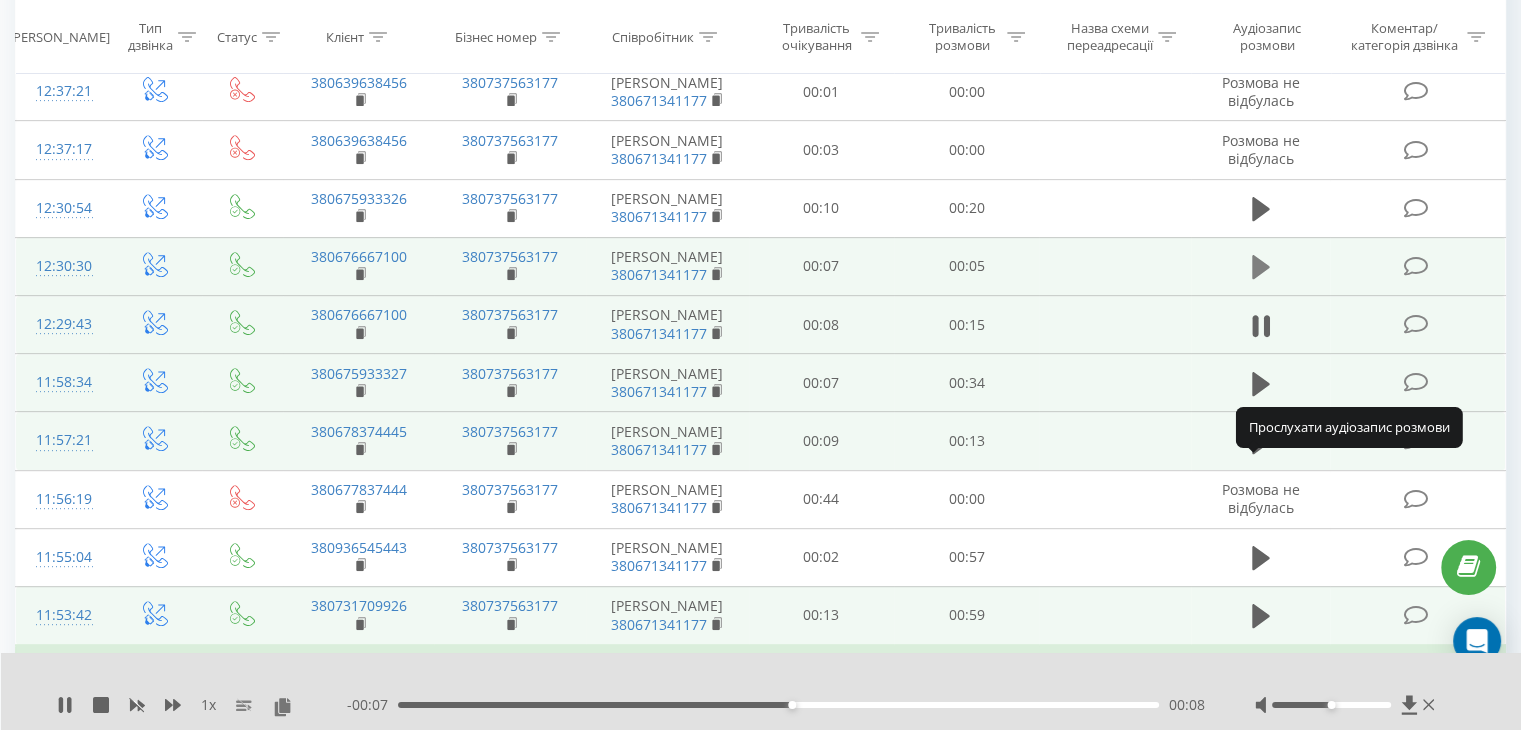 click 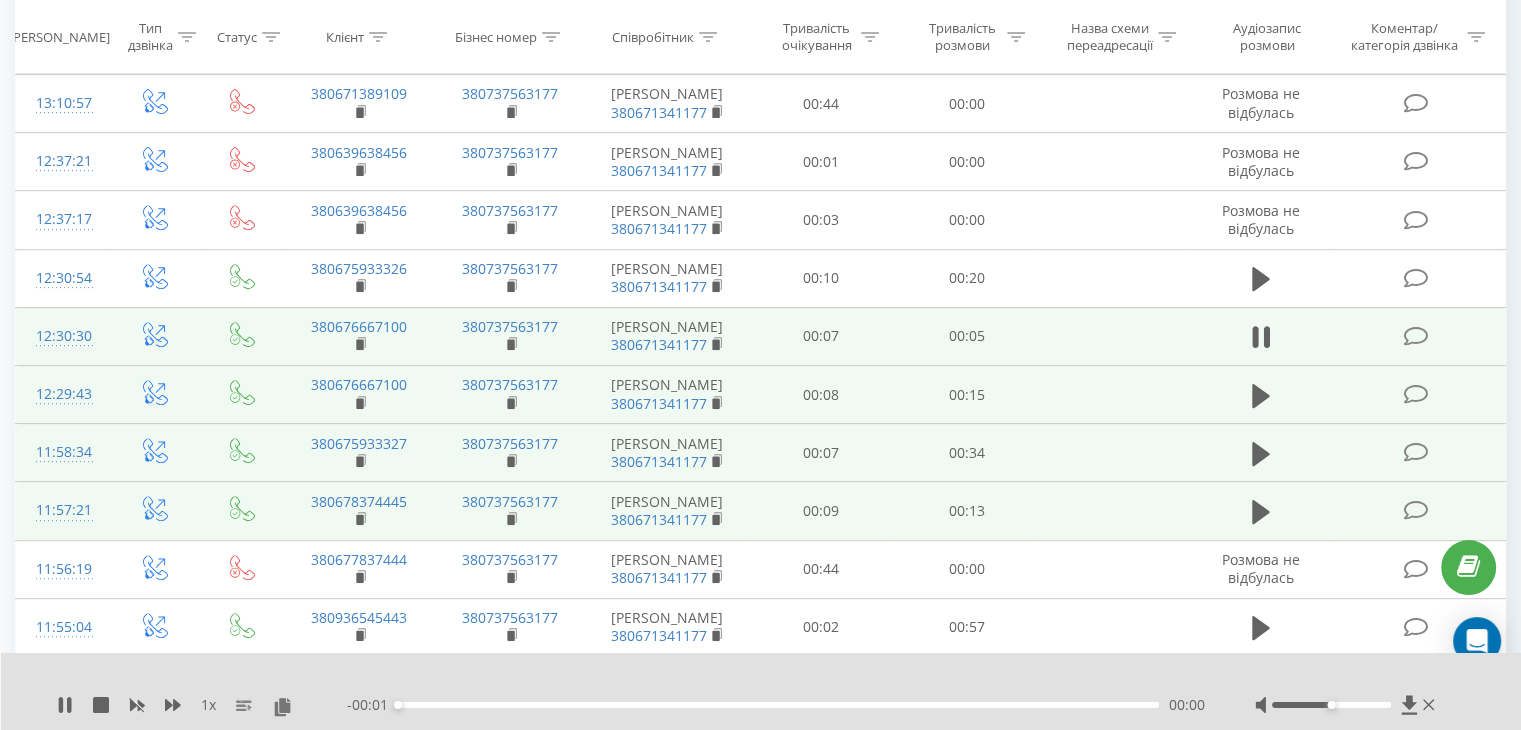scroll, scrollTop: 718, scrollLeft: 0, axis: vertical 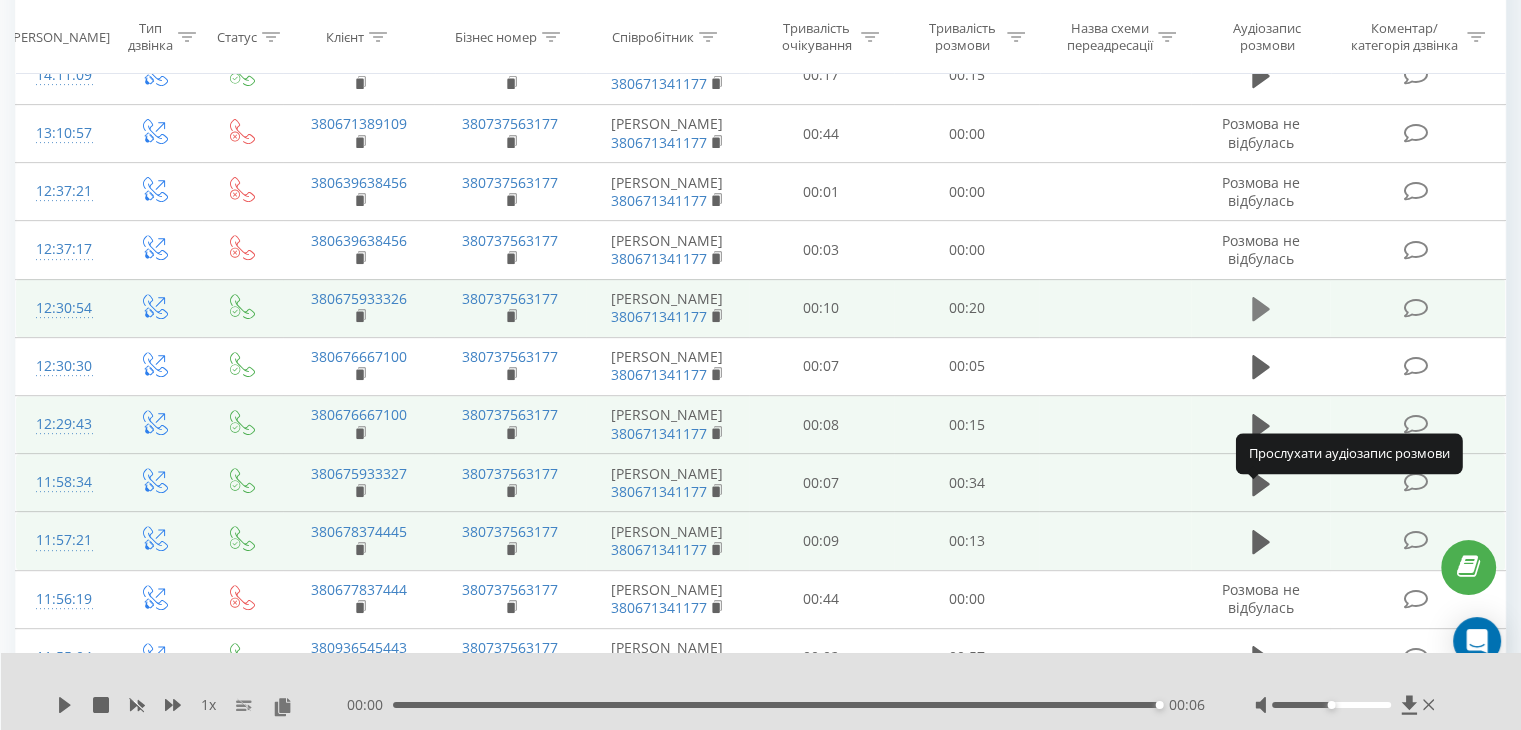 click 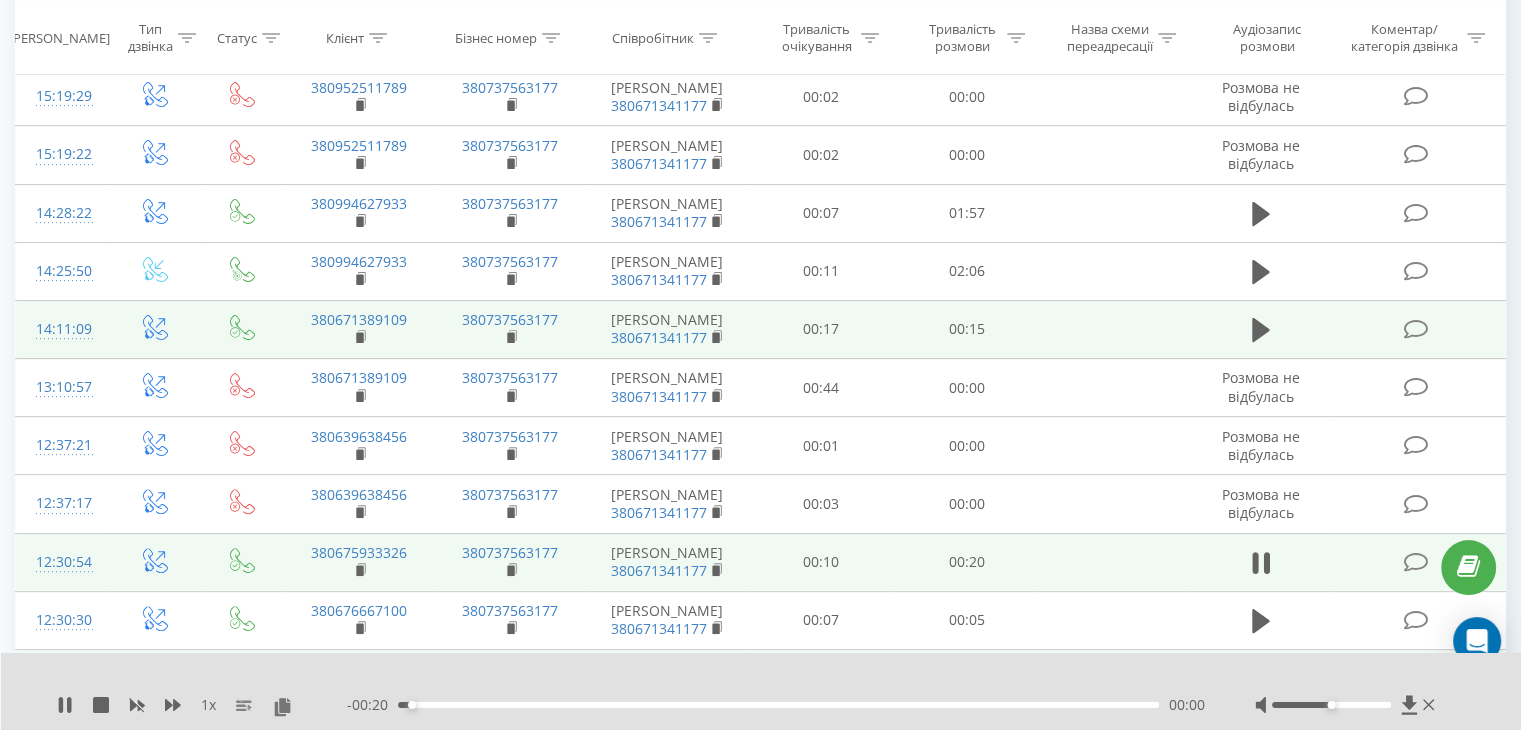 scroll, scrollTop: 418, scrollLeft: 0, axis: vertical 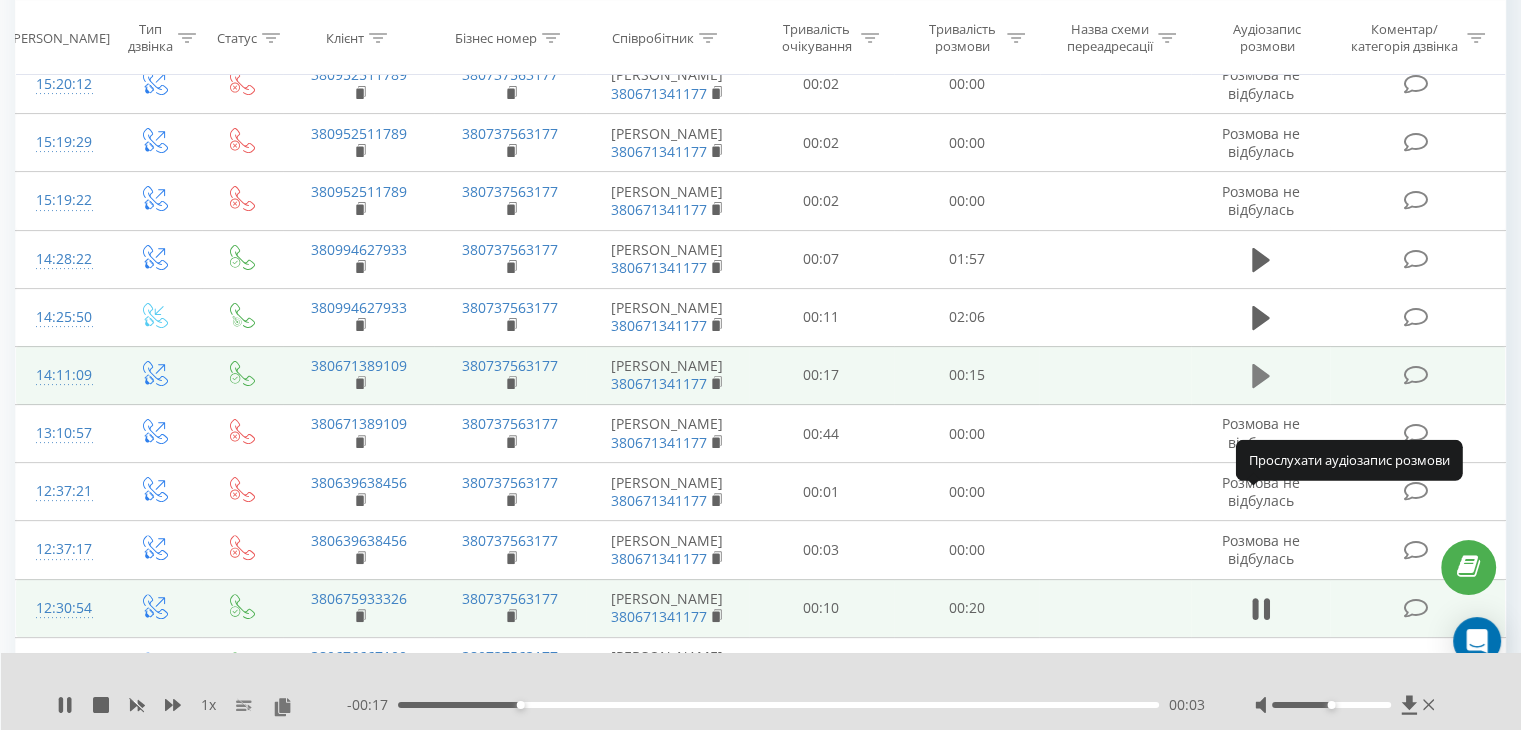 click 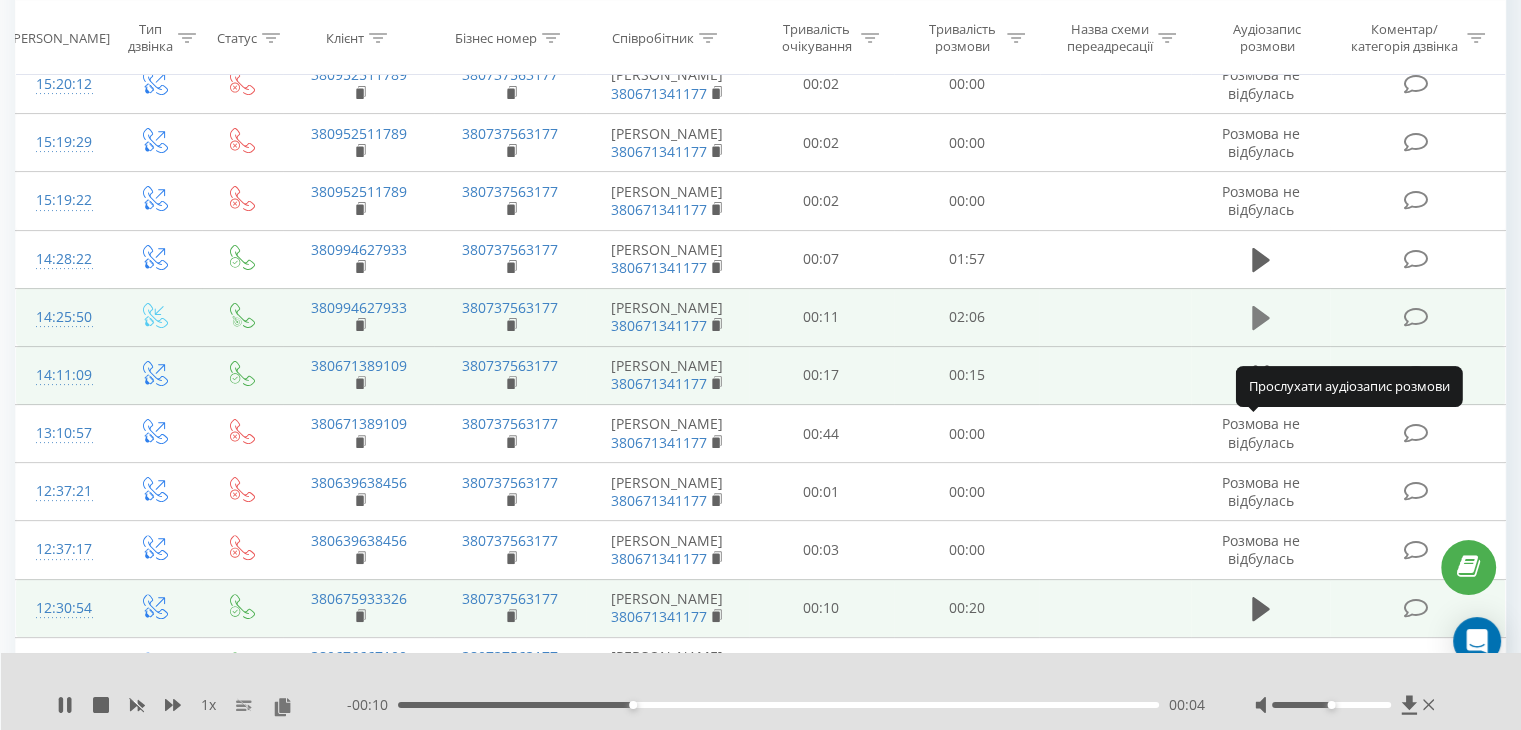 click 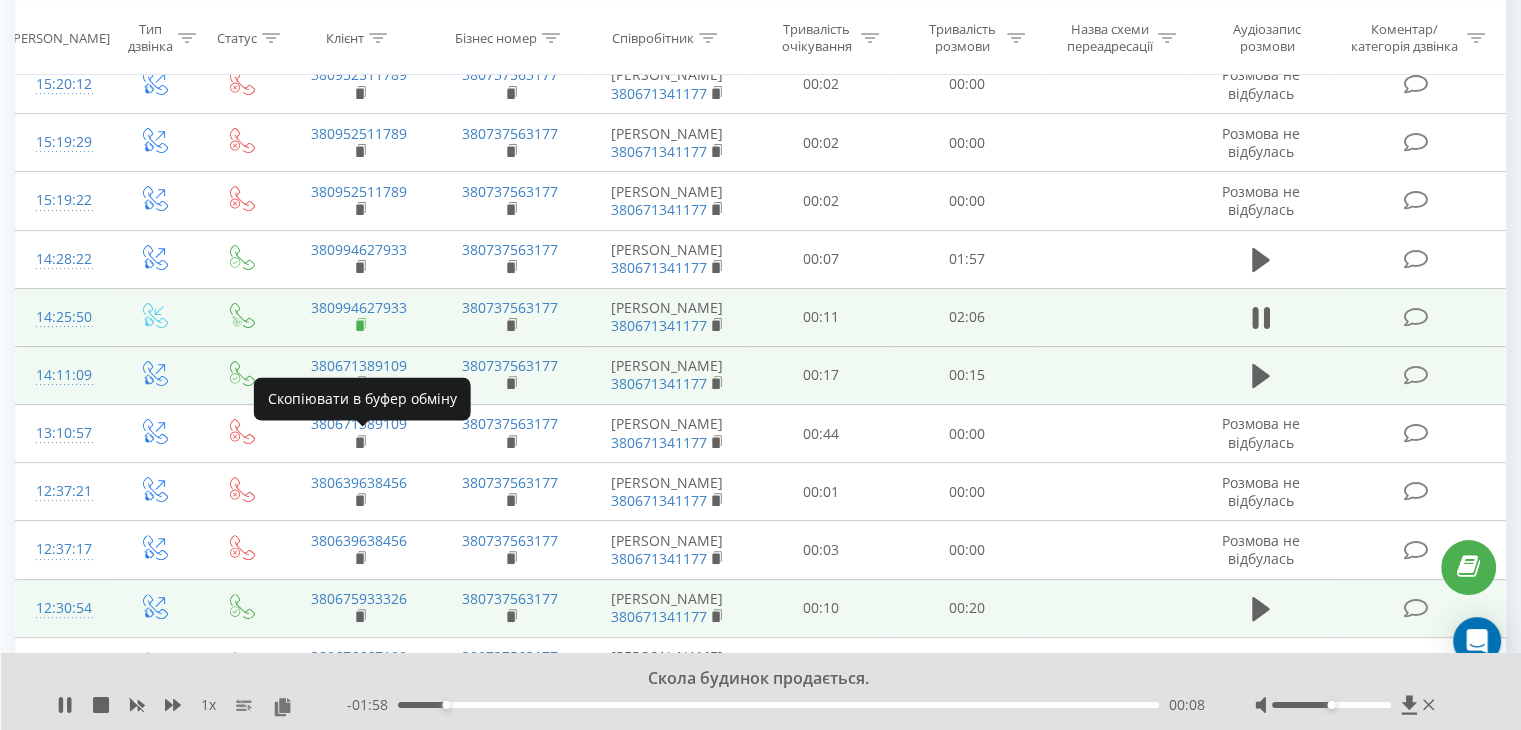 click 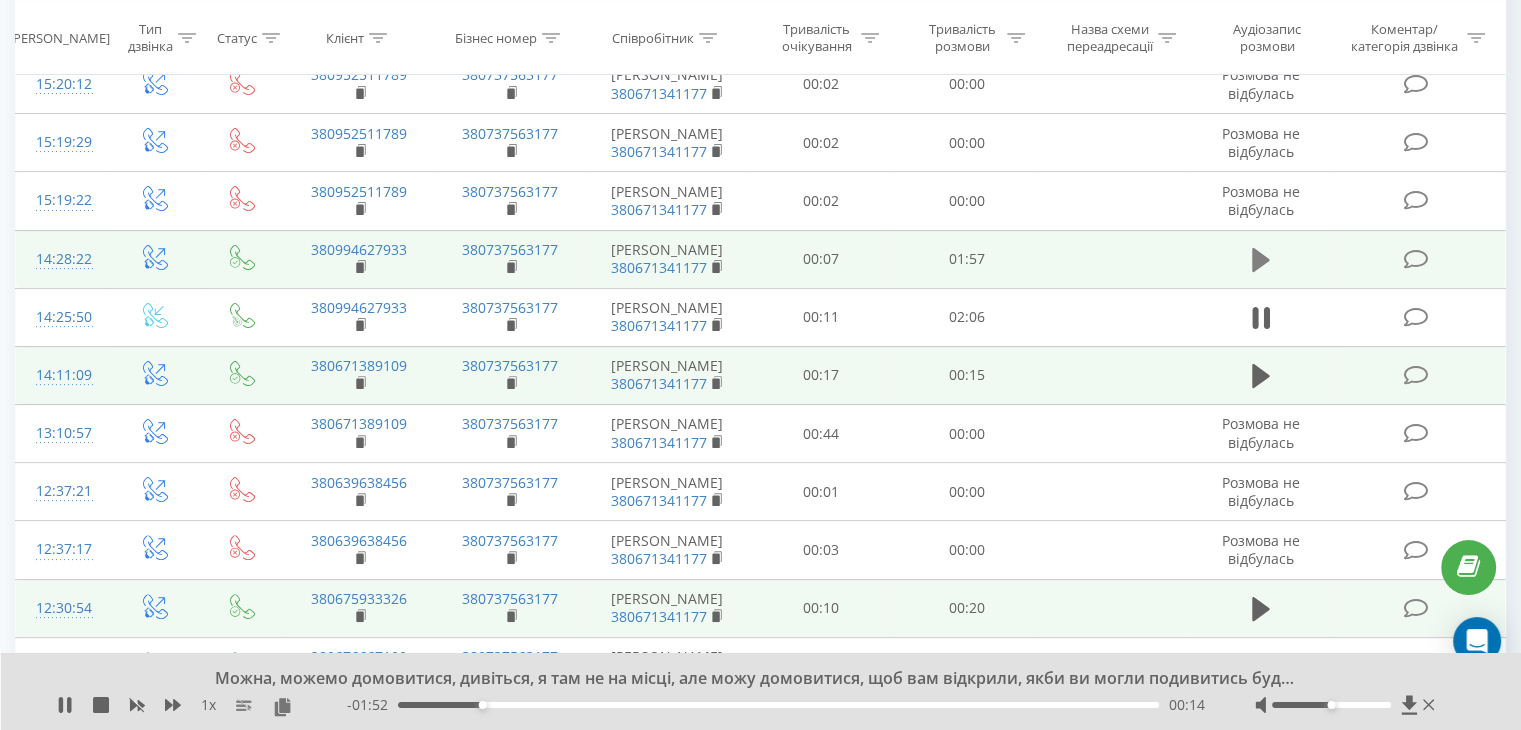click 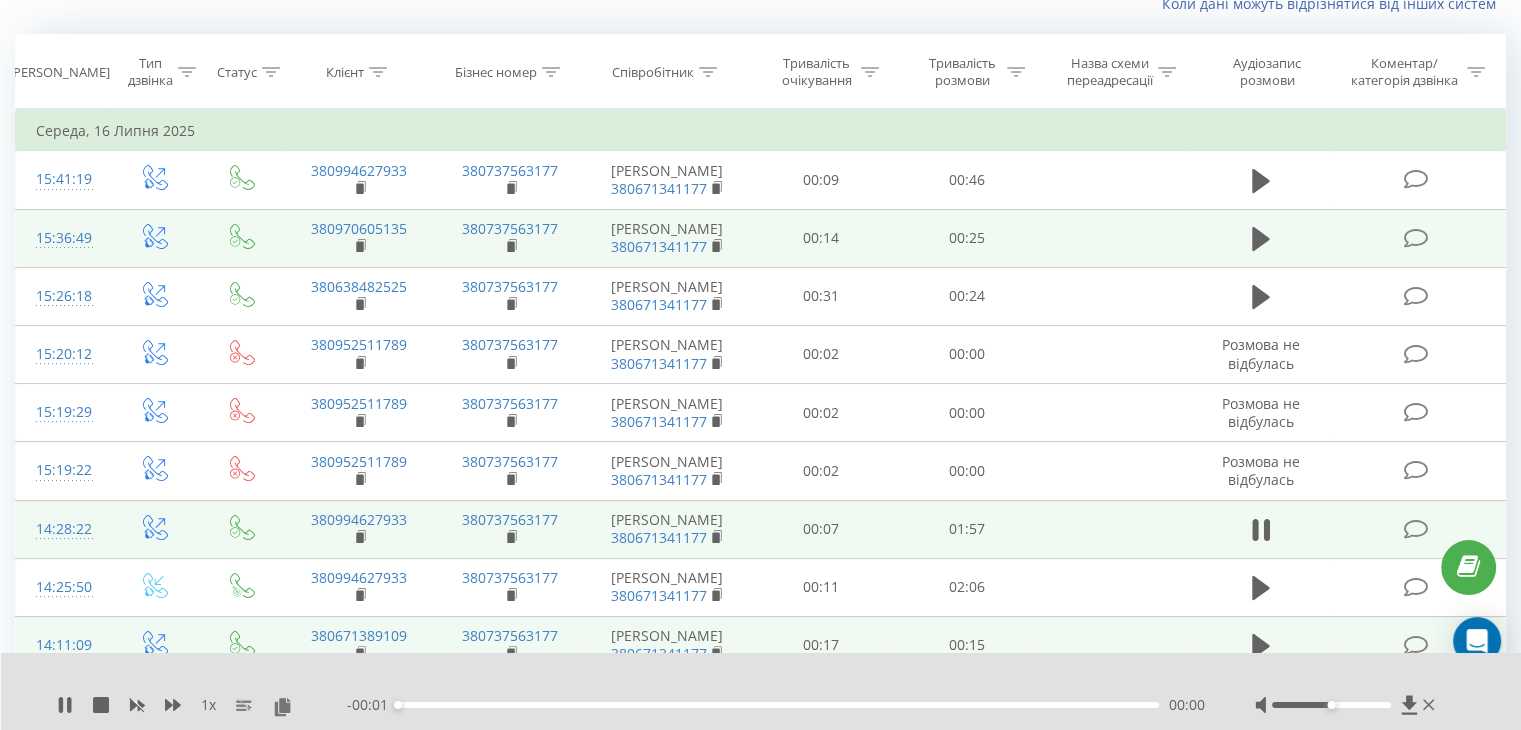 scroll, scrollTop: 118, scrollLeft: 0, axis: vertical 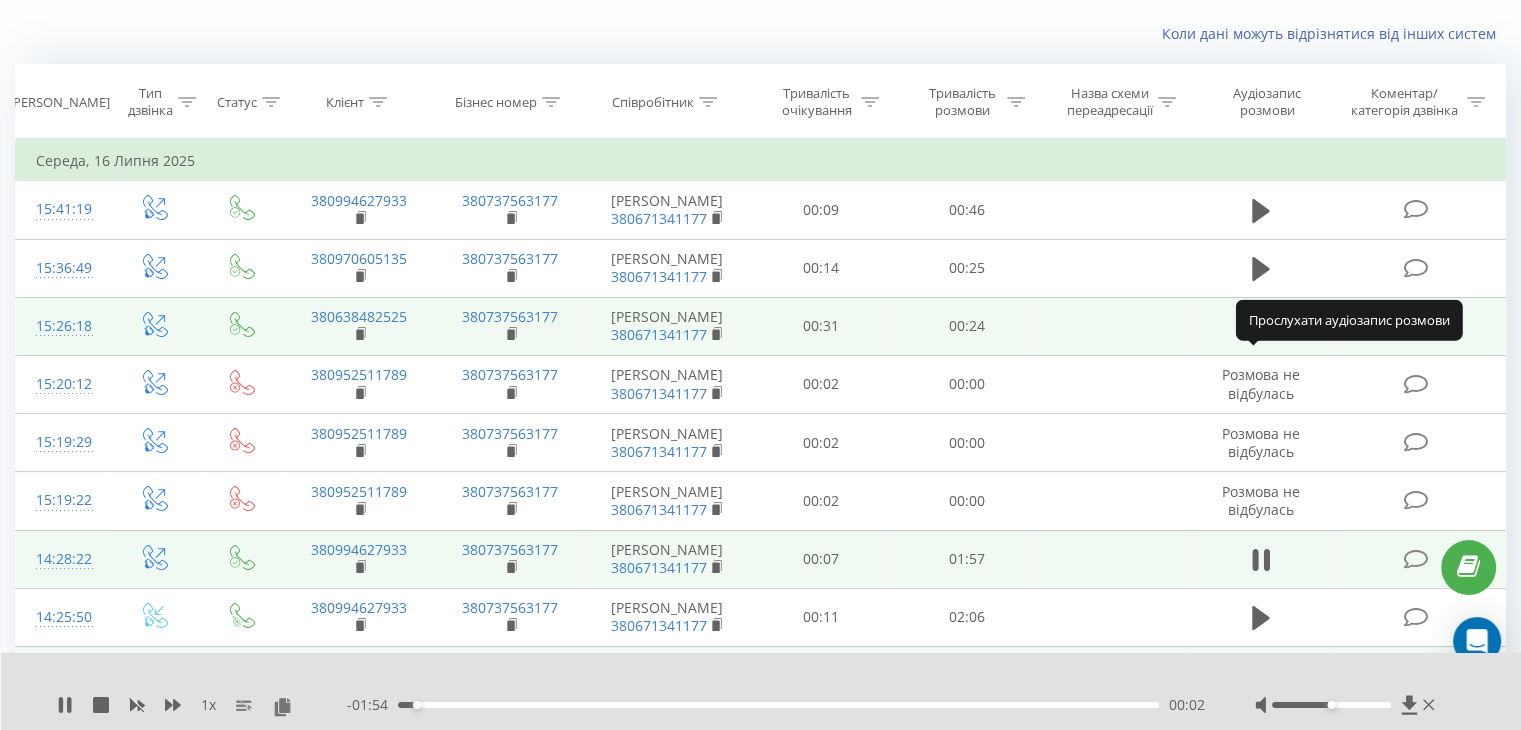 click 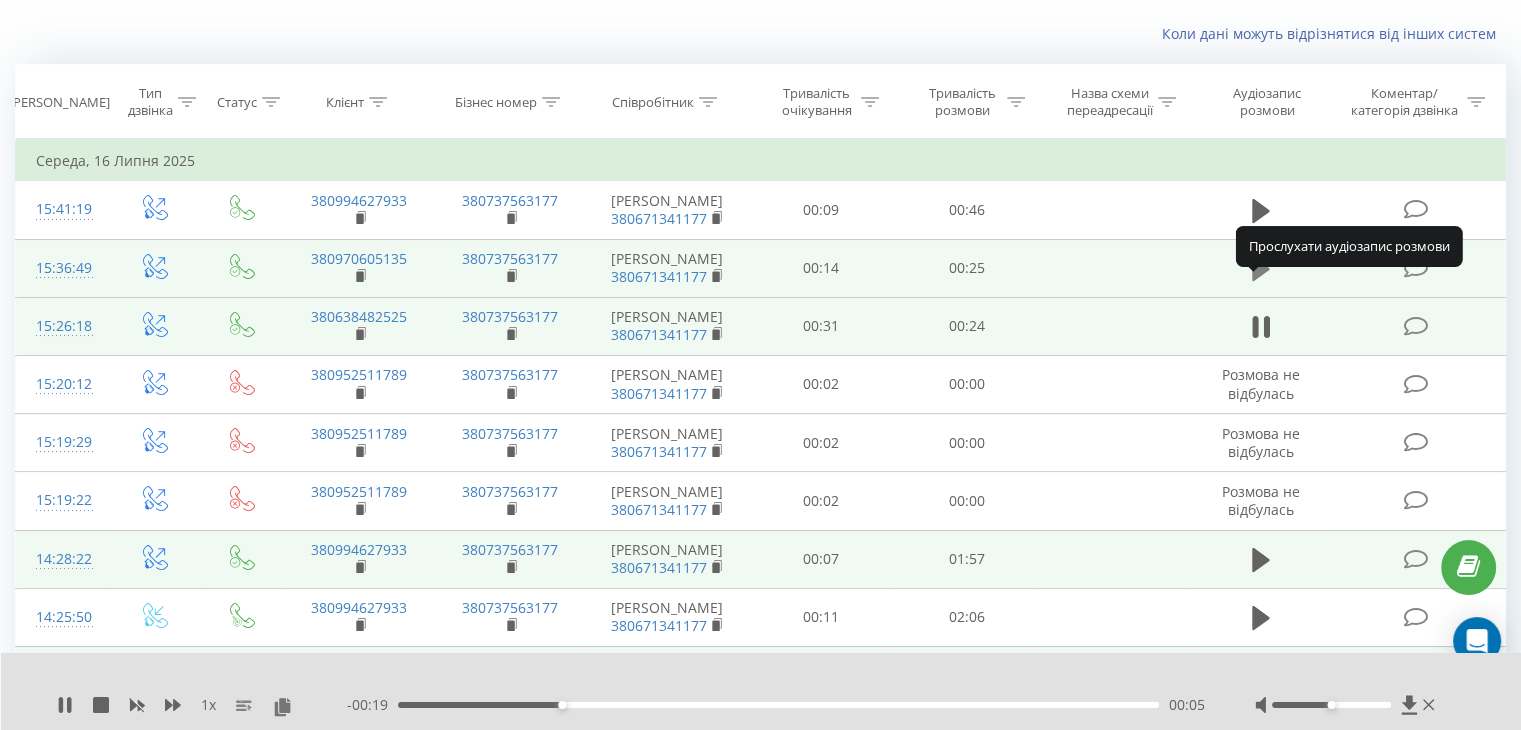 click 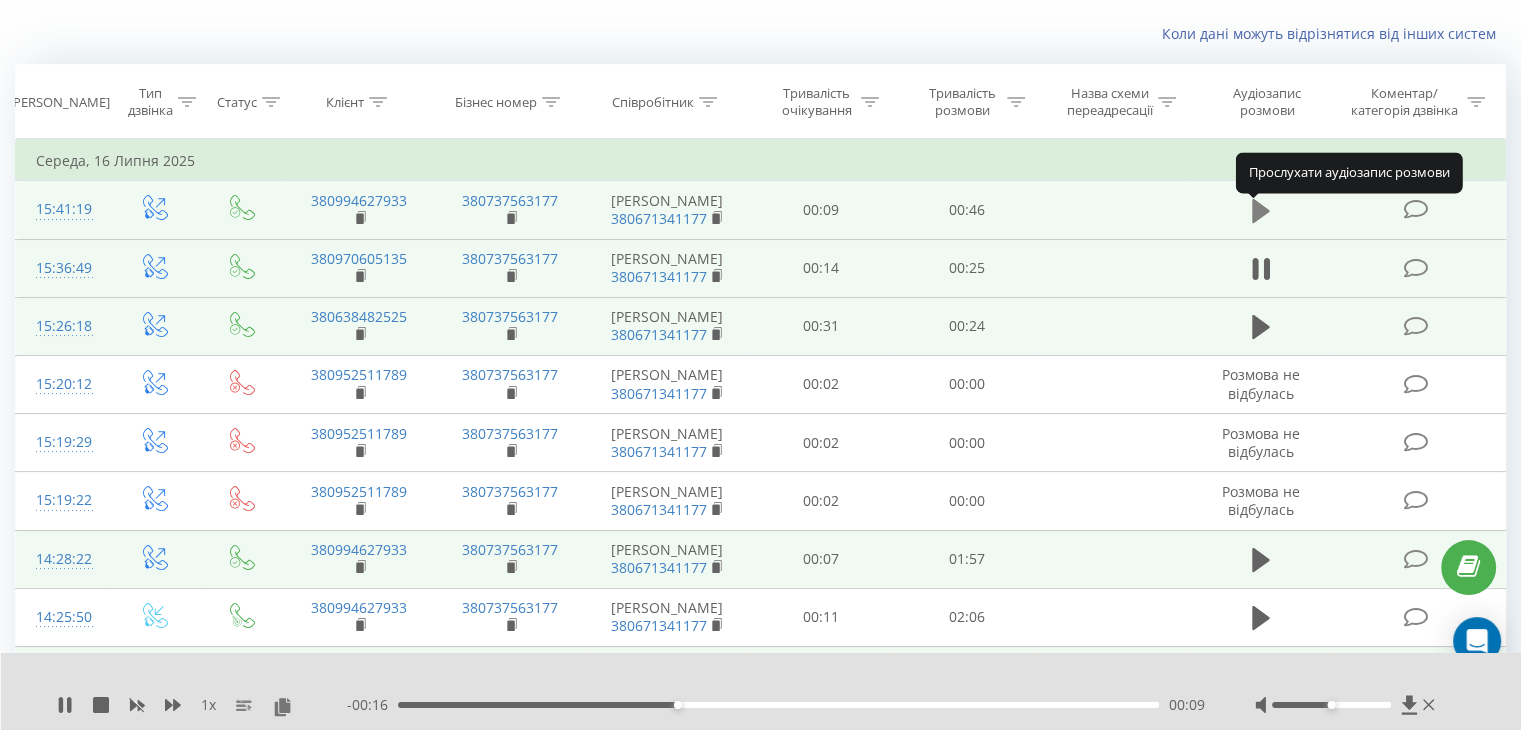 click 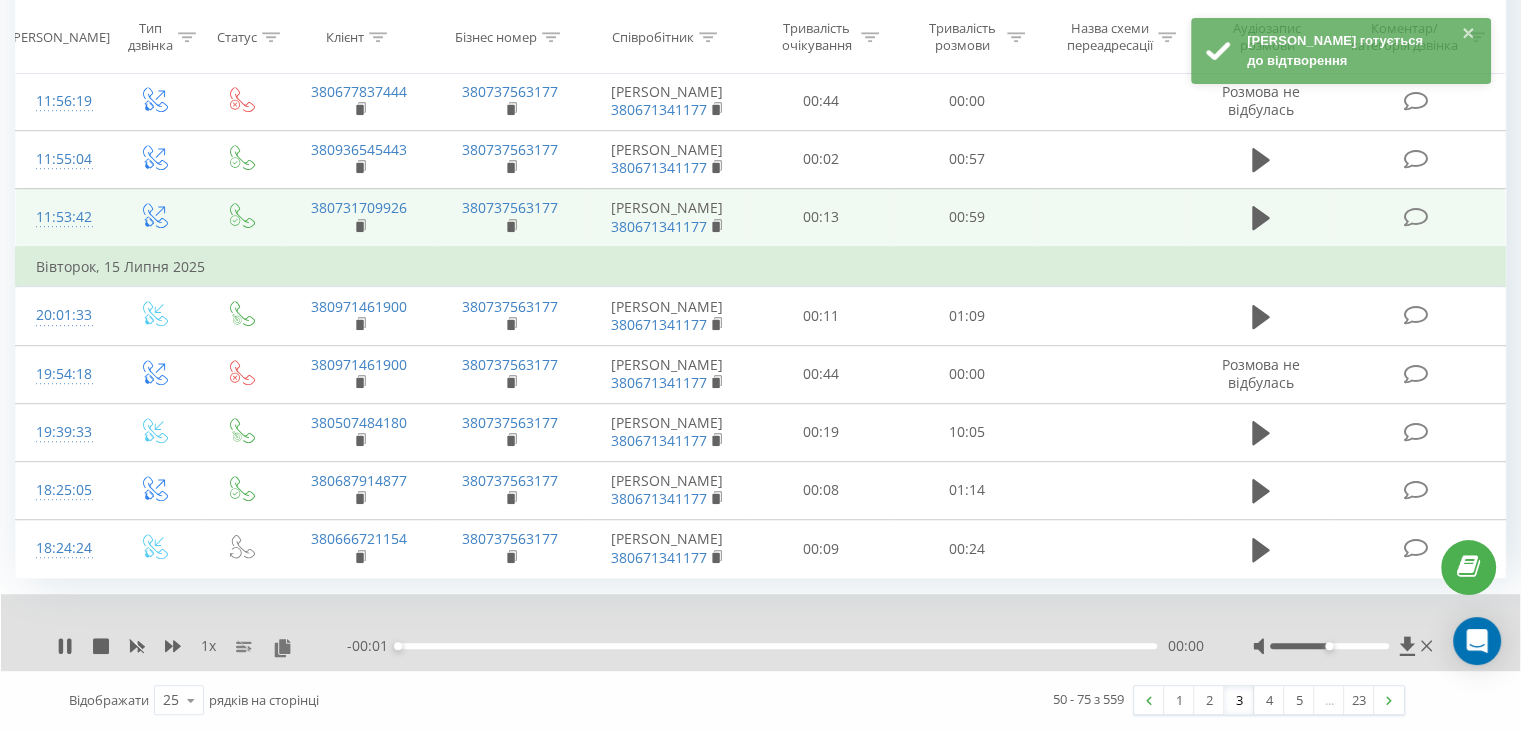 scroll, scrollTop: 1595, scrollLeft: 0, axis: vertical 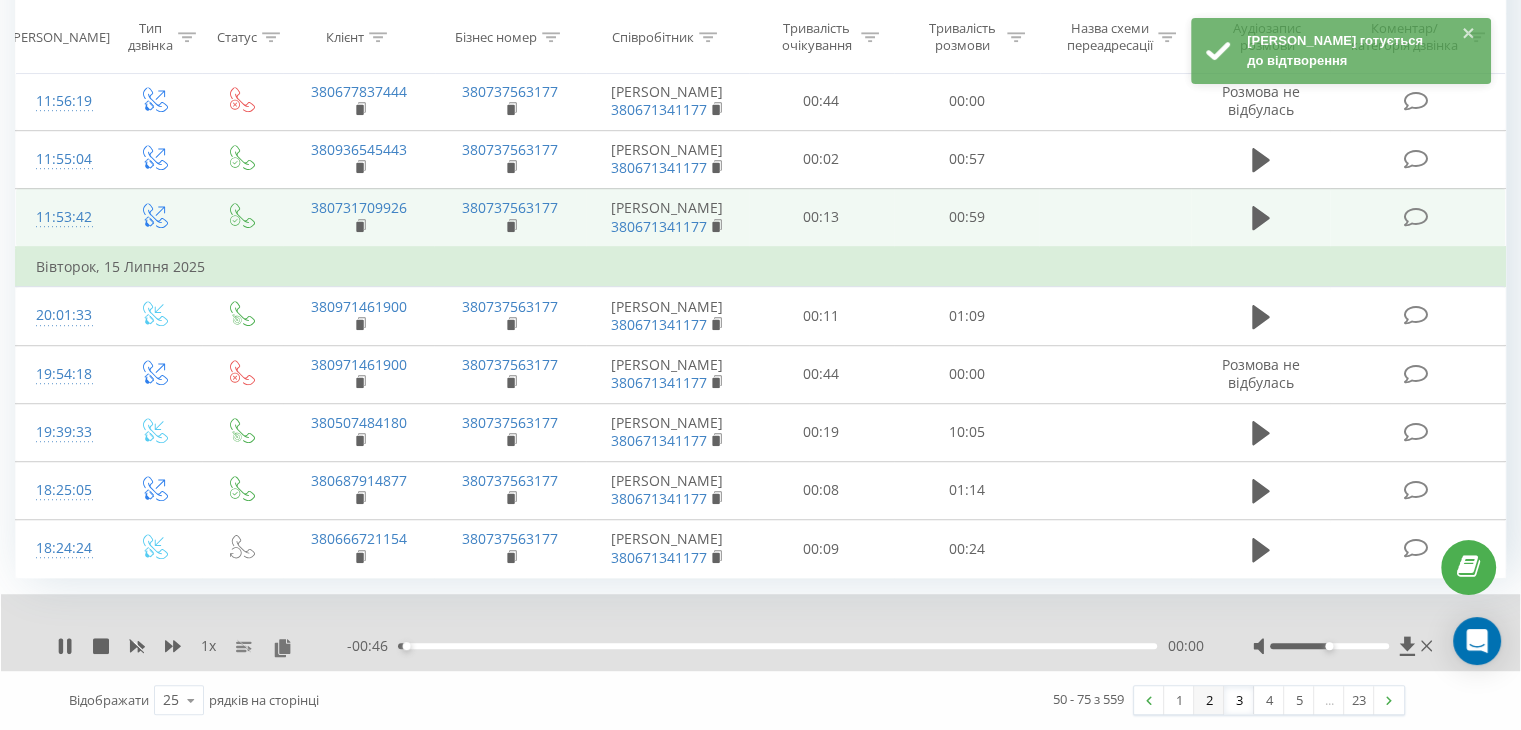 click on "2" at bounding box center [1209, 700] 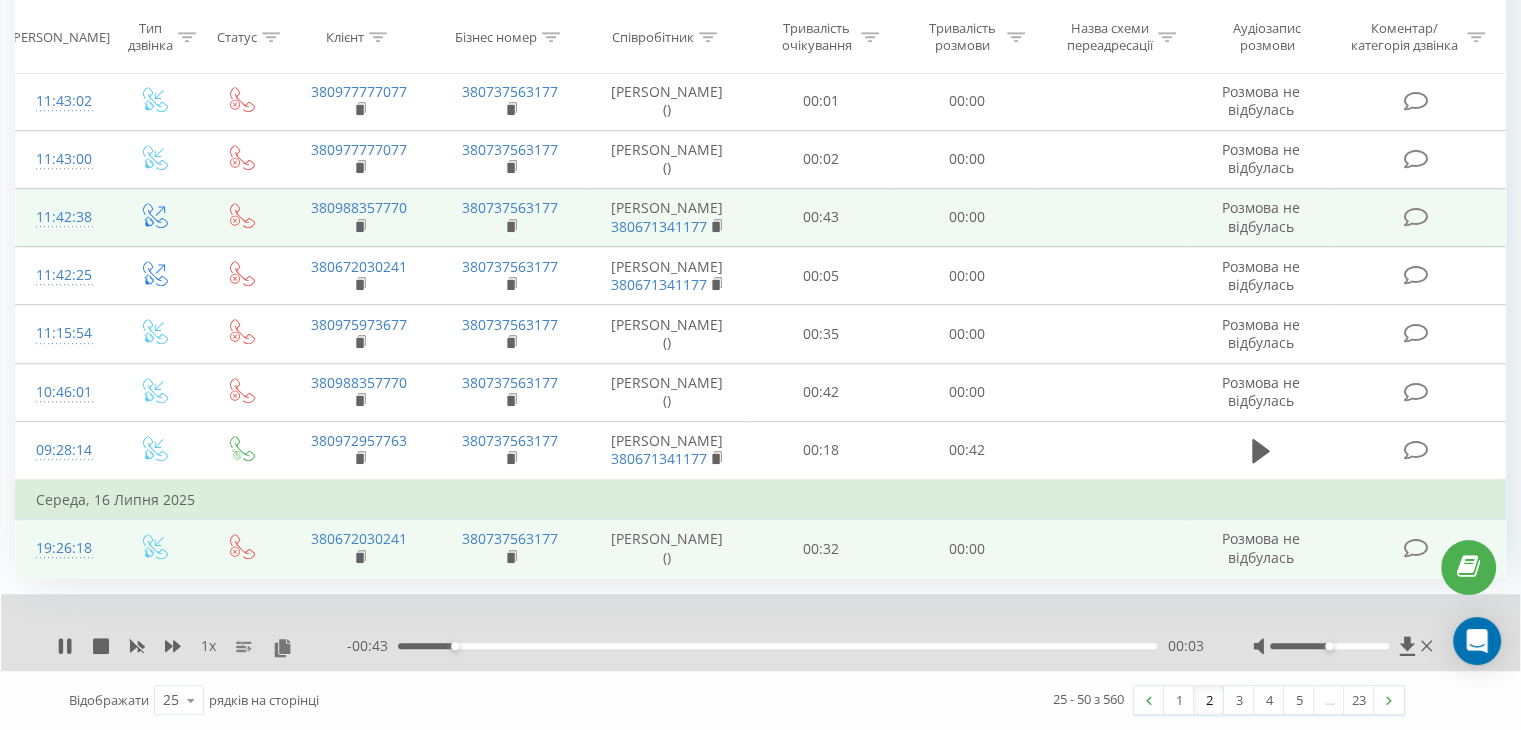 scroll, scrollTop: 1472, scrollLeft: 0, axis: vertical 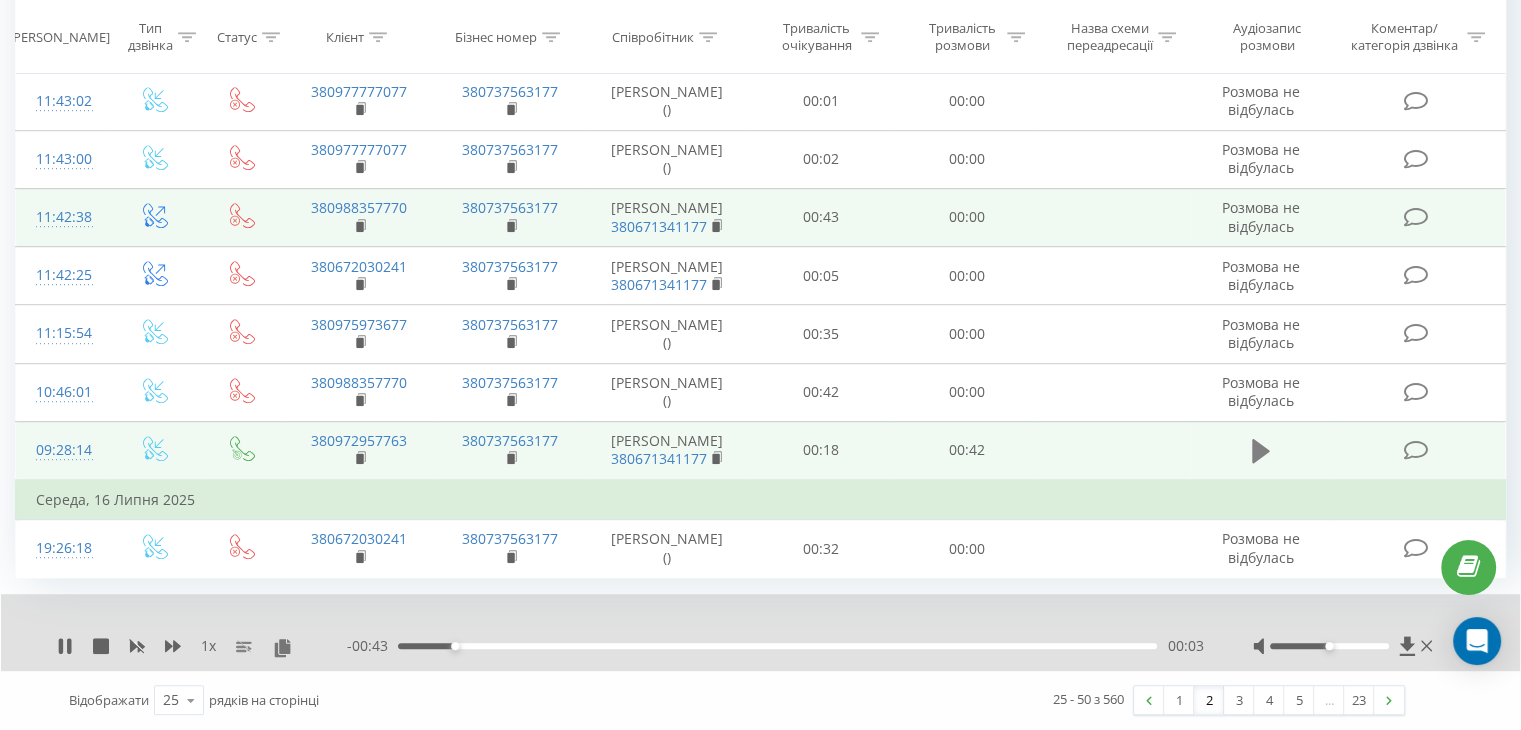 click 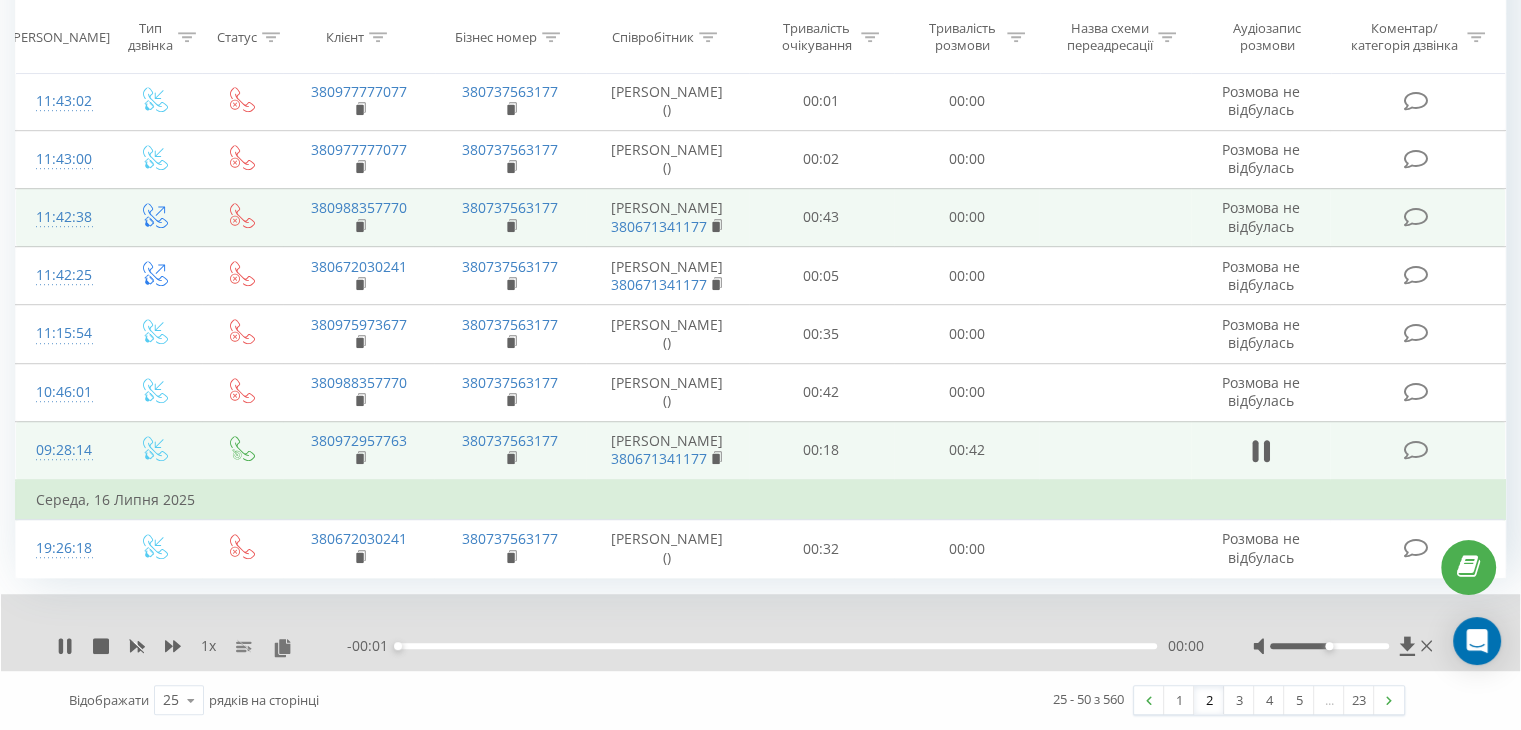 scroll, scrollTop: 1422, scrollLeft: 0, axis: vertical 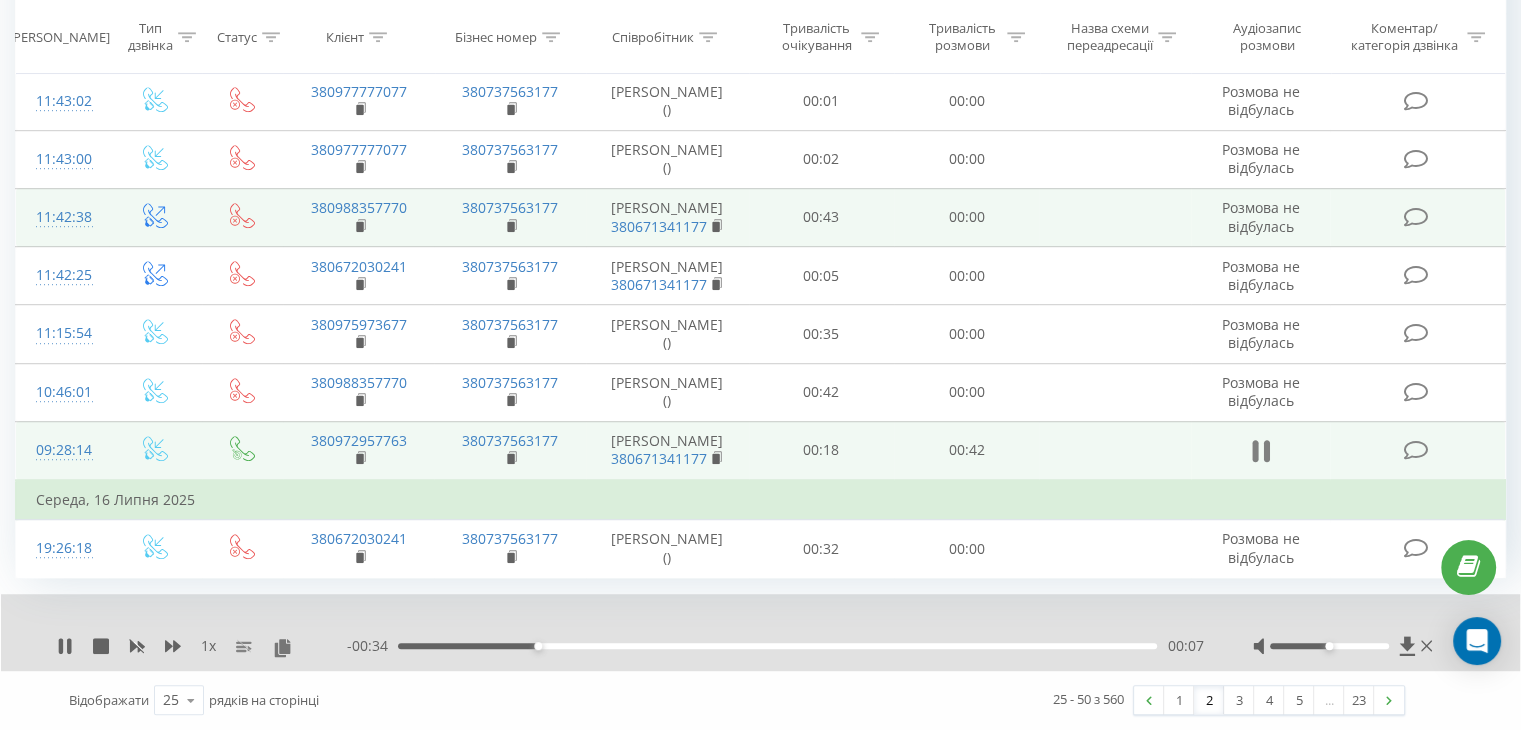 click at bounding box center [1261, 451] 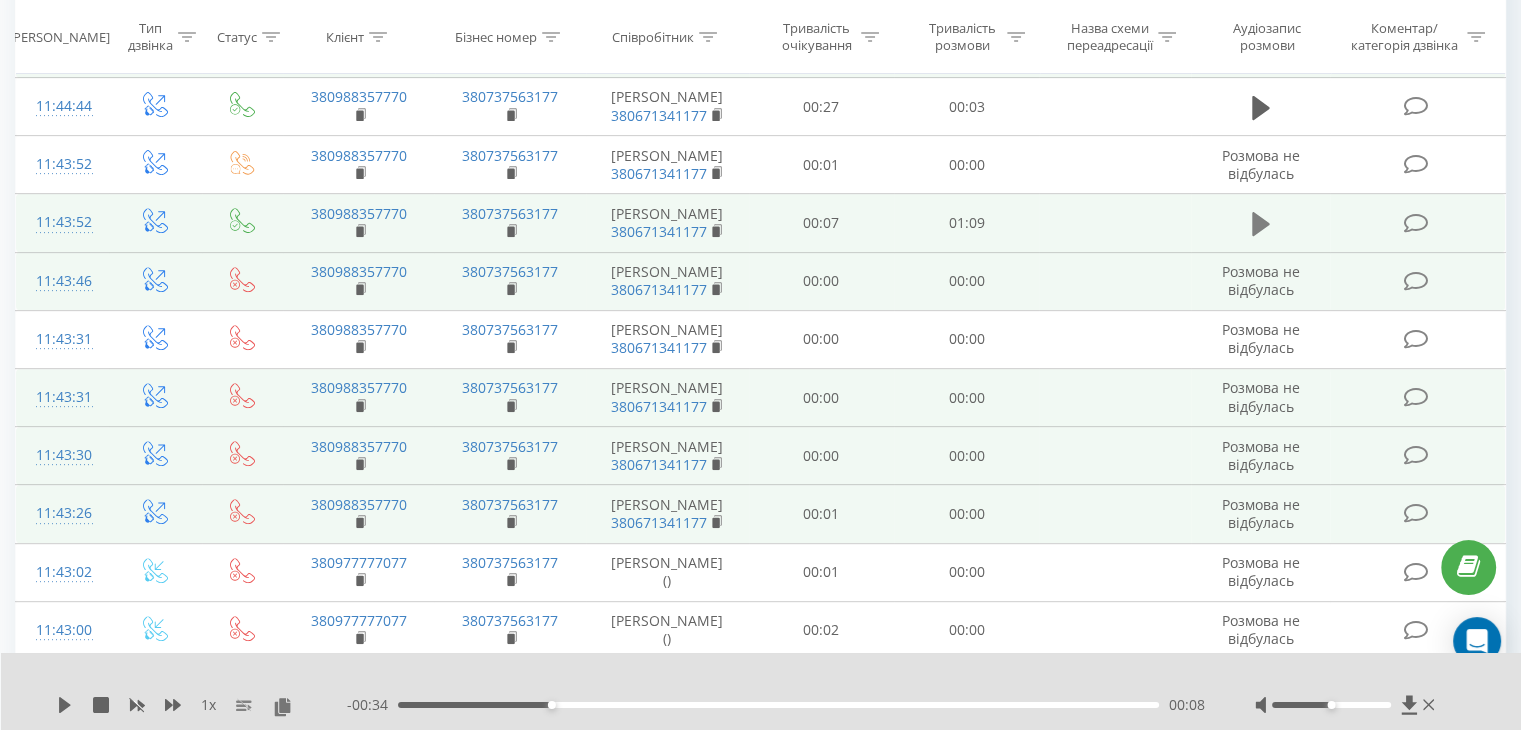 scroll, scrollTop: 722, scrollLeft: 0, axis: vertical 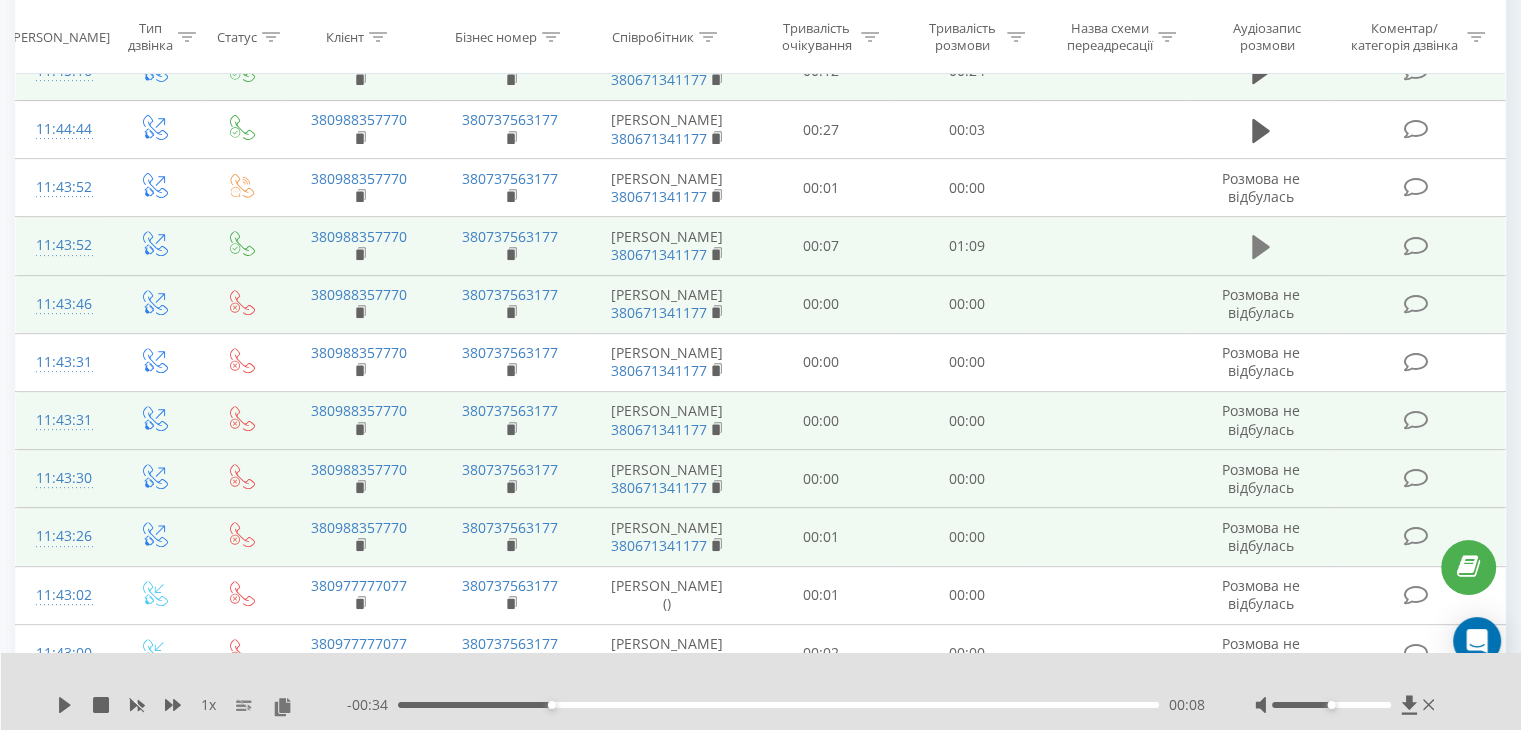 click 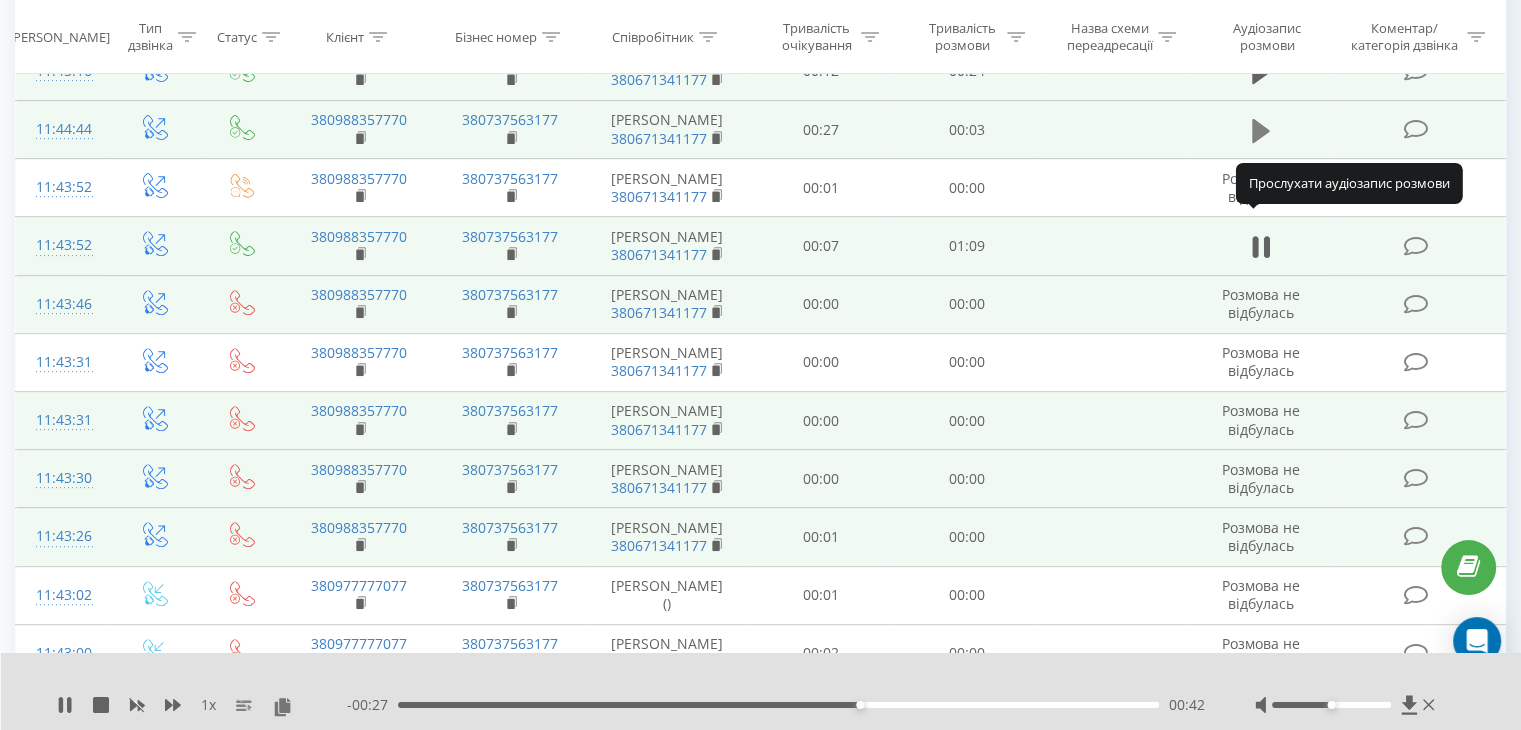 click 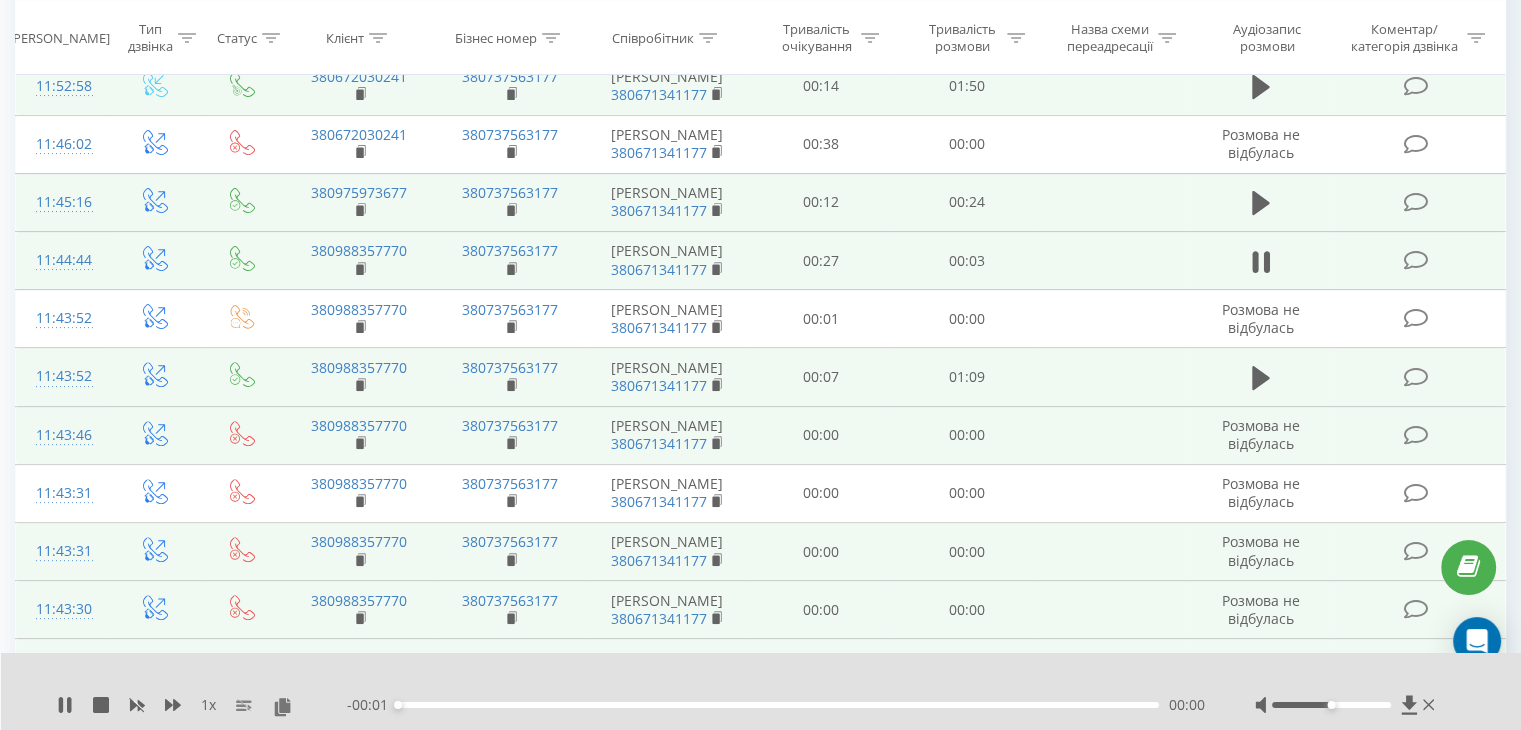 scroll, scrollTop: 522, scrollLeft: 0, axis: vertical 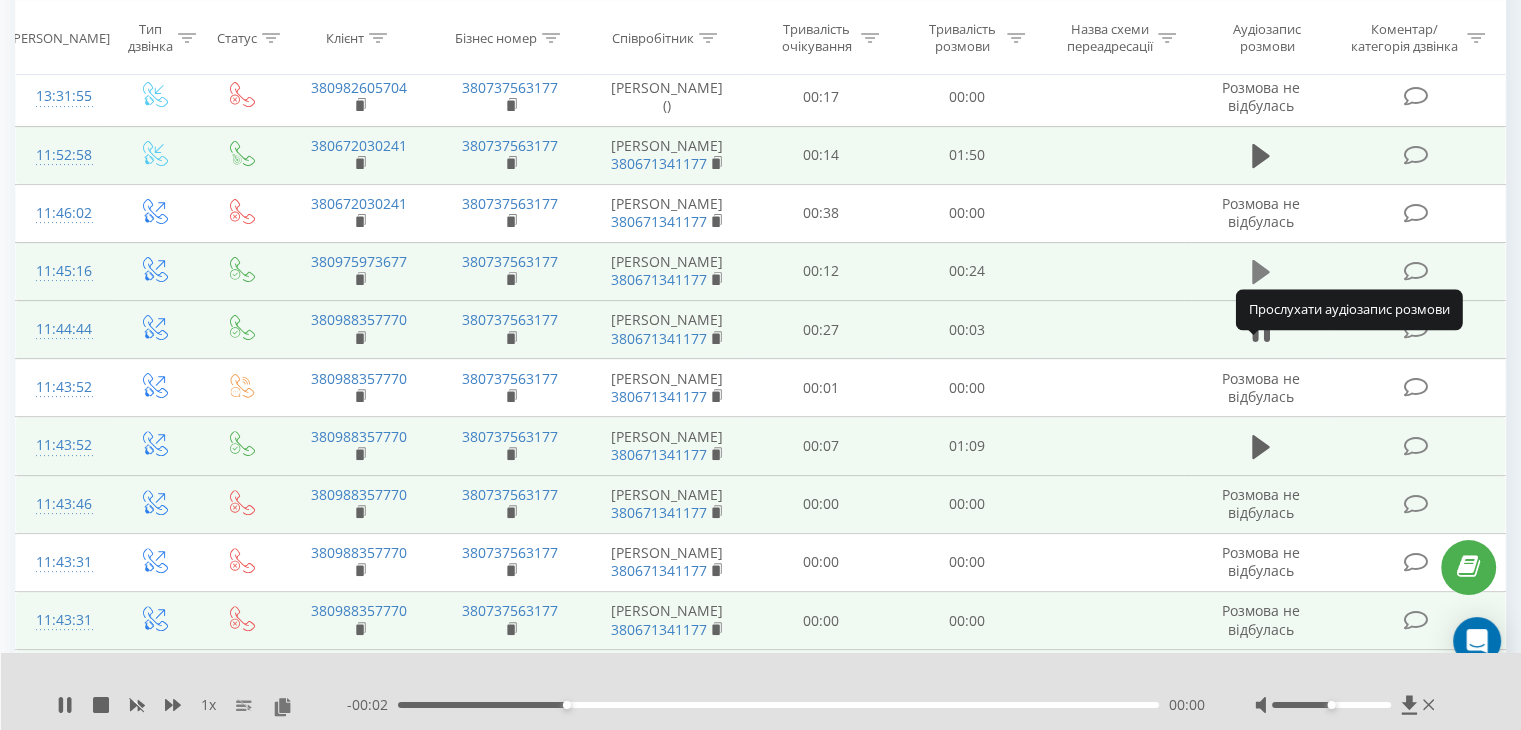 click 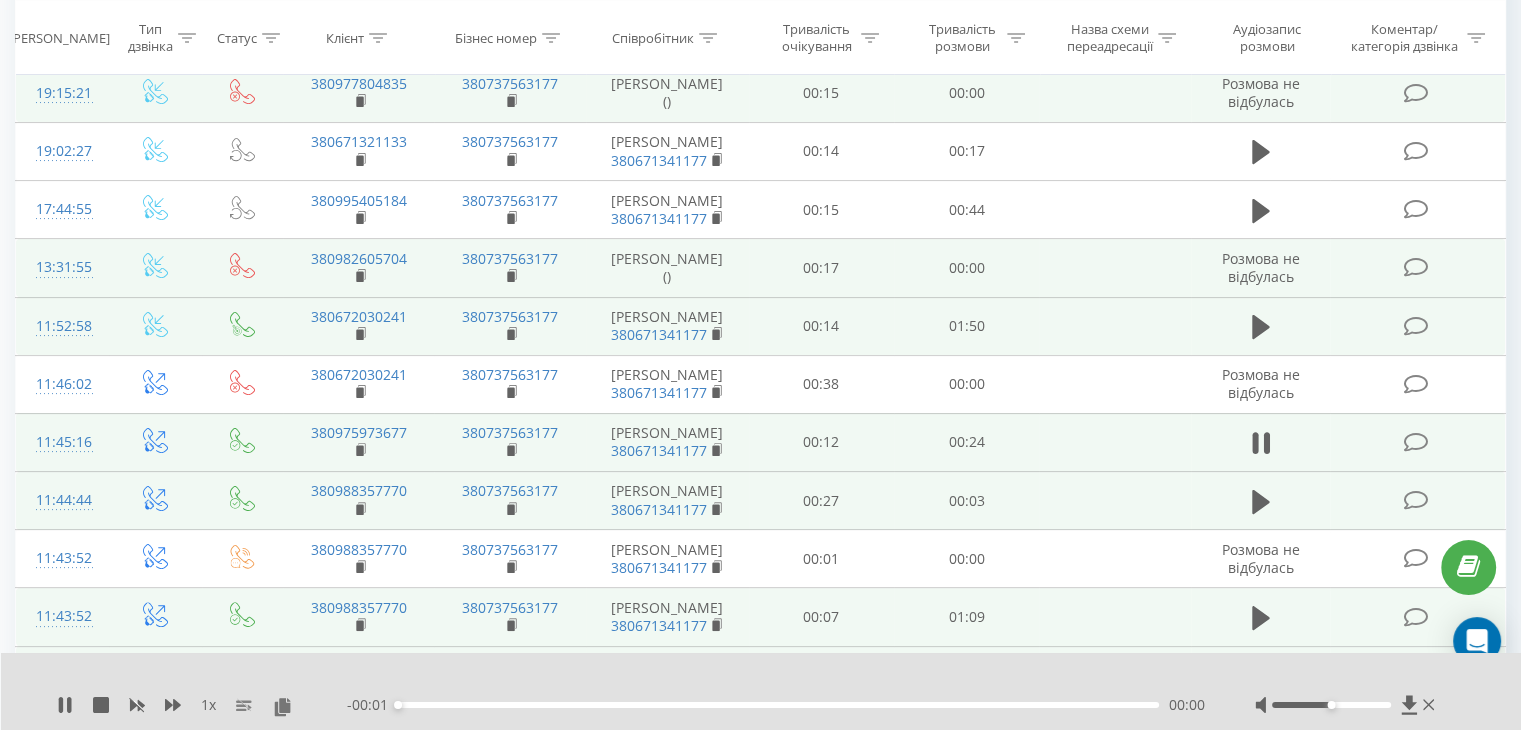 scroll, scrollTop: 322, scrollLeft: 0, axis: vertical 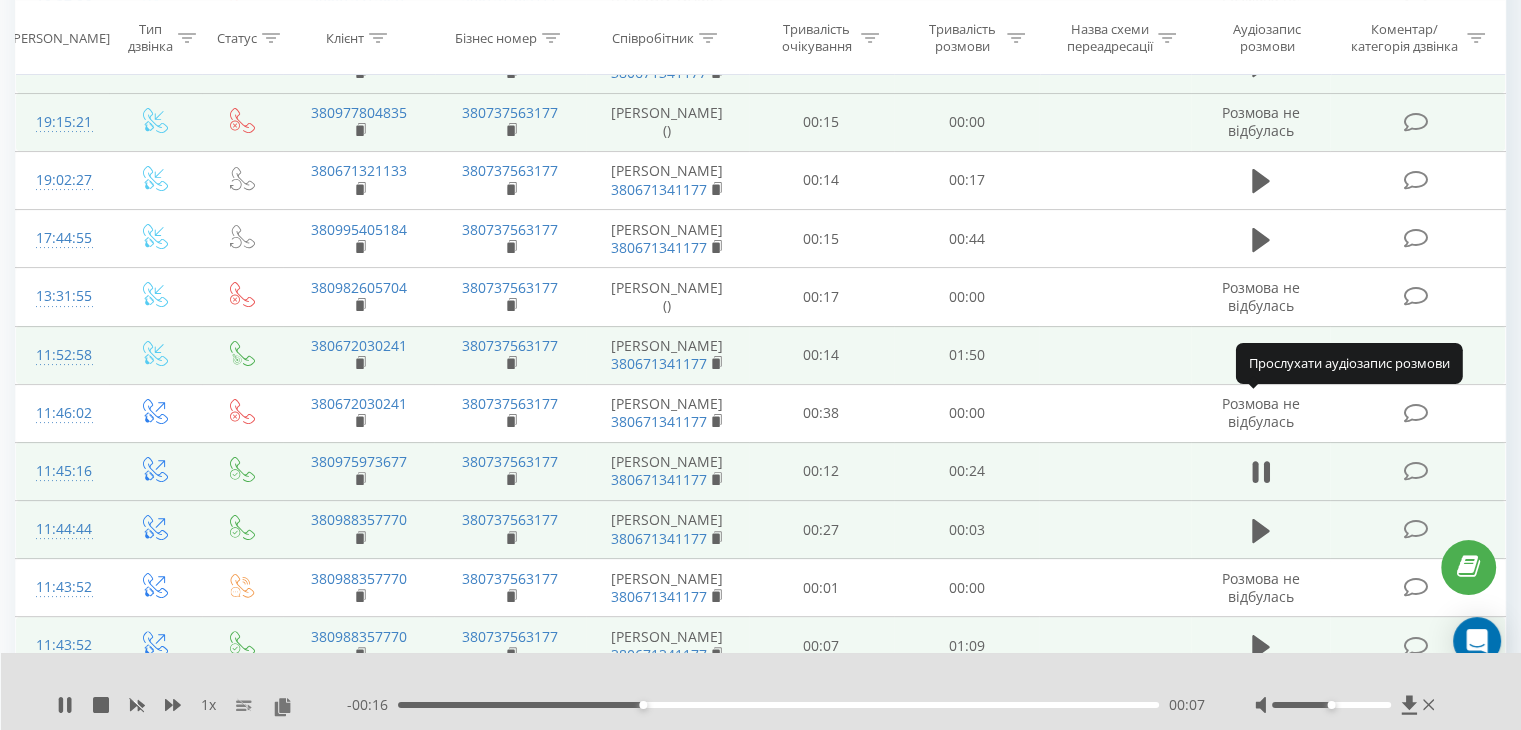 click 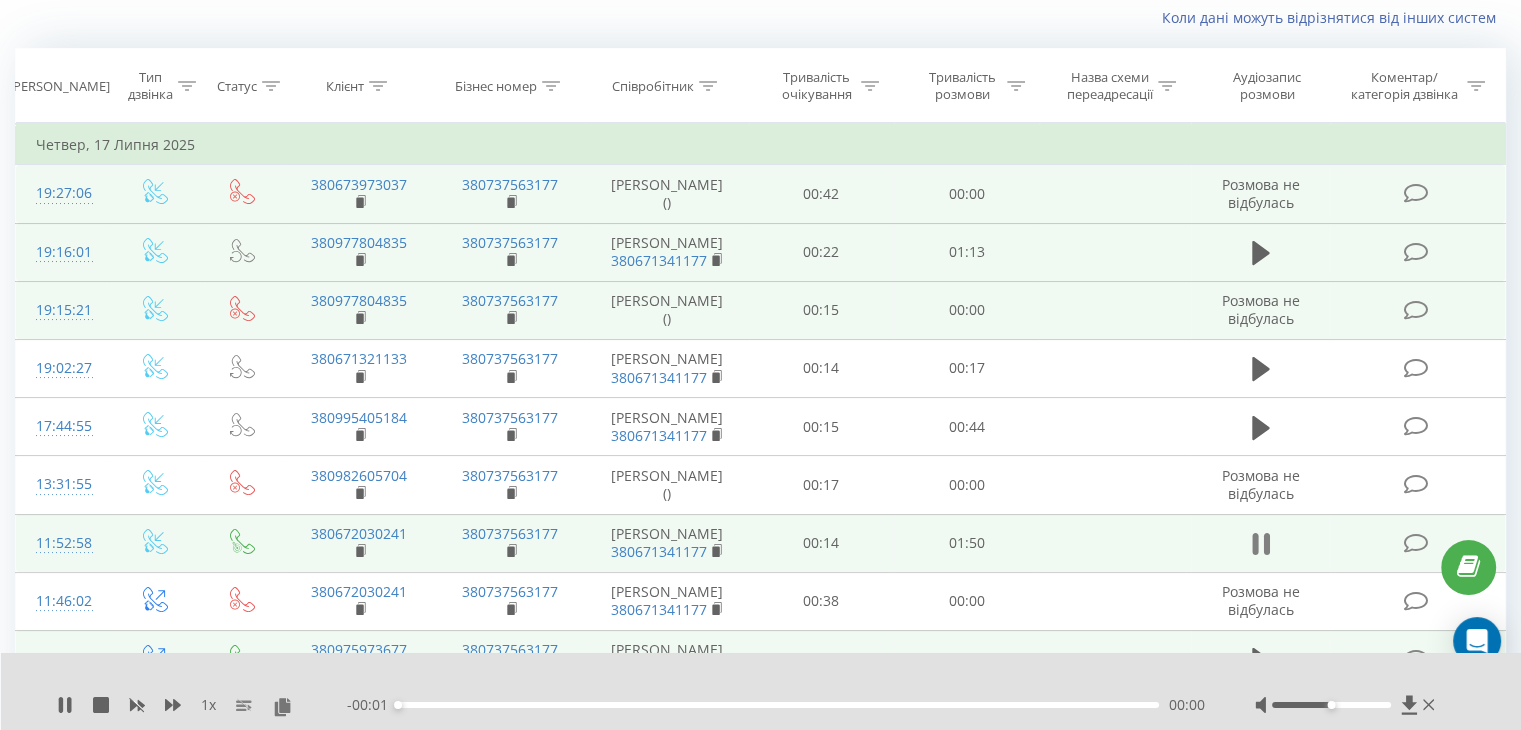 scroll, scrollTop: 122, scrollLeft: 0, axis: vertical 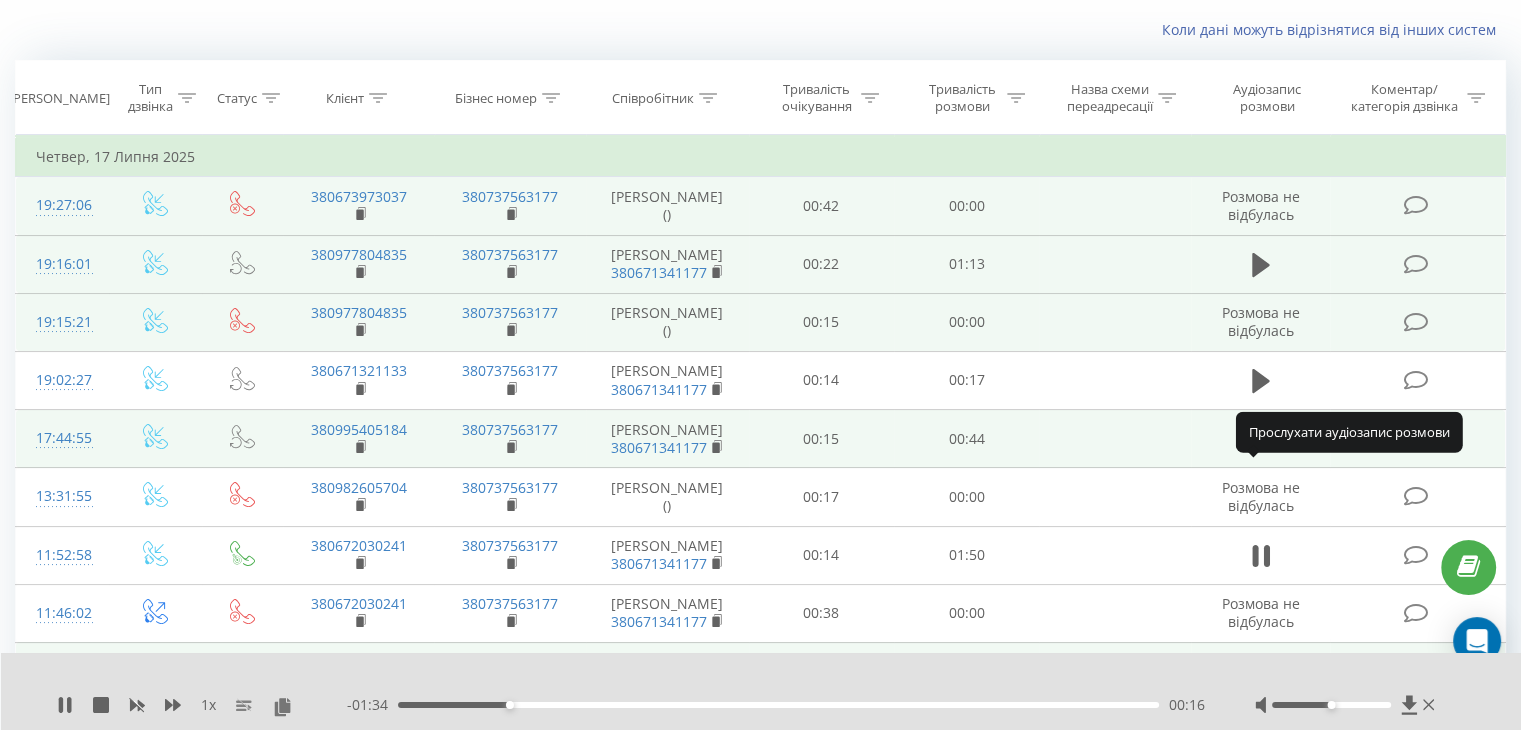 click 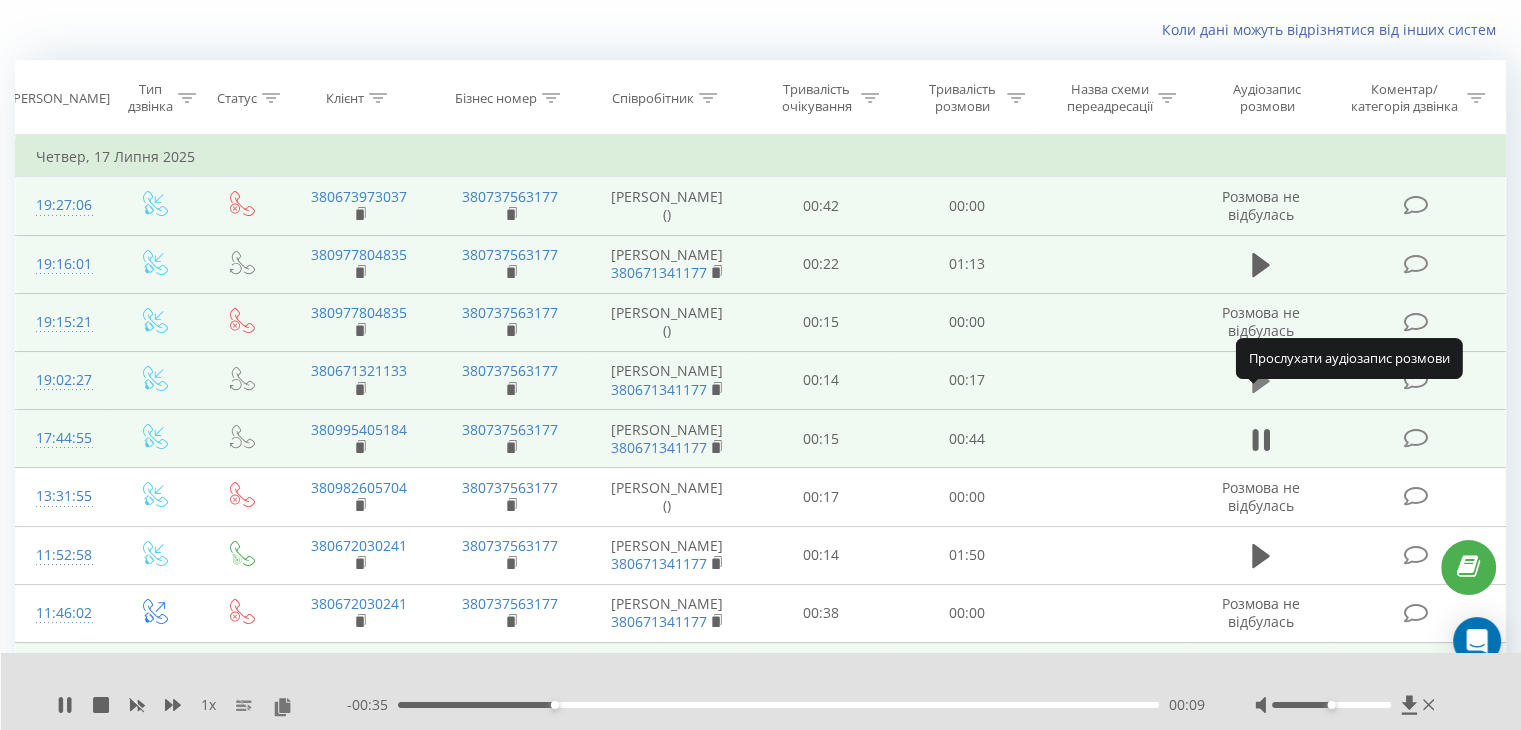 click 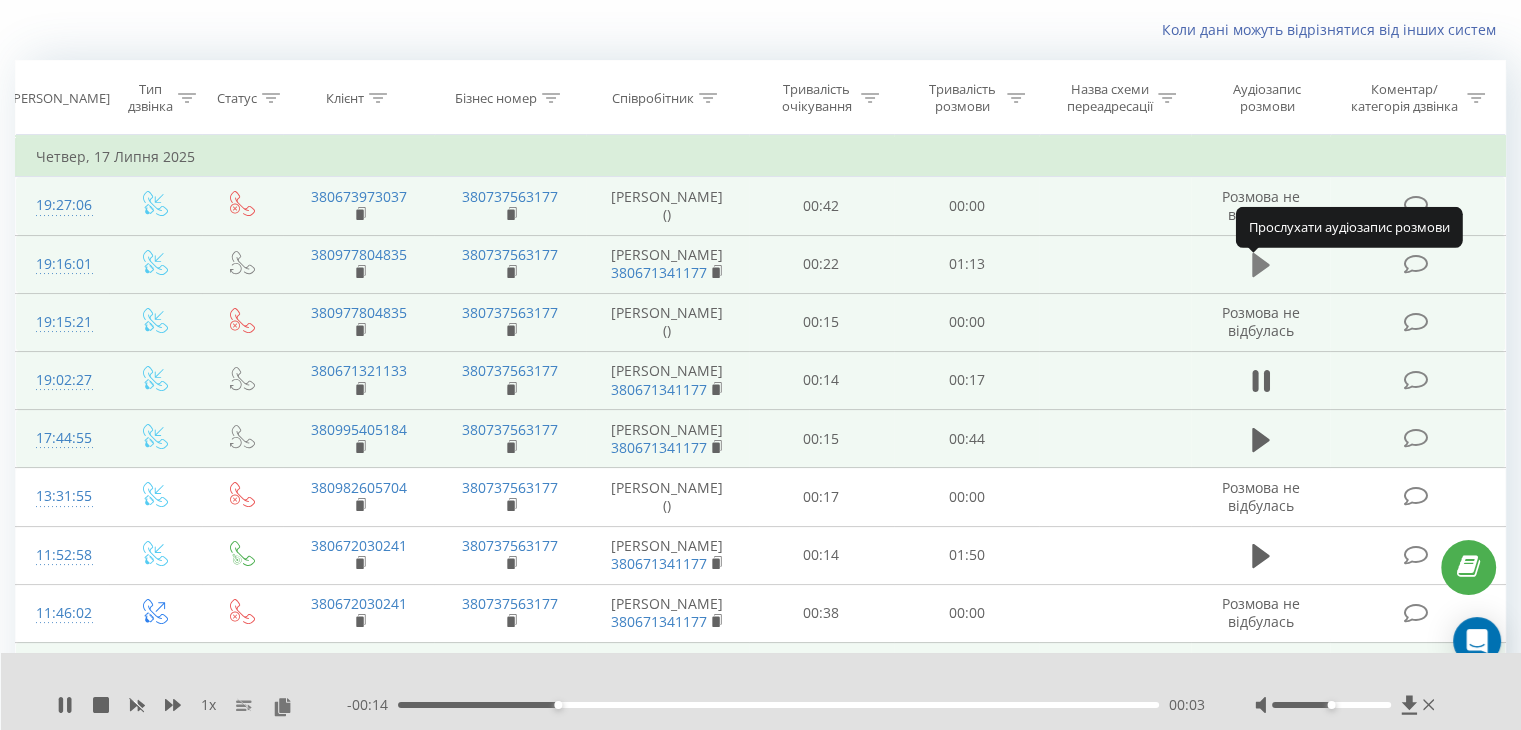 click 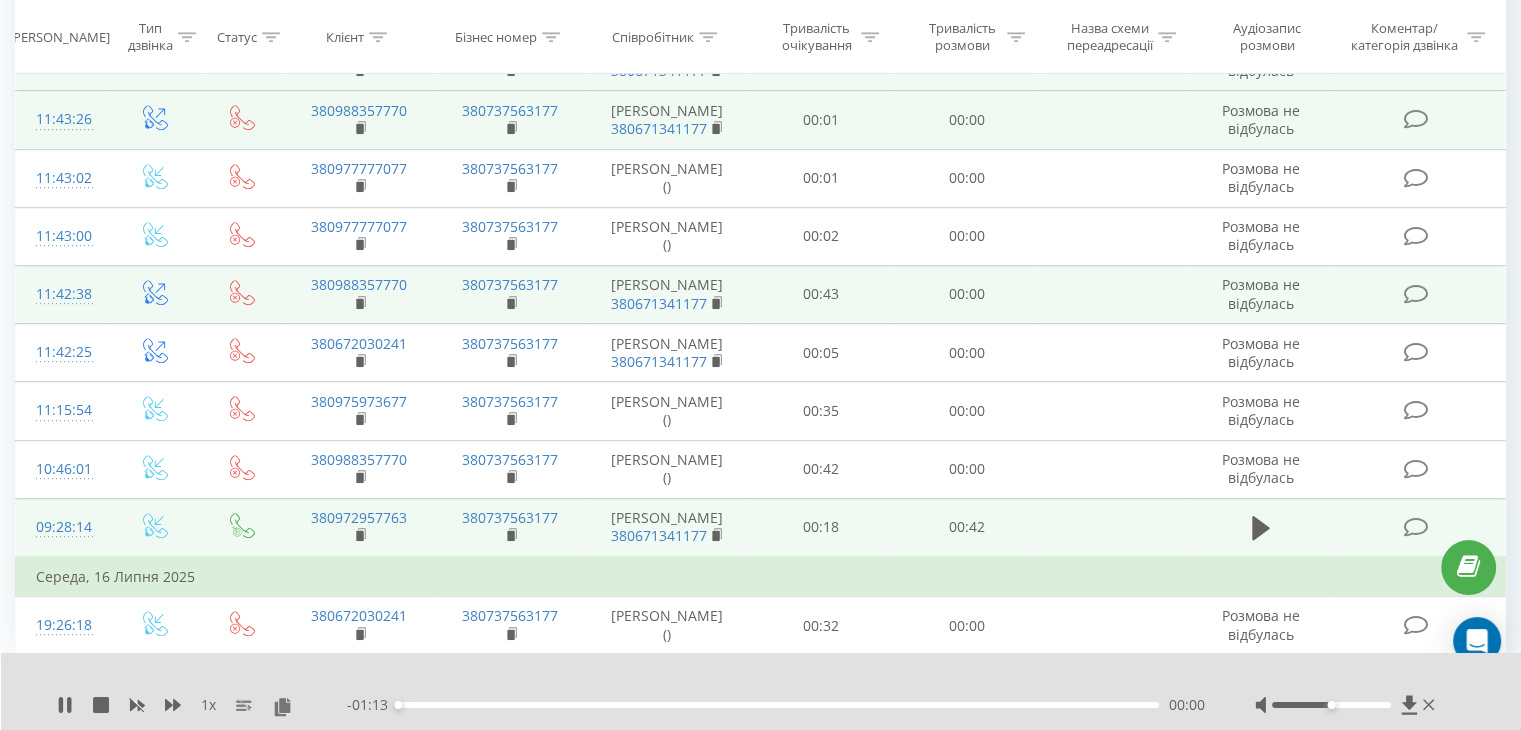 scroll, scrollTop: 1433, scrollLeft: 0, axis: vertical 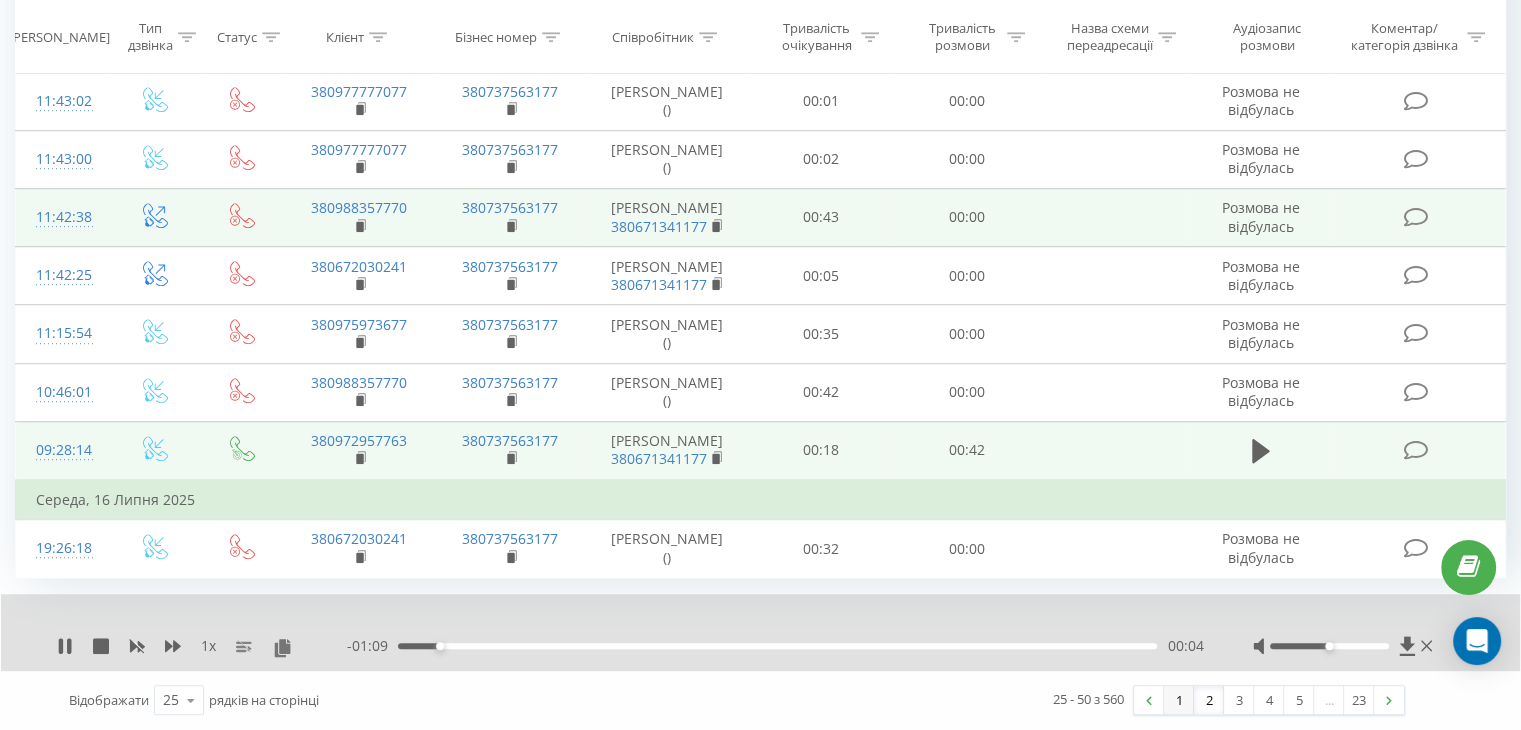 click on "1" at bounding box center [1179, 700] 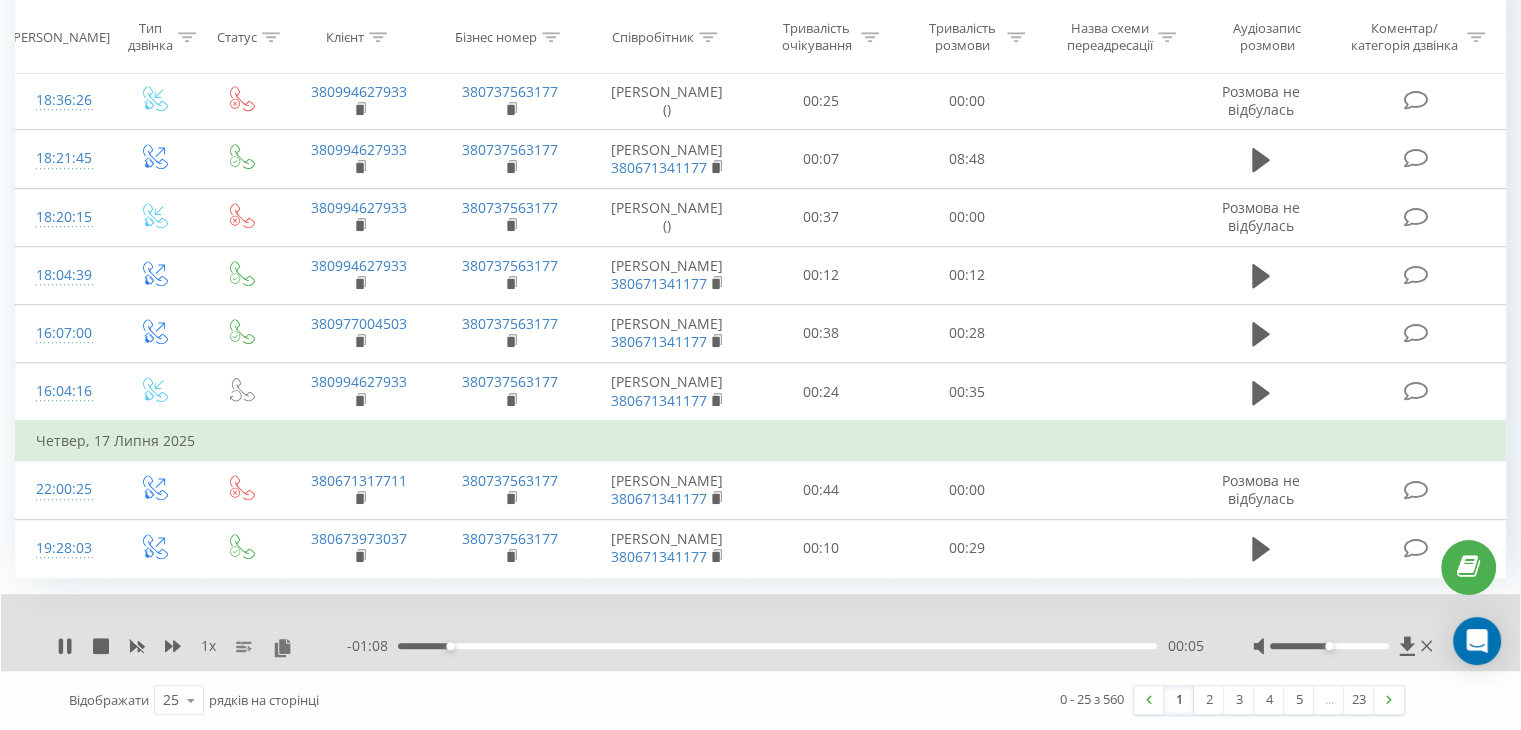 scroll, scrollTop: 1637, scrollLeft: 0, axis: vertical 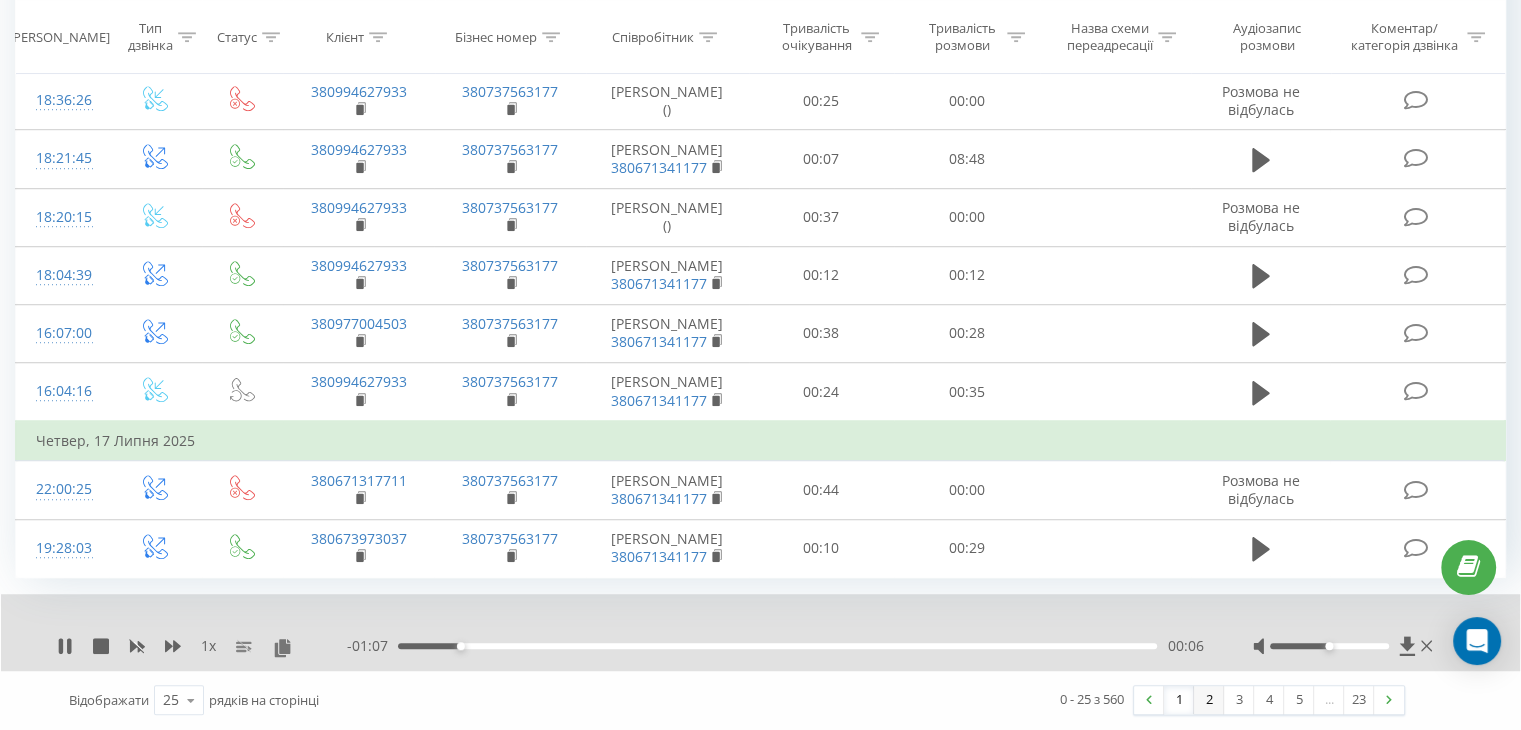 click on "2" at bounding box center (1209, 700) 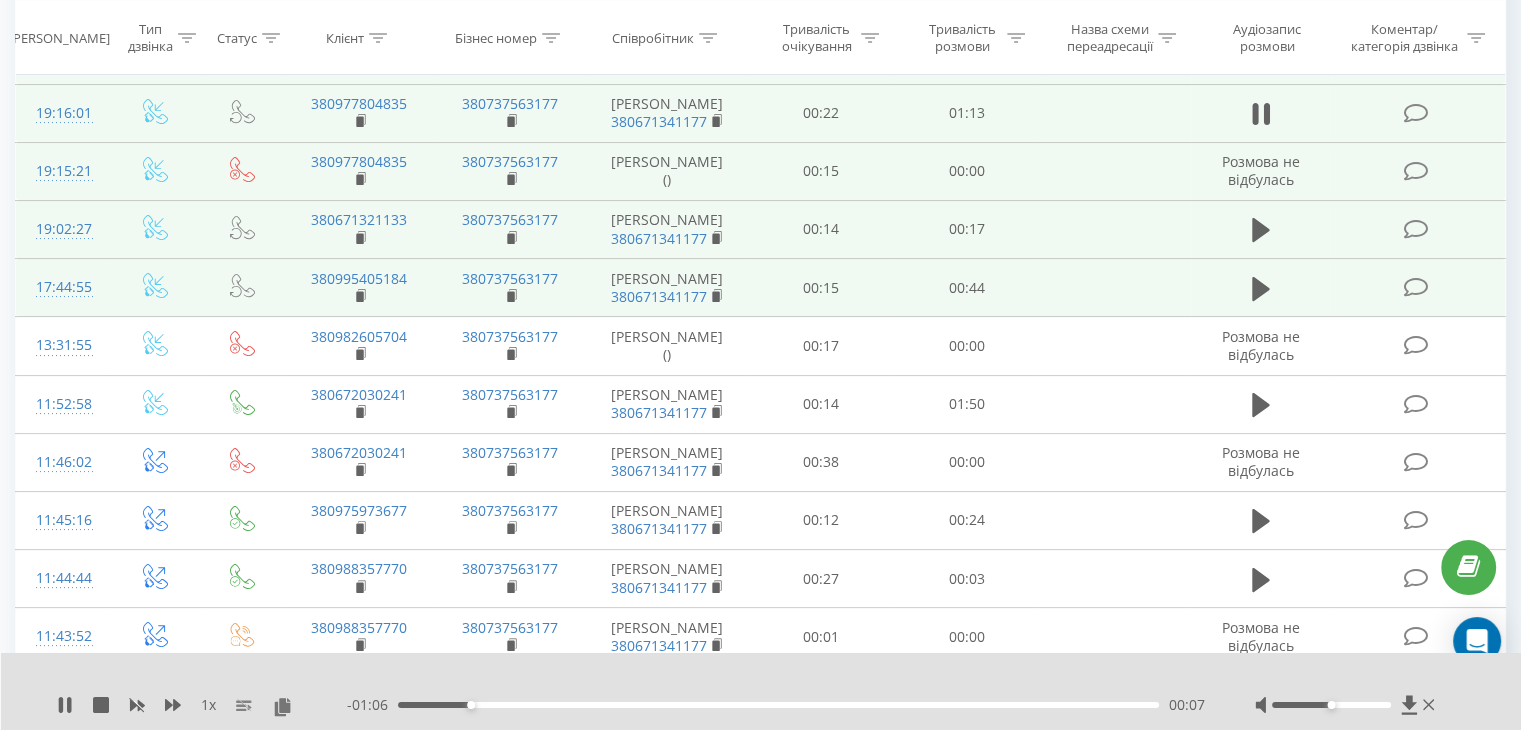 scroll, scrollTop: 0, scrollLeft: 0, axis: both 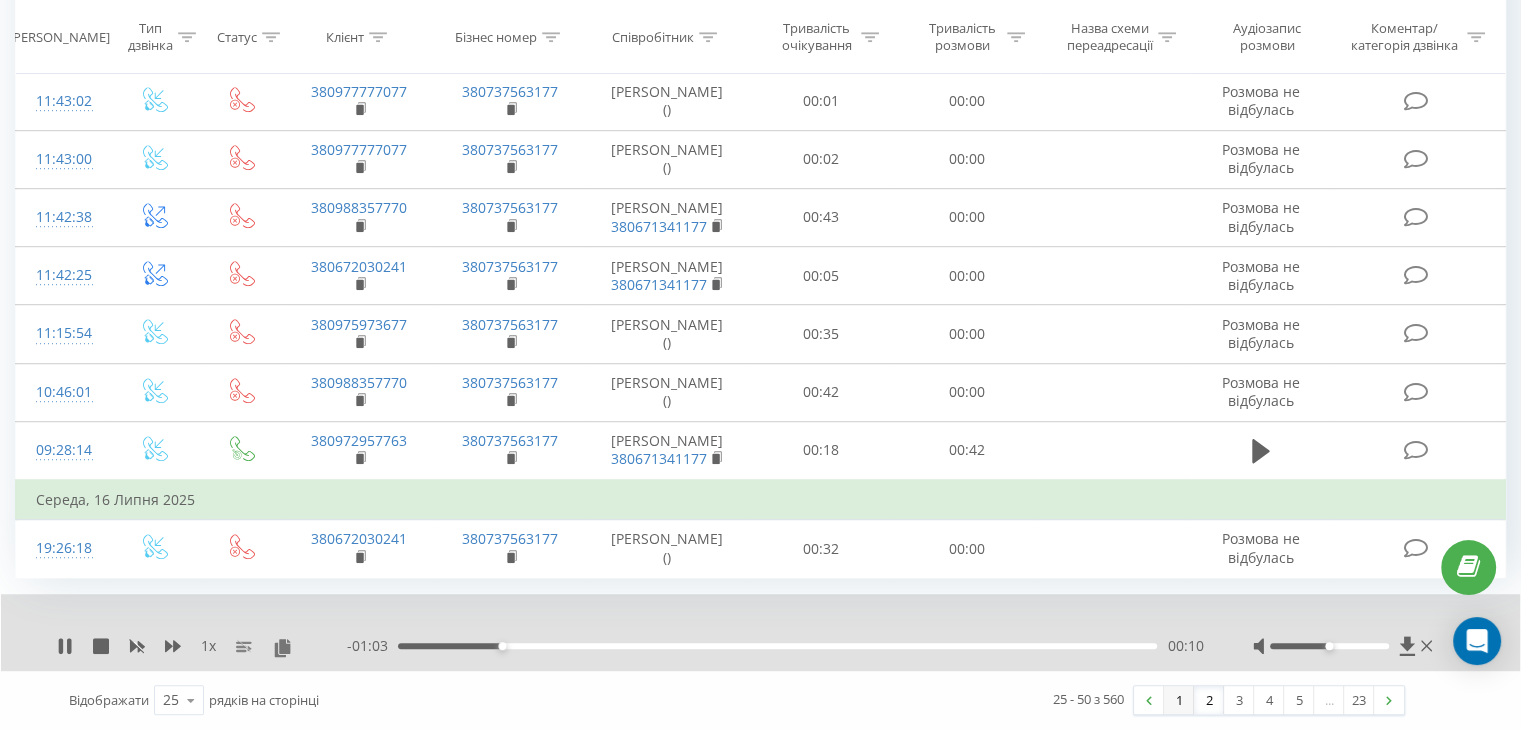 click on "1" at bounding box center [1179, 700] 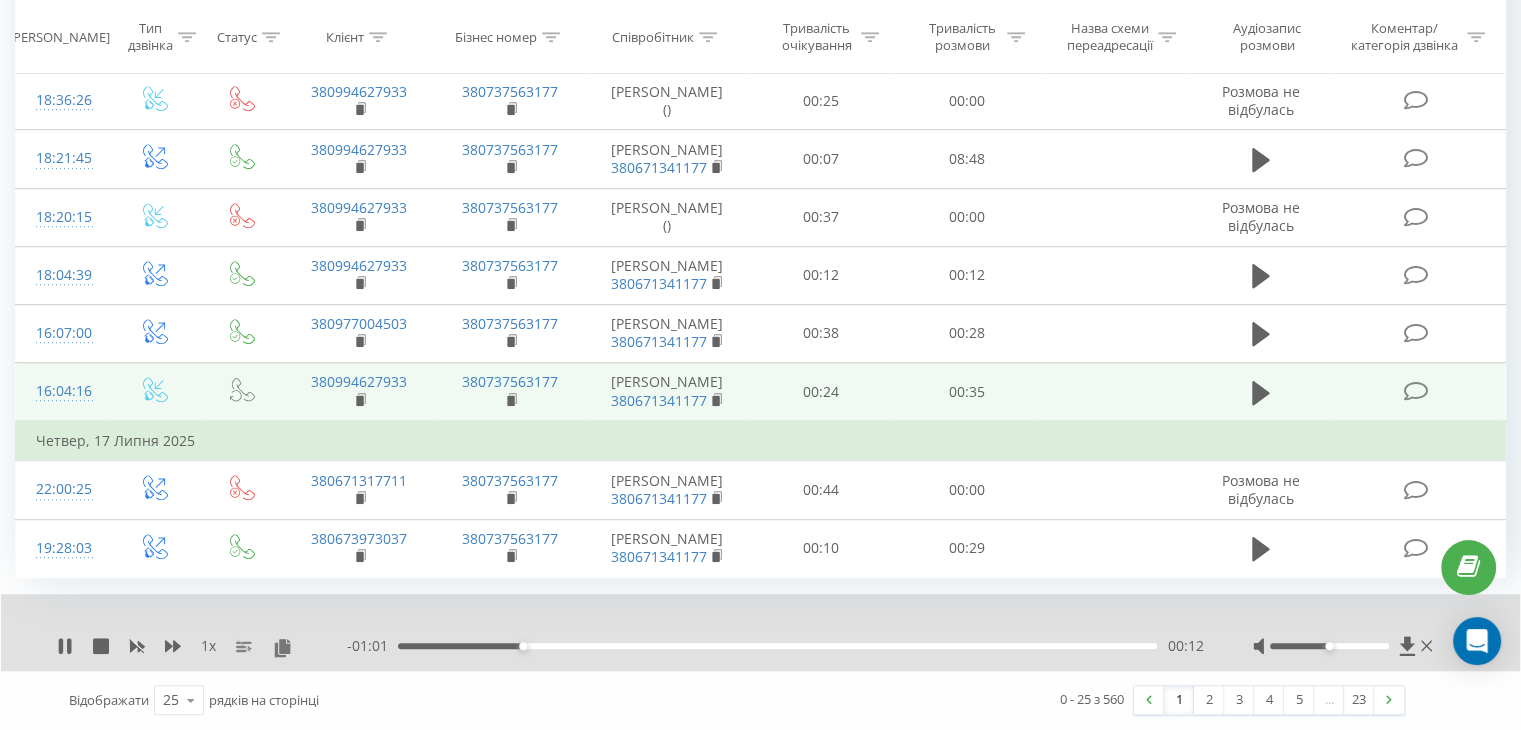 scroll, scrollTop: 1637, scrollLeft: 0, axis: vertical 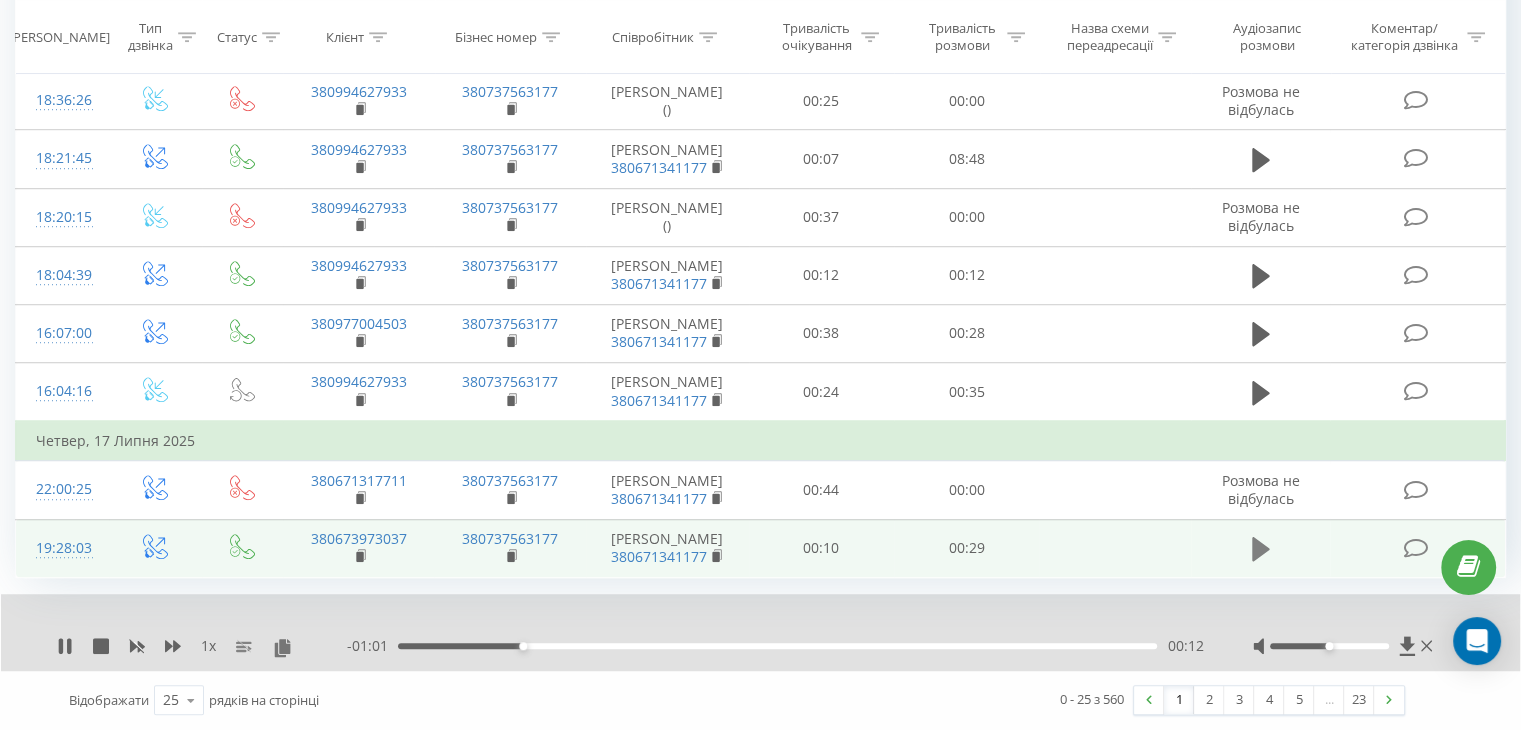 click 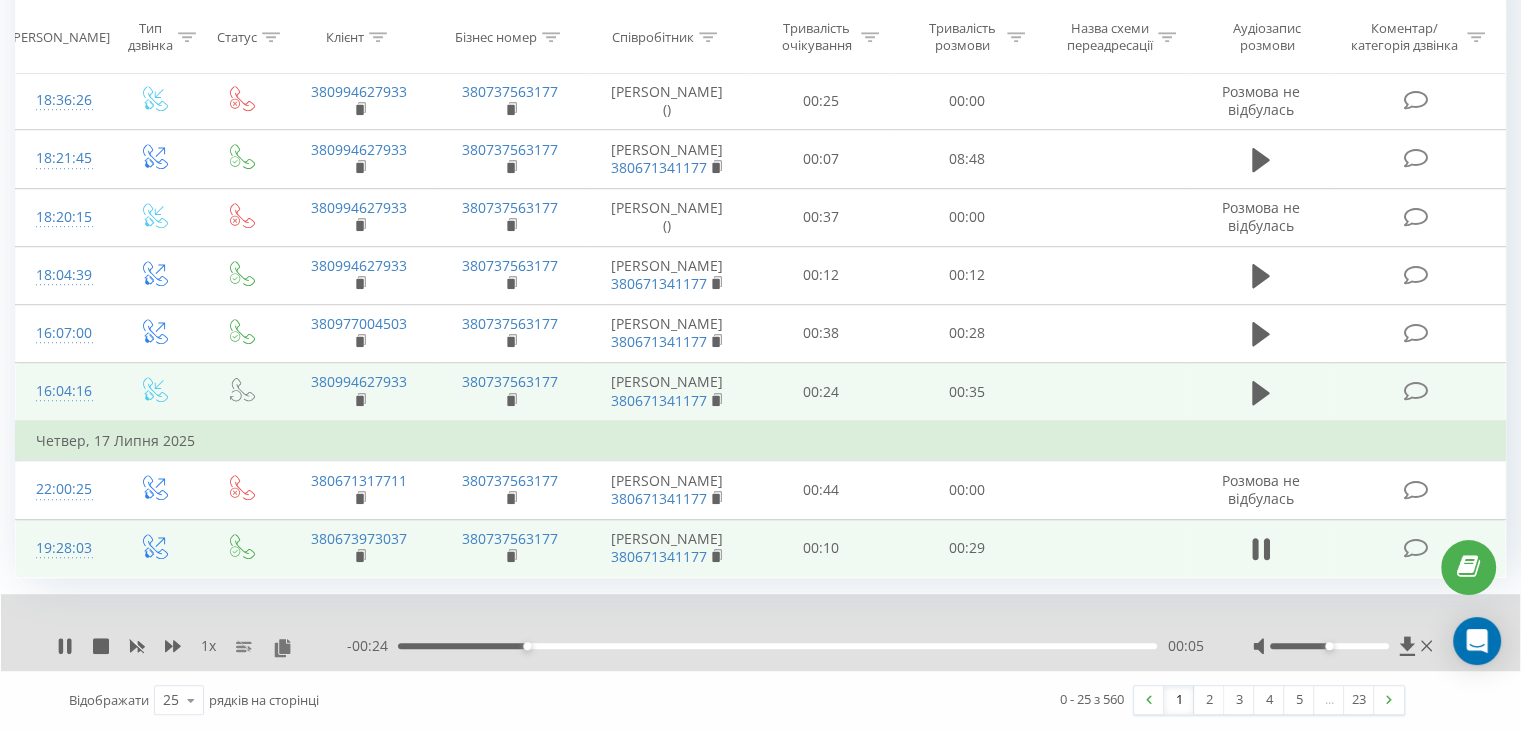 scroll, scrollTop: 1537, scrollLeft: 0, axis: vertical 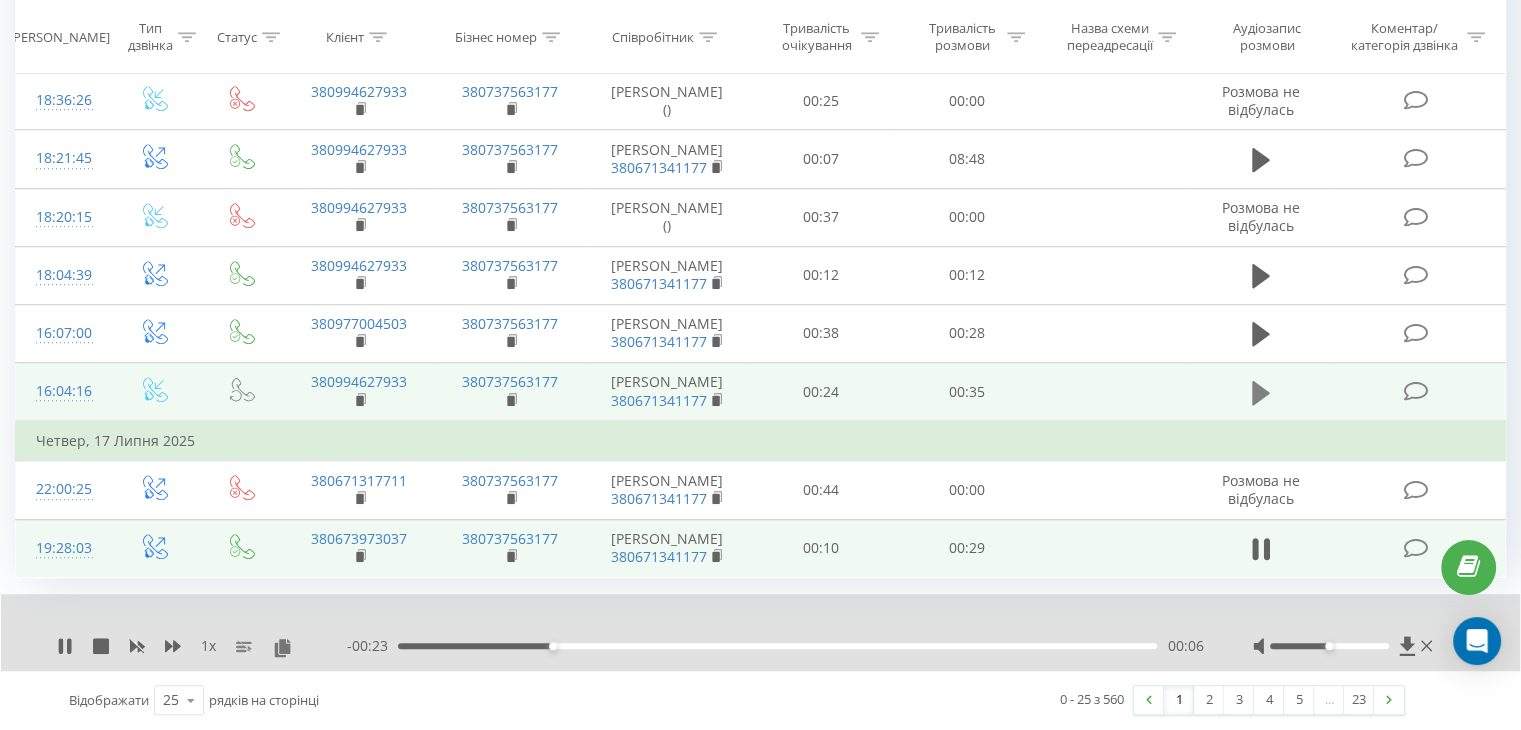 click 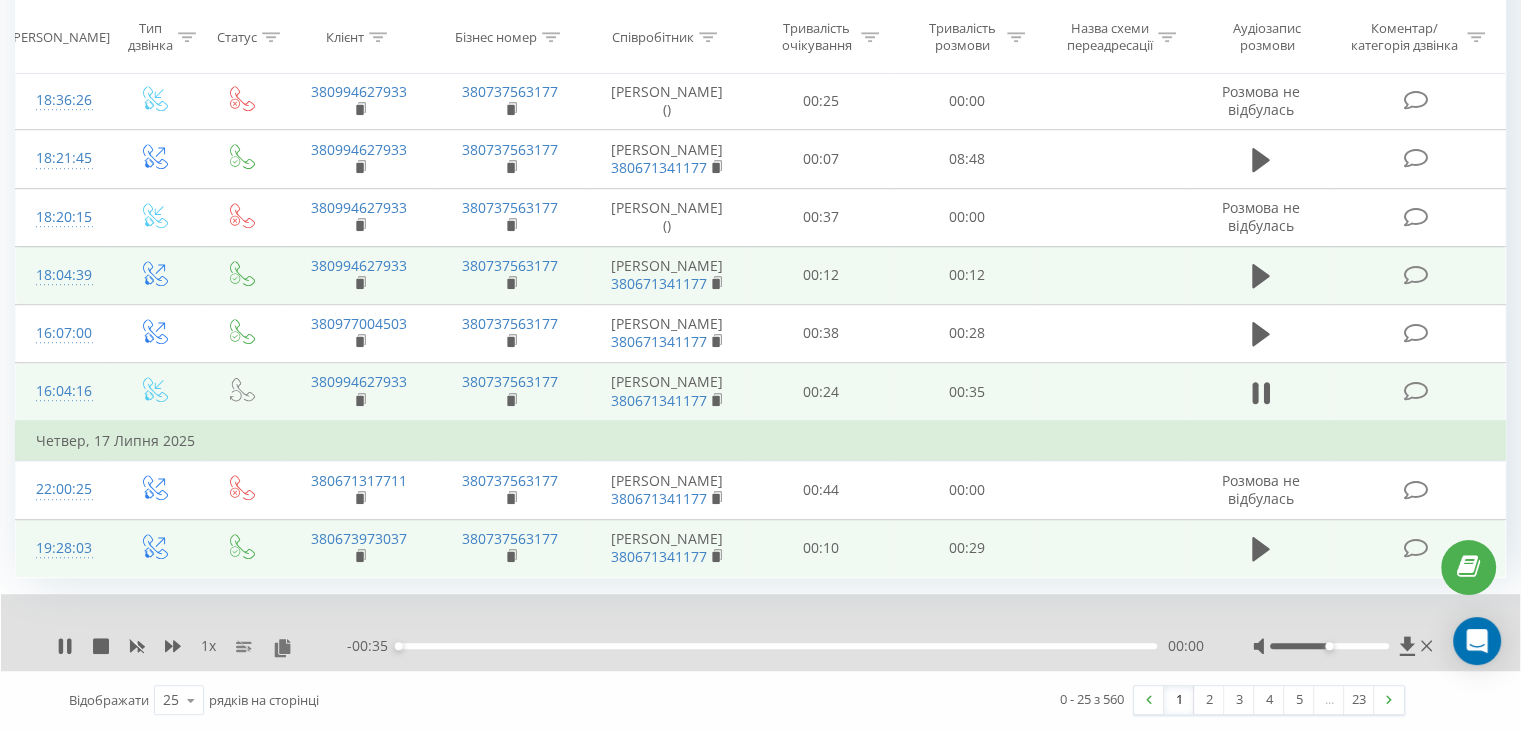 scroll, scrollTop: 1437, scrollLeft: 0, axis: vertical 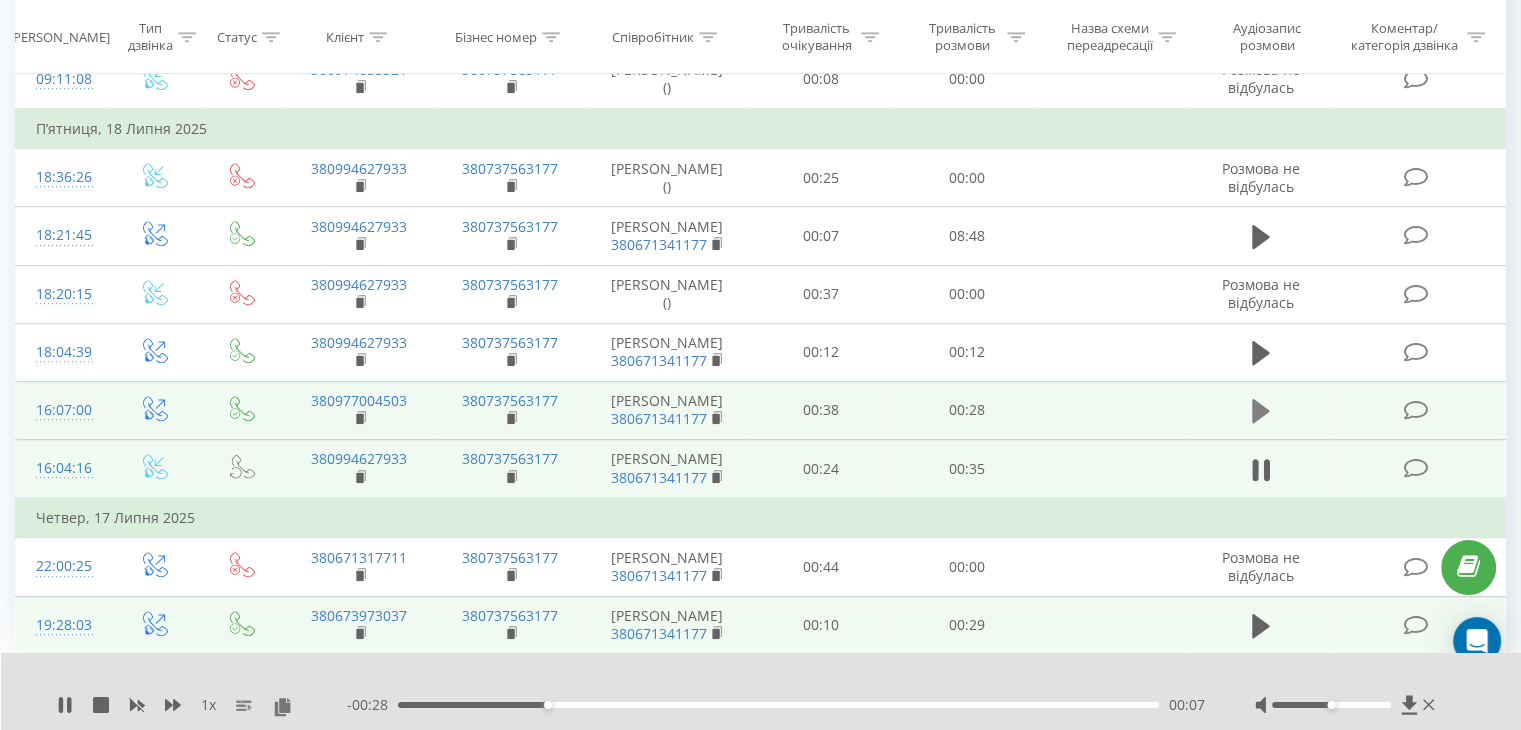 click 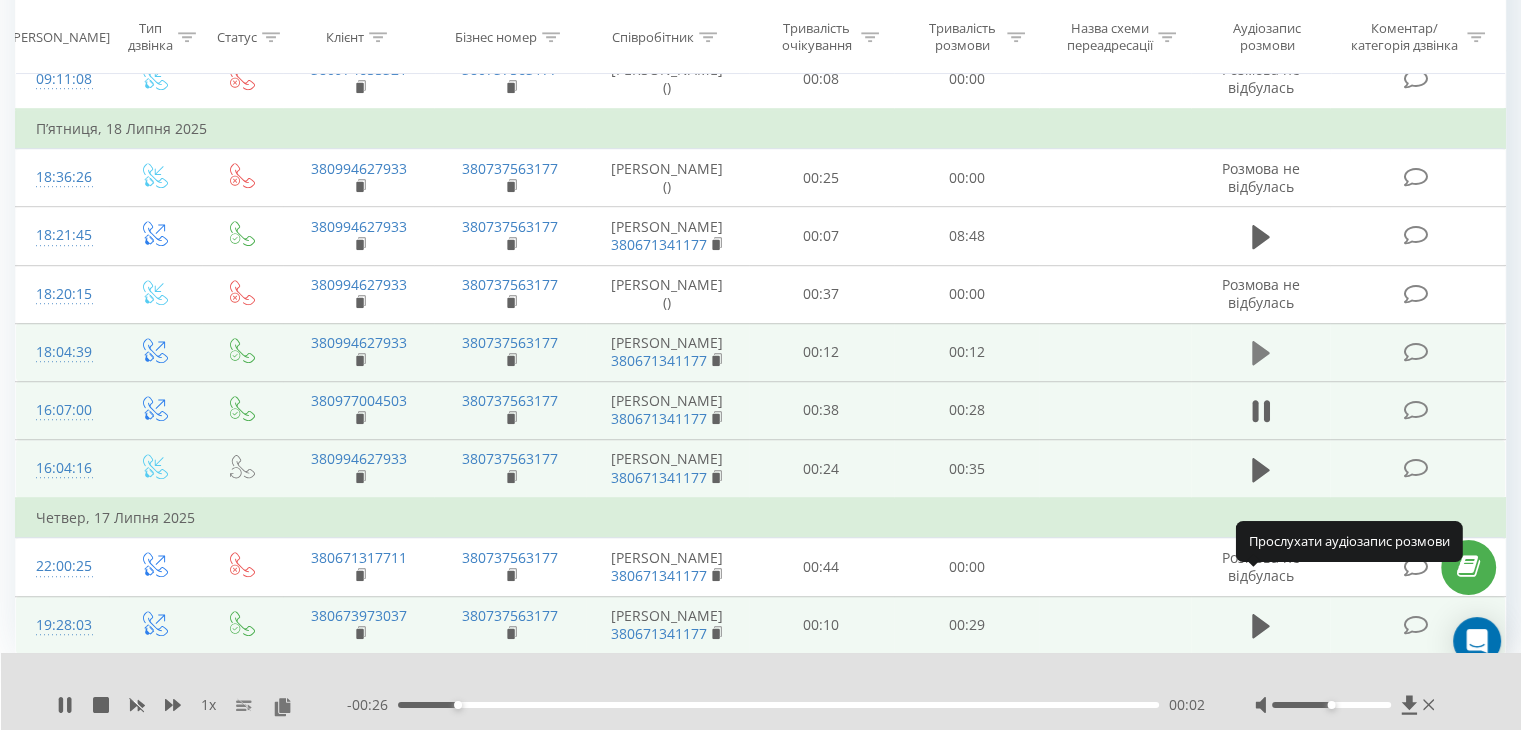 click 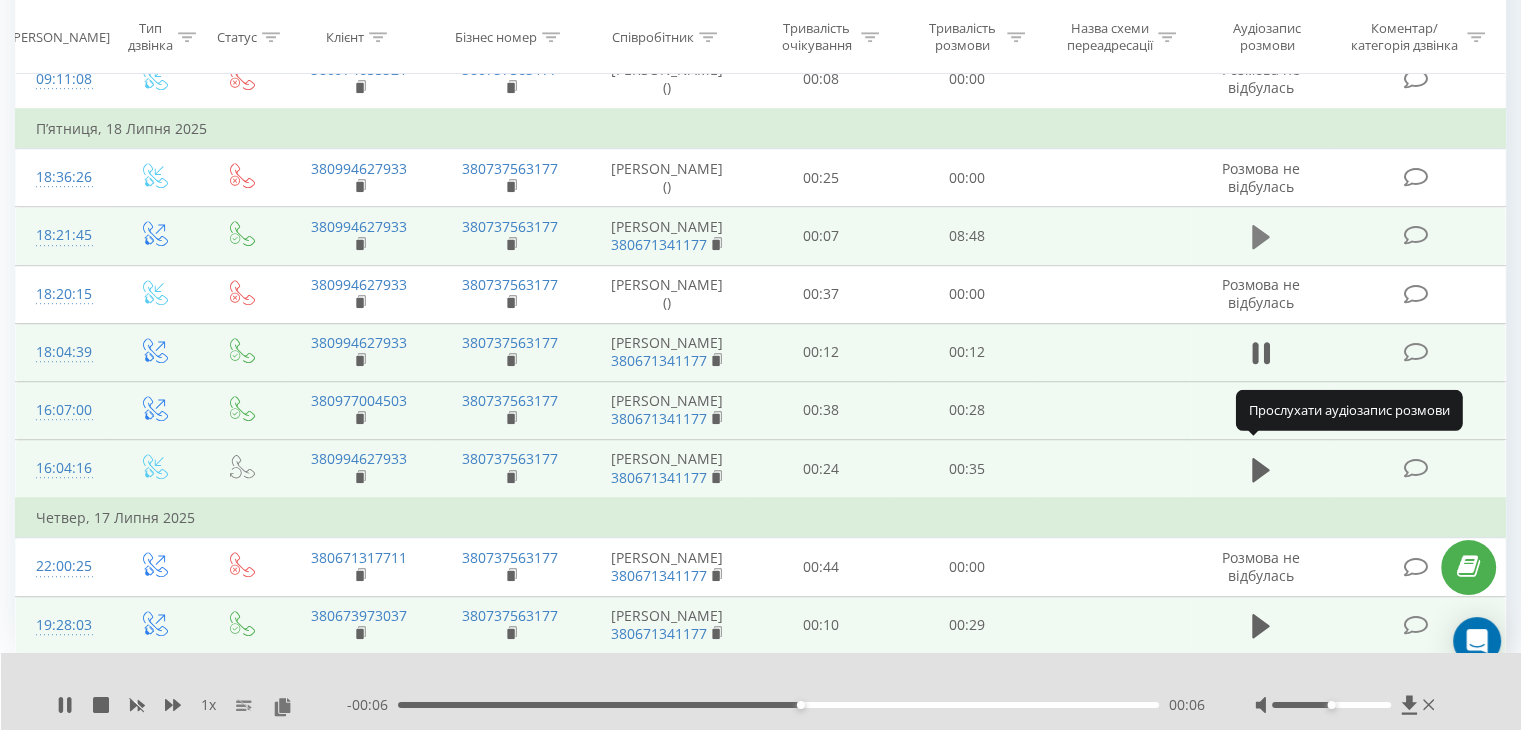 click 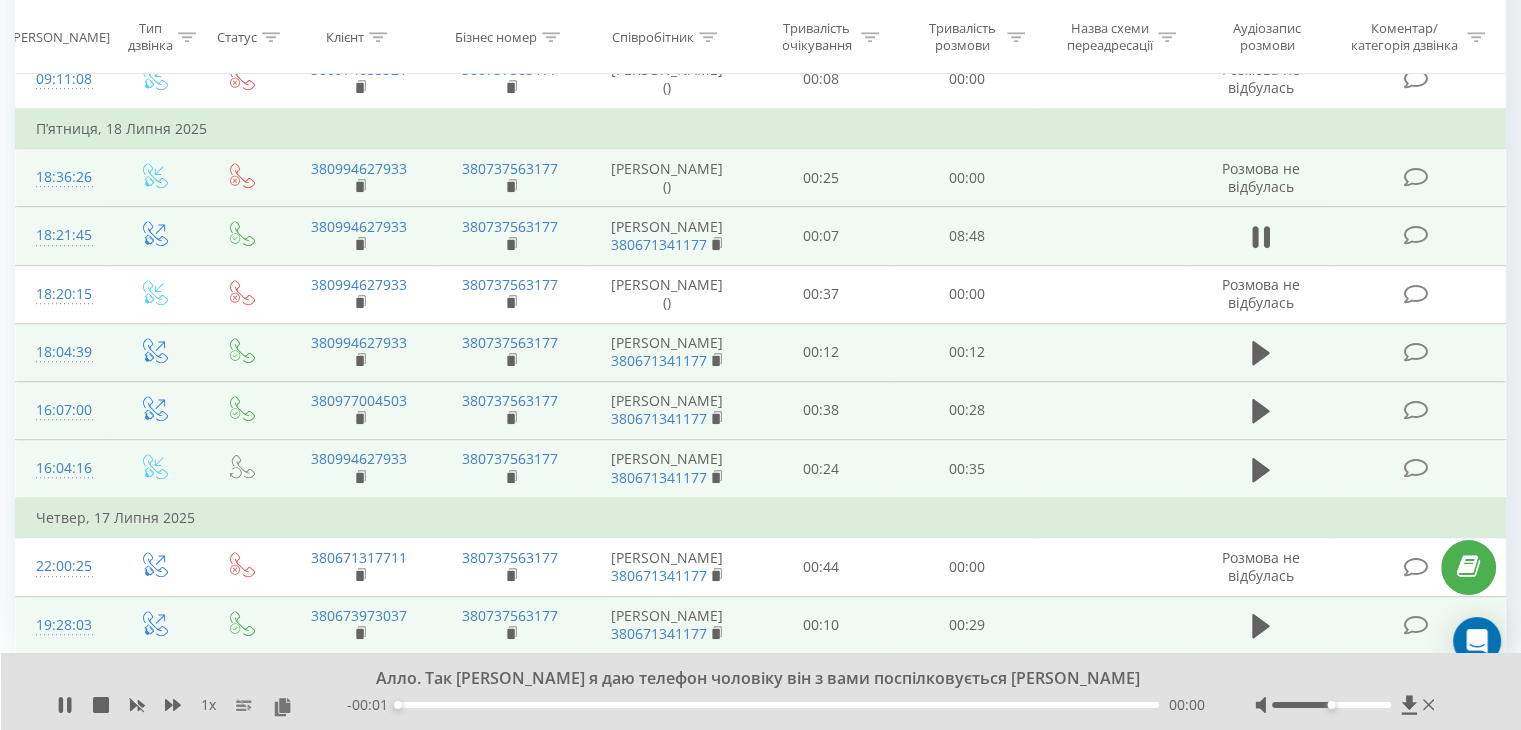 scroll, scrollTop: 1237, scrollLeft: 0, axis: vertical 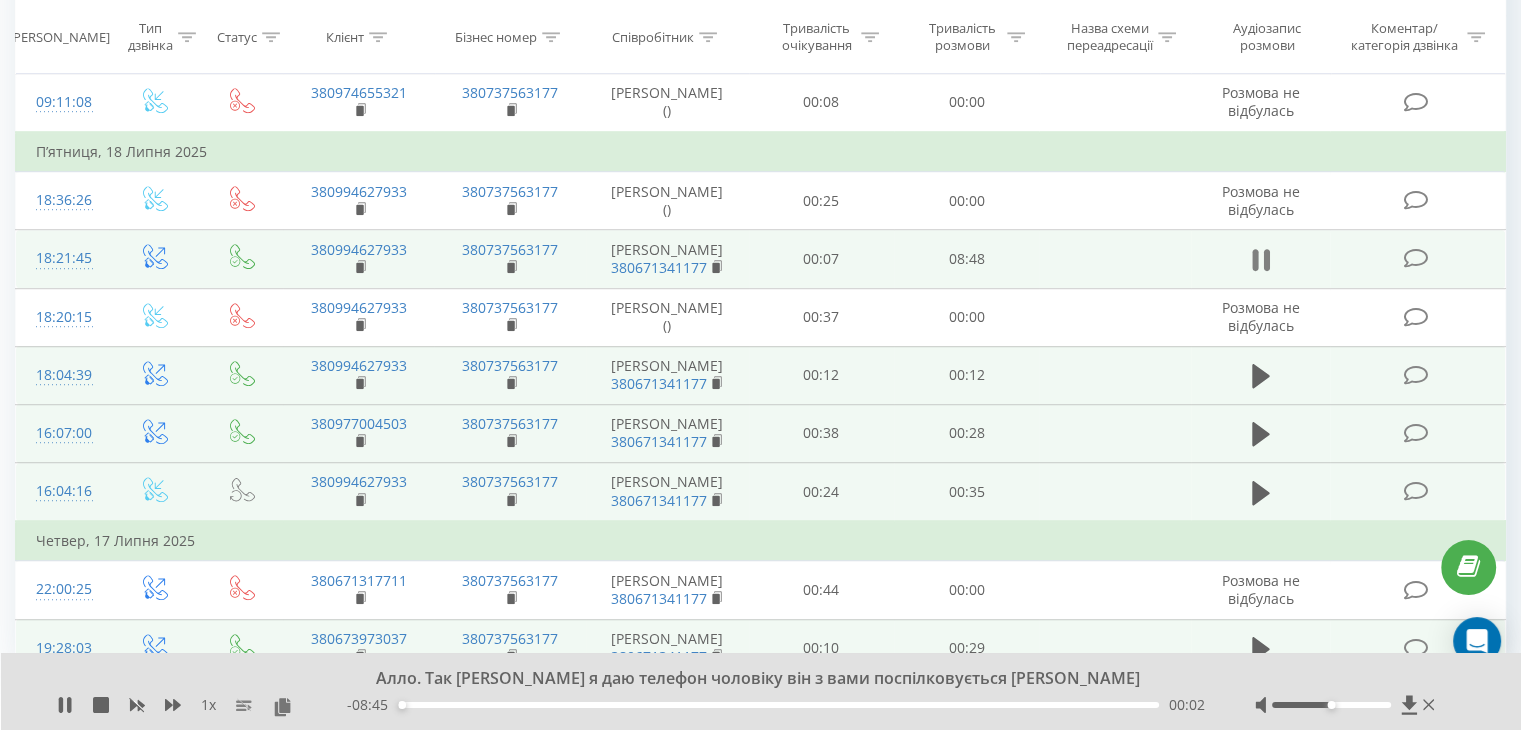 click 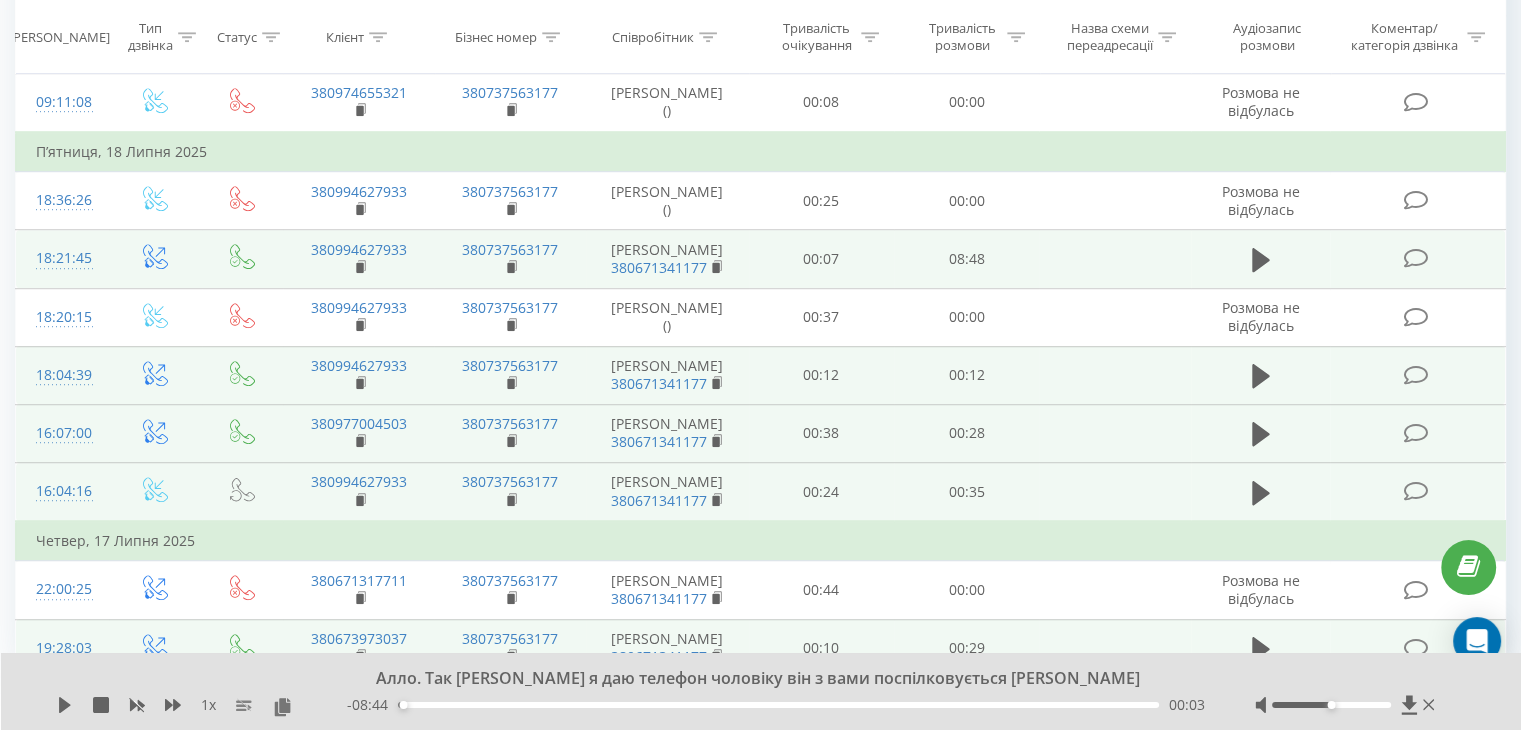 scroll, scrollTop: 1037, scrollLeft: 0, axis: vertical 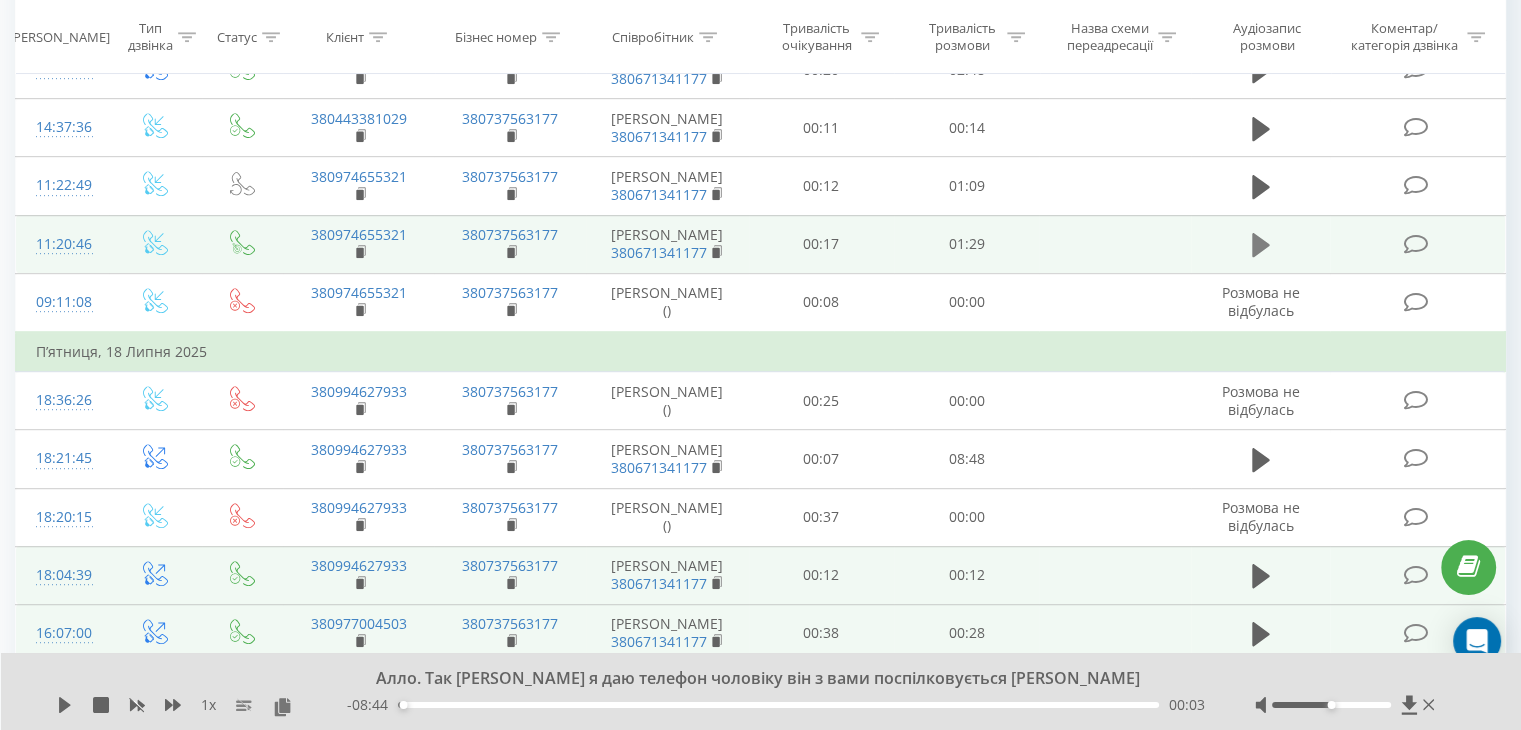 click 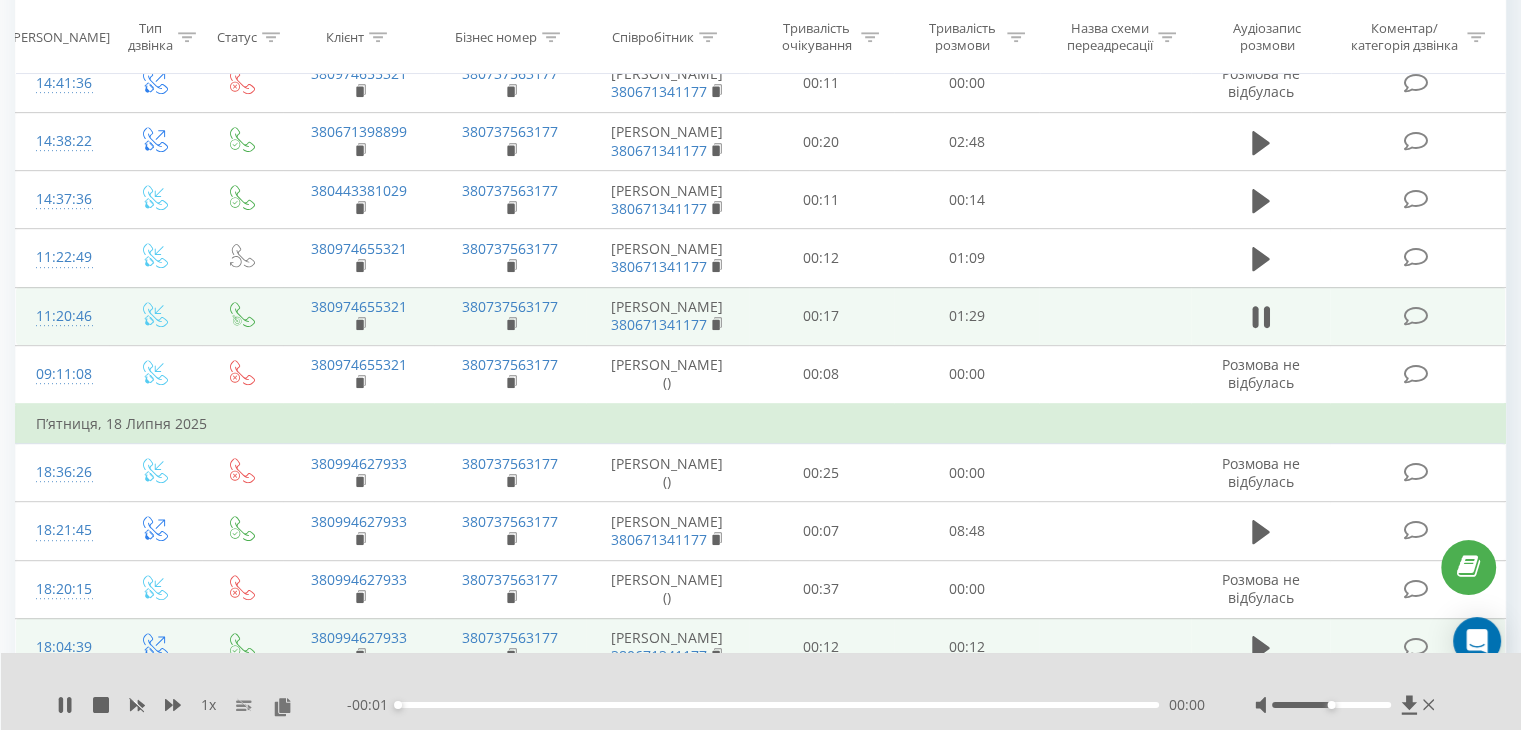 scroll, scrollTop: 937, scrollLeft: 0, axis: vertical 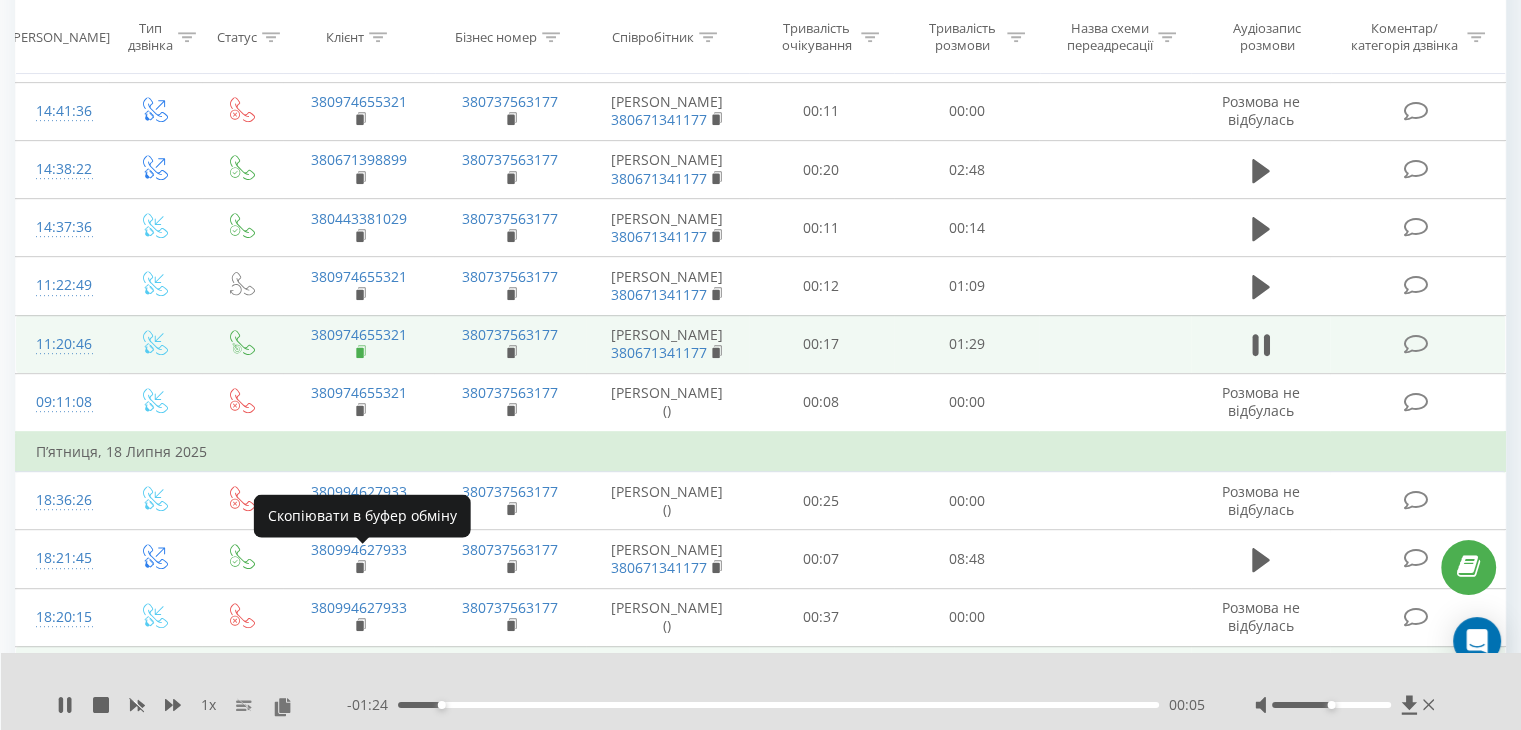 click 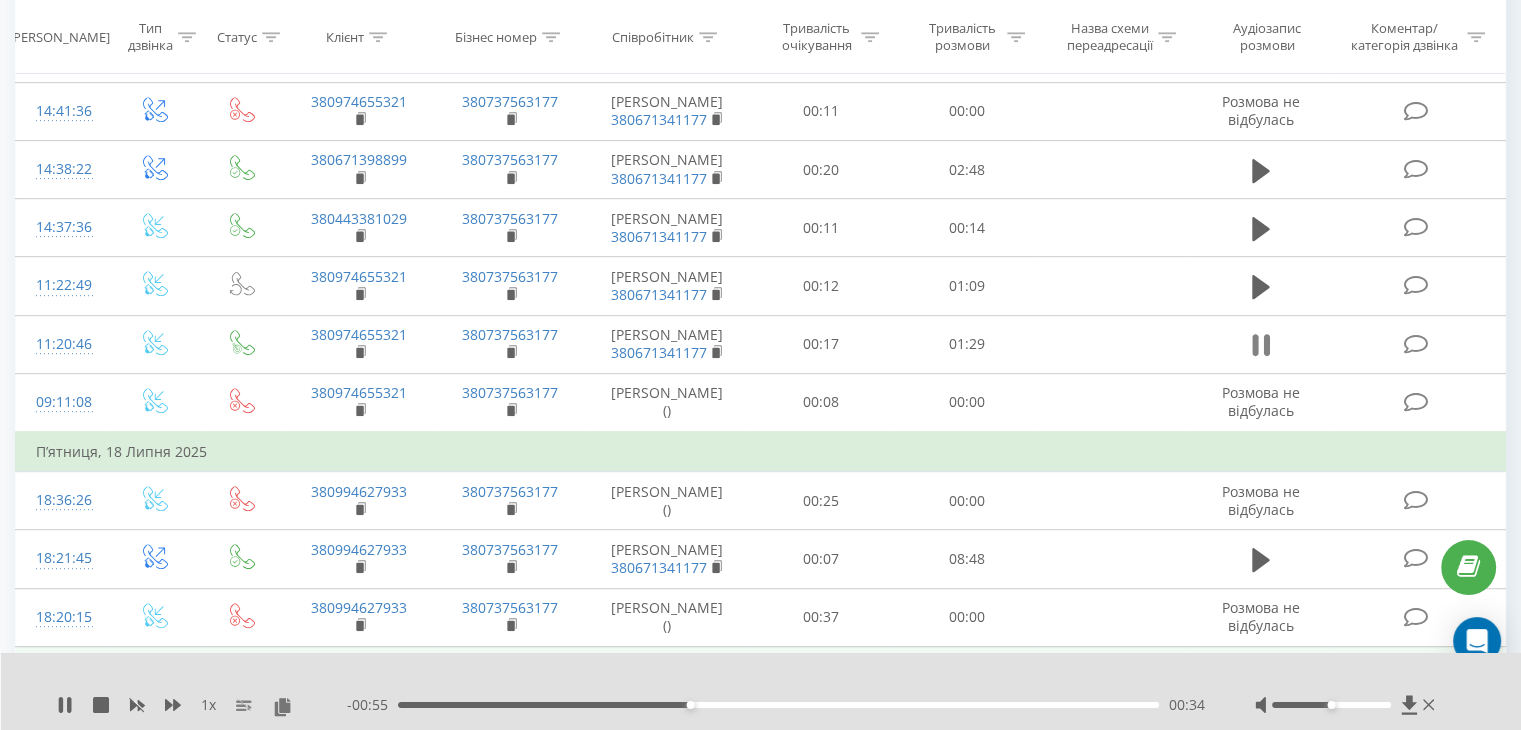 click at bounding box center [1261, 345] 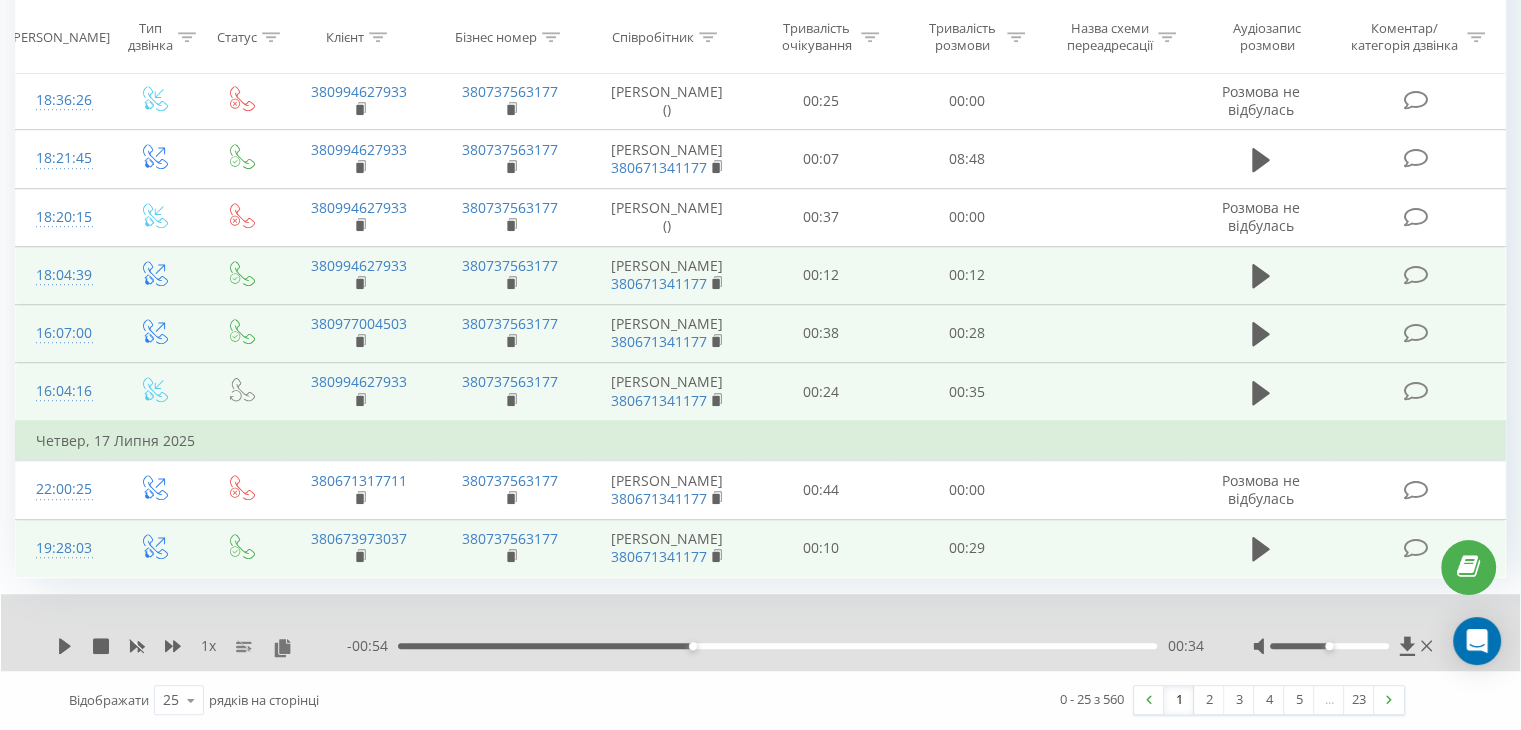 scroll, scrollTop: 1637, scrollLeft: 0, axis: vertical 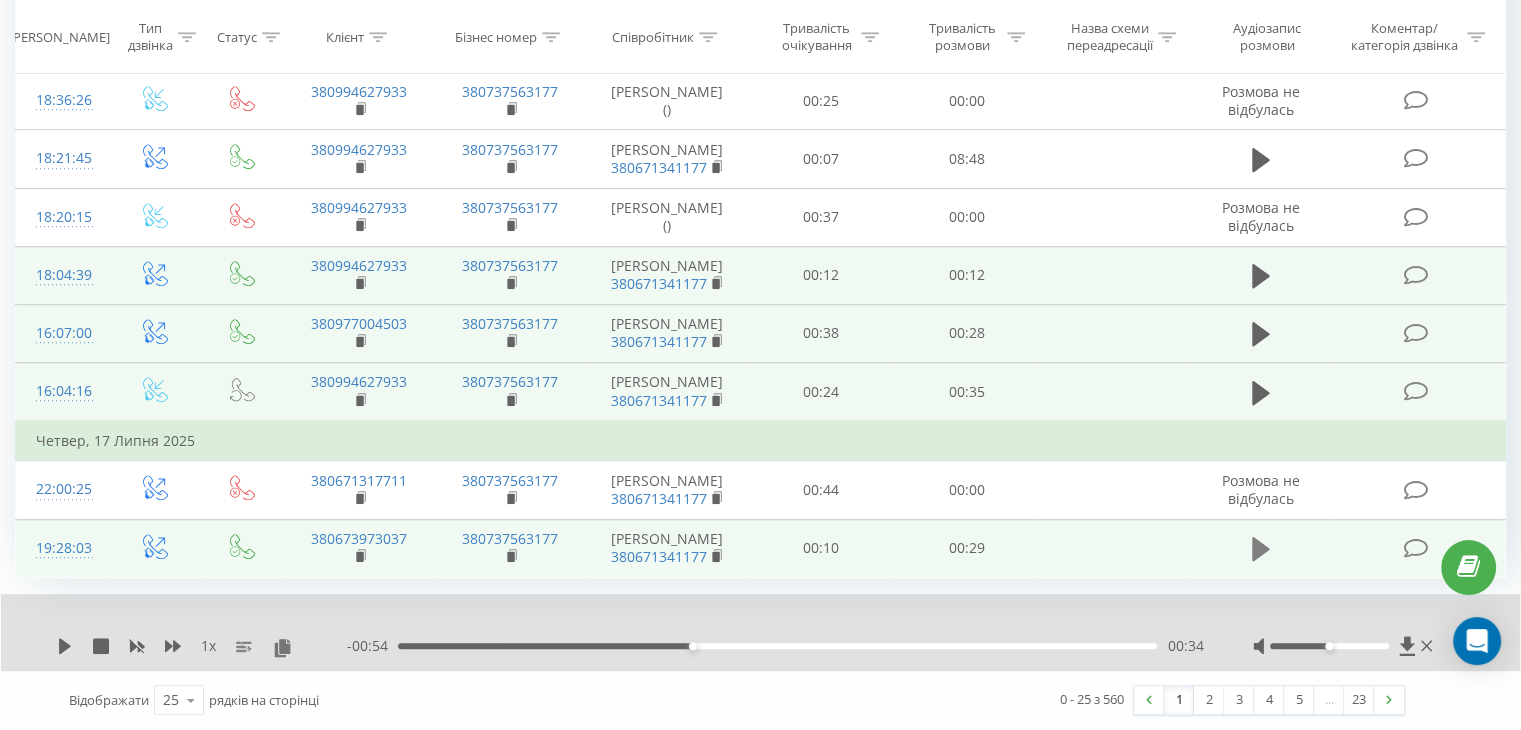 click 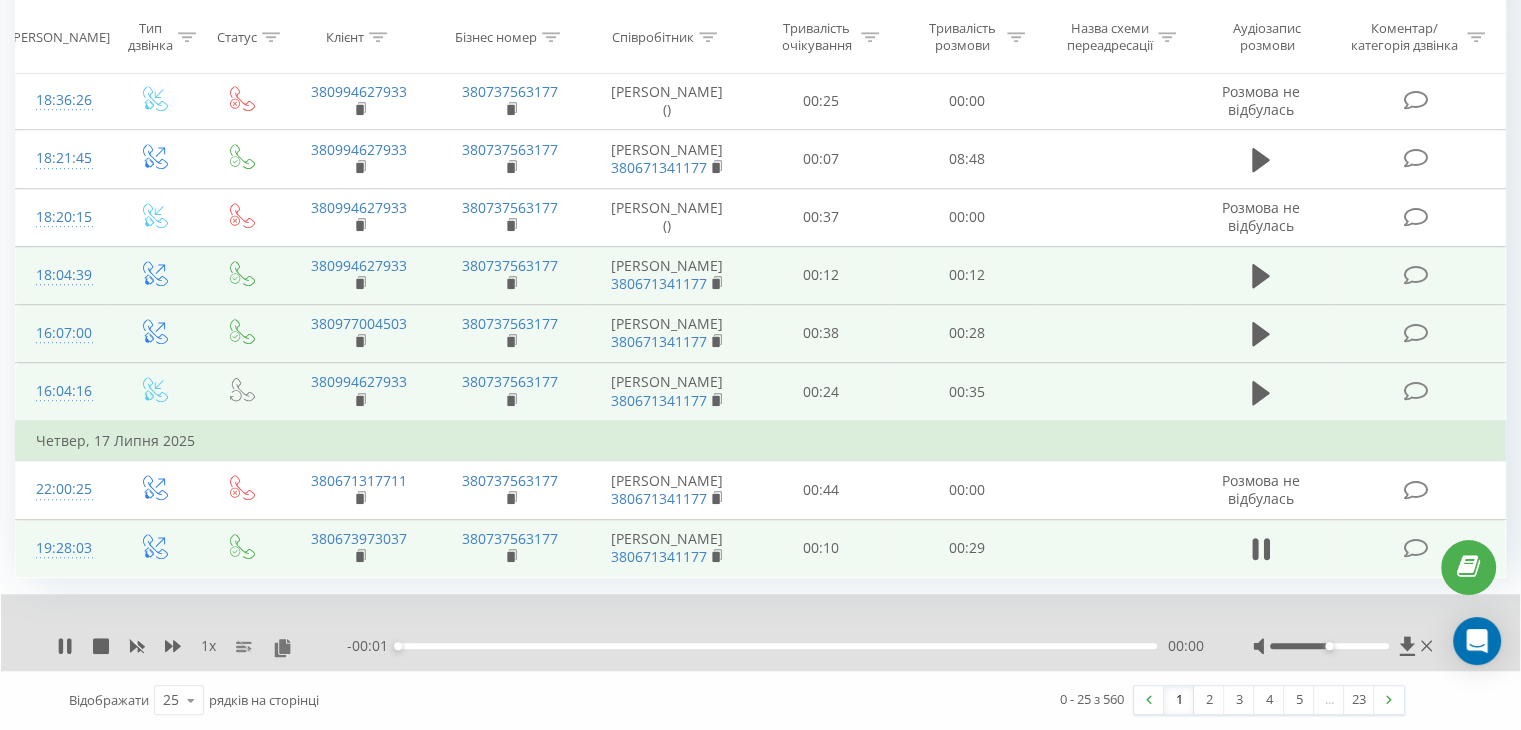 scroll, scrollTop: 1537, scrollLeft: 0, axis: vertical 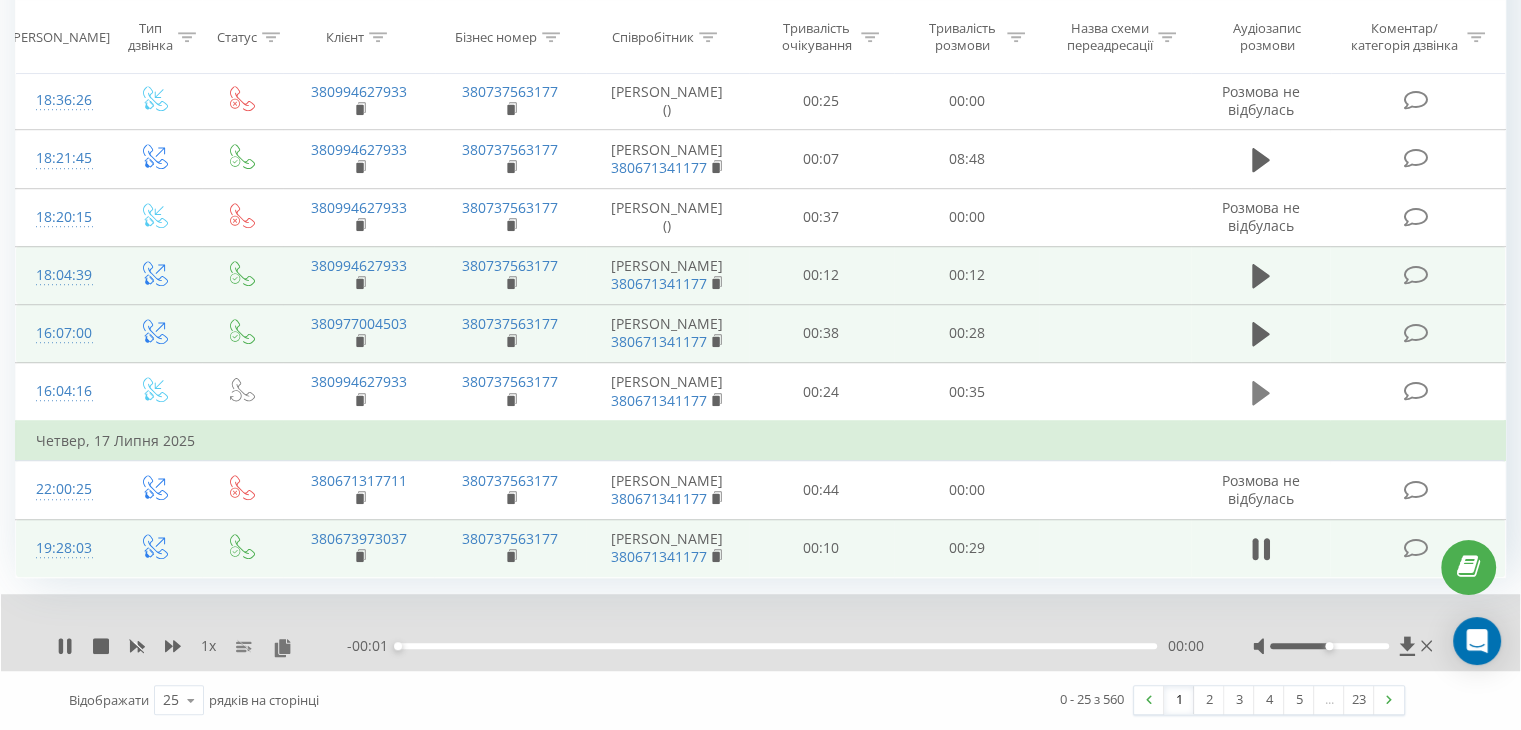 click 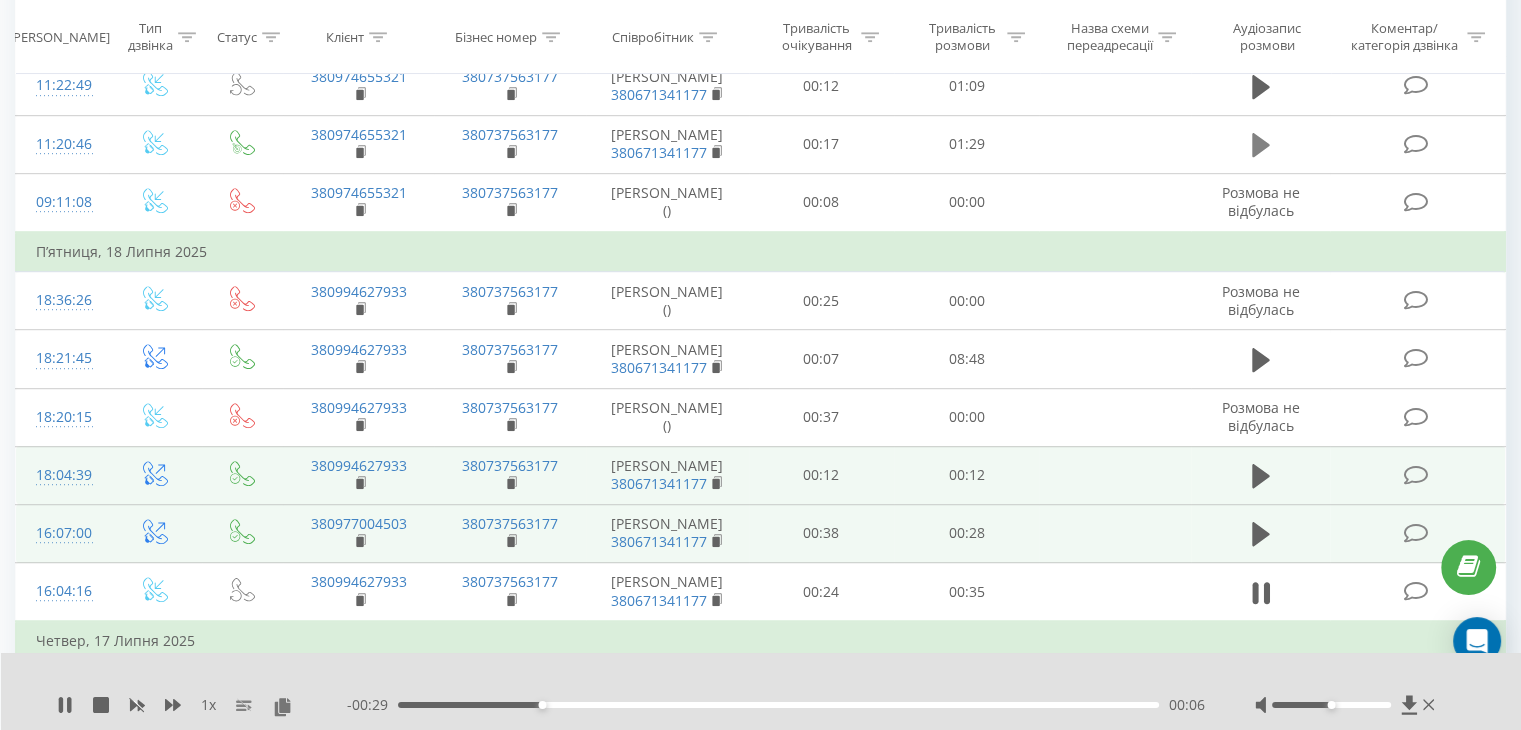 click 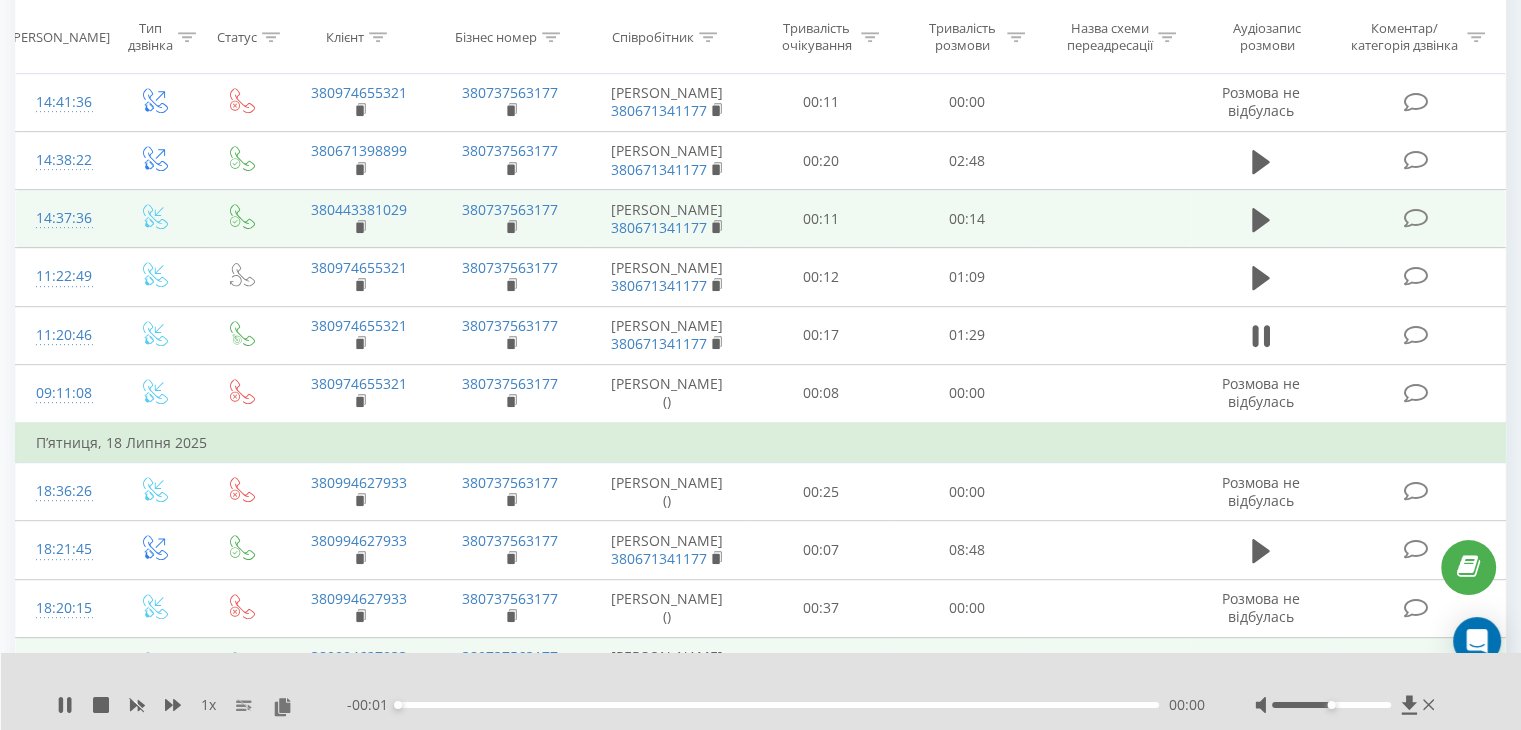 scroll, scrollTop: 937, scrollLeft: 0, axis: vertical 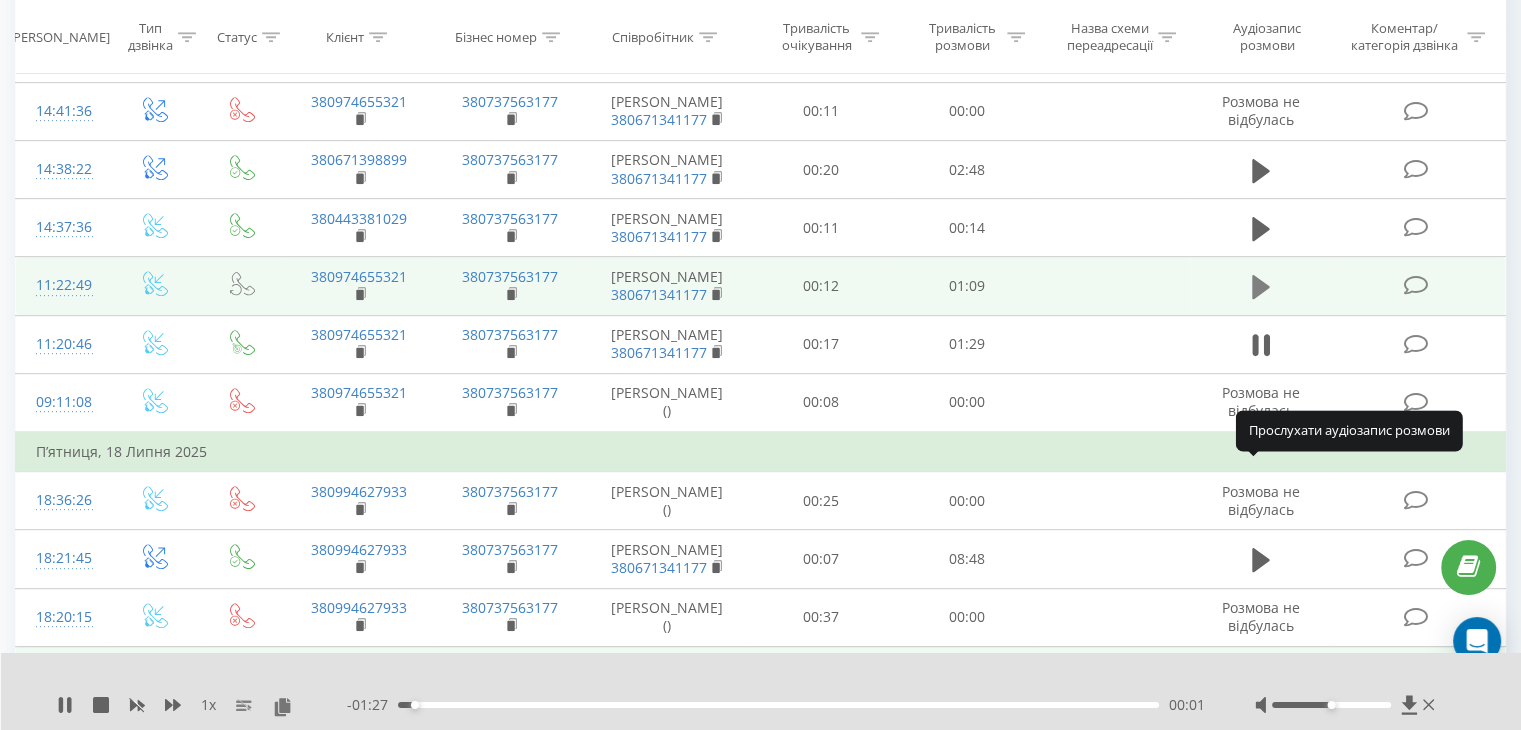 click 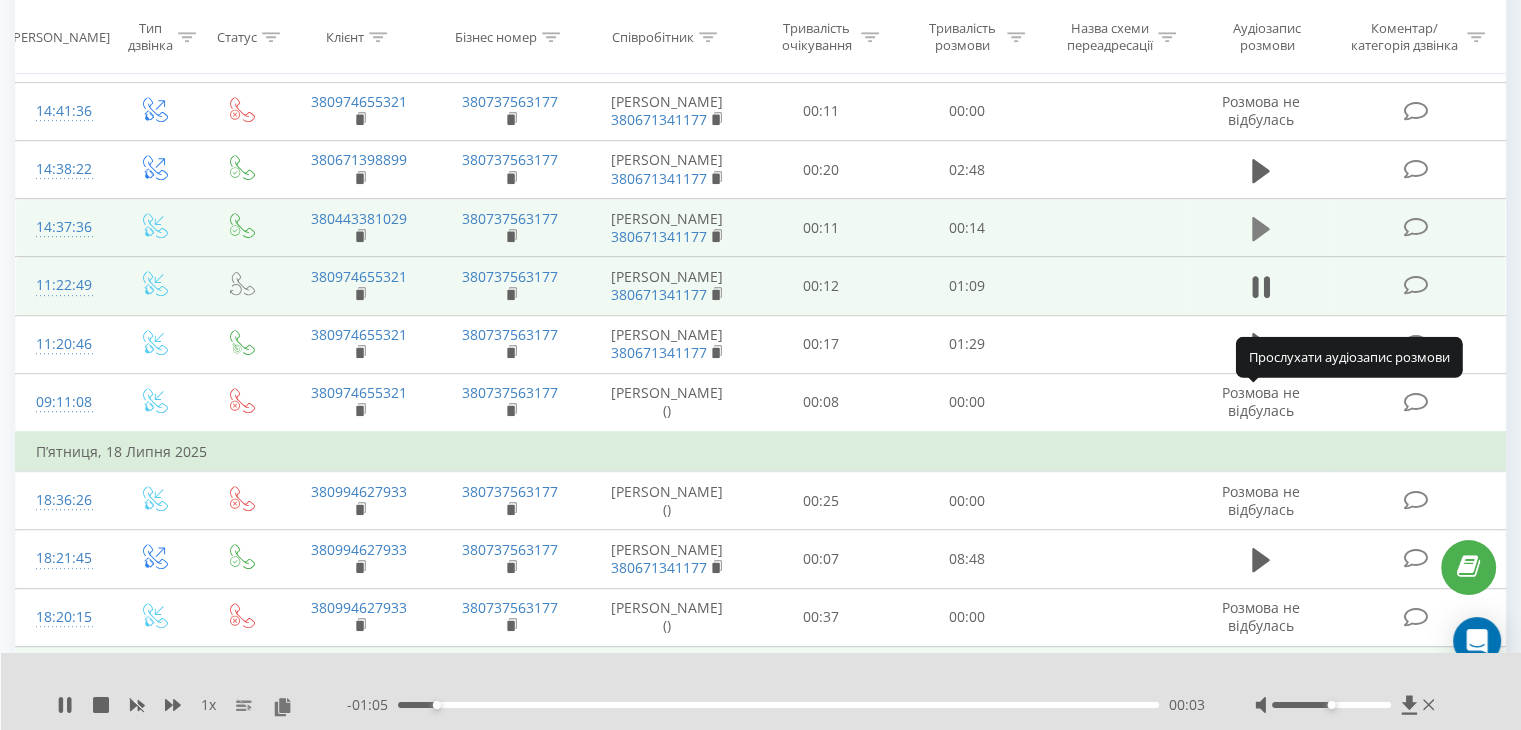 click 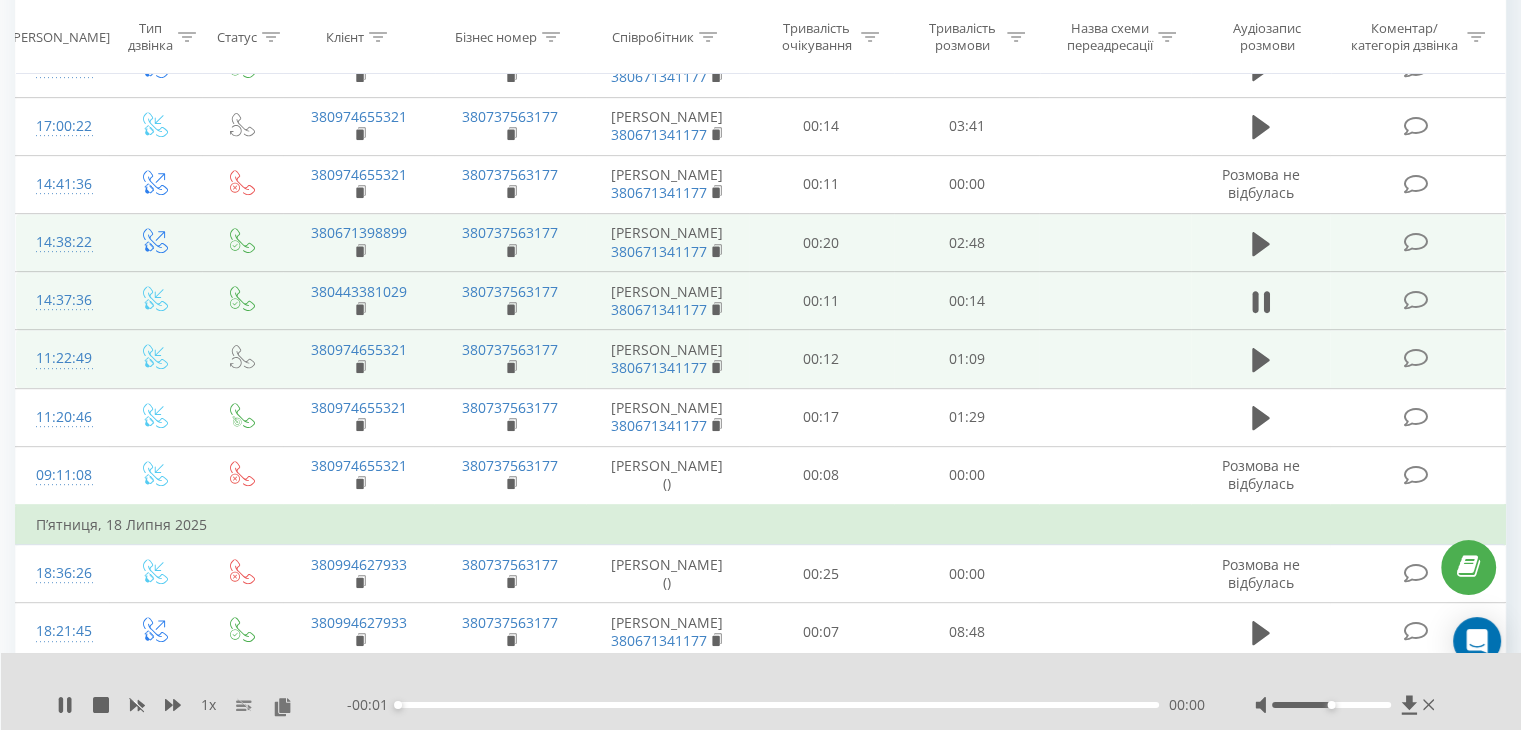 scroll, scrollTop: 837, scrollLeft: 0, axis: vertical 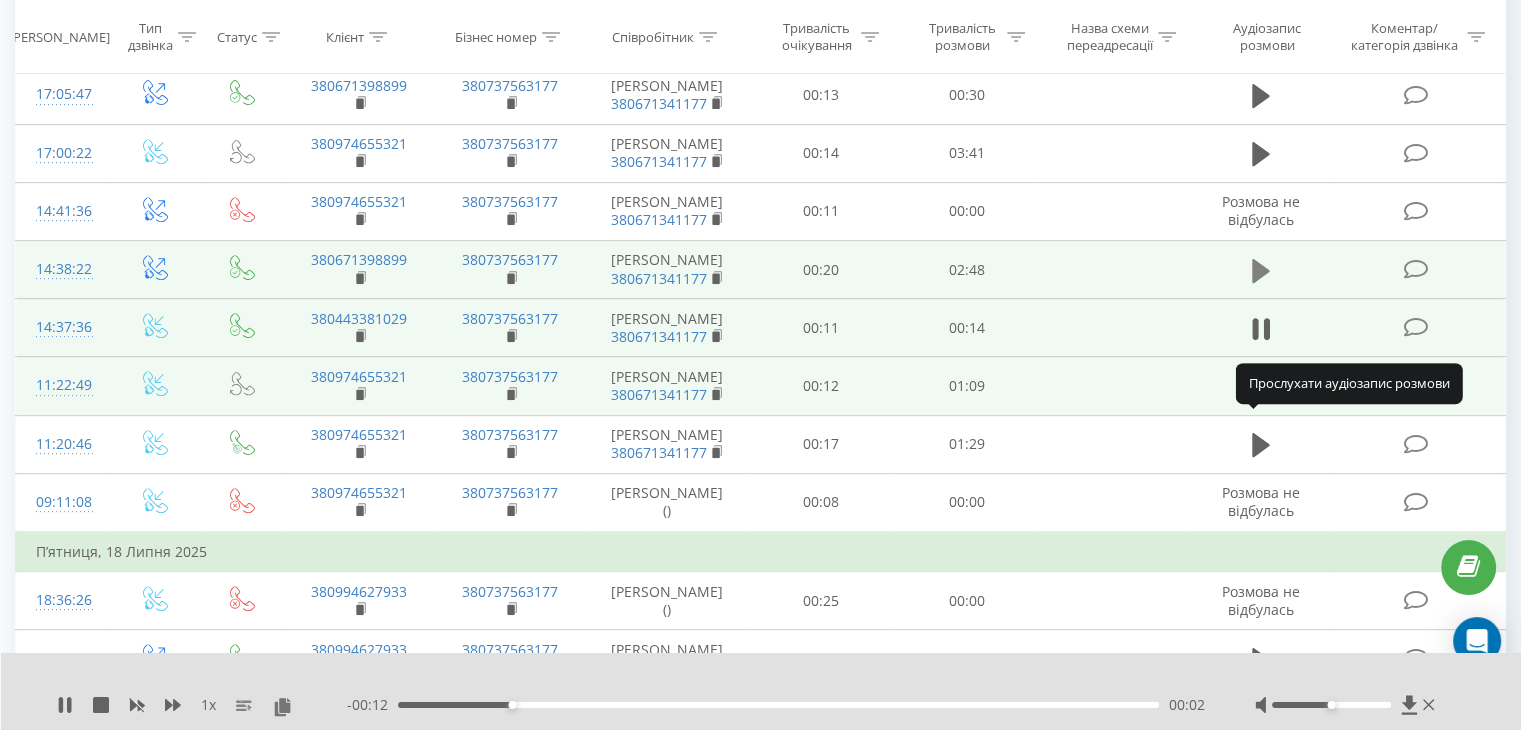click 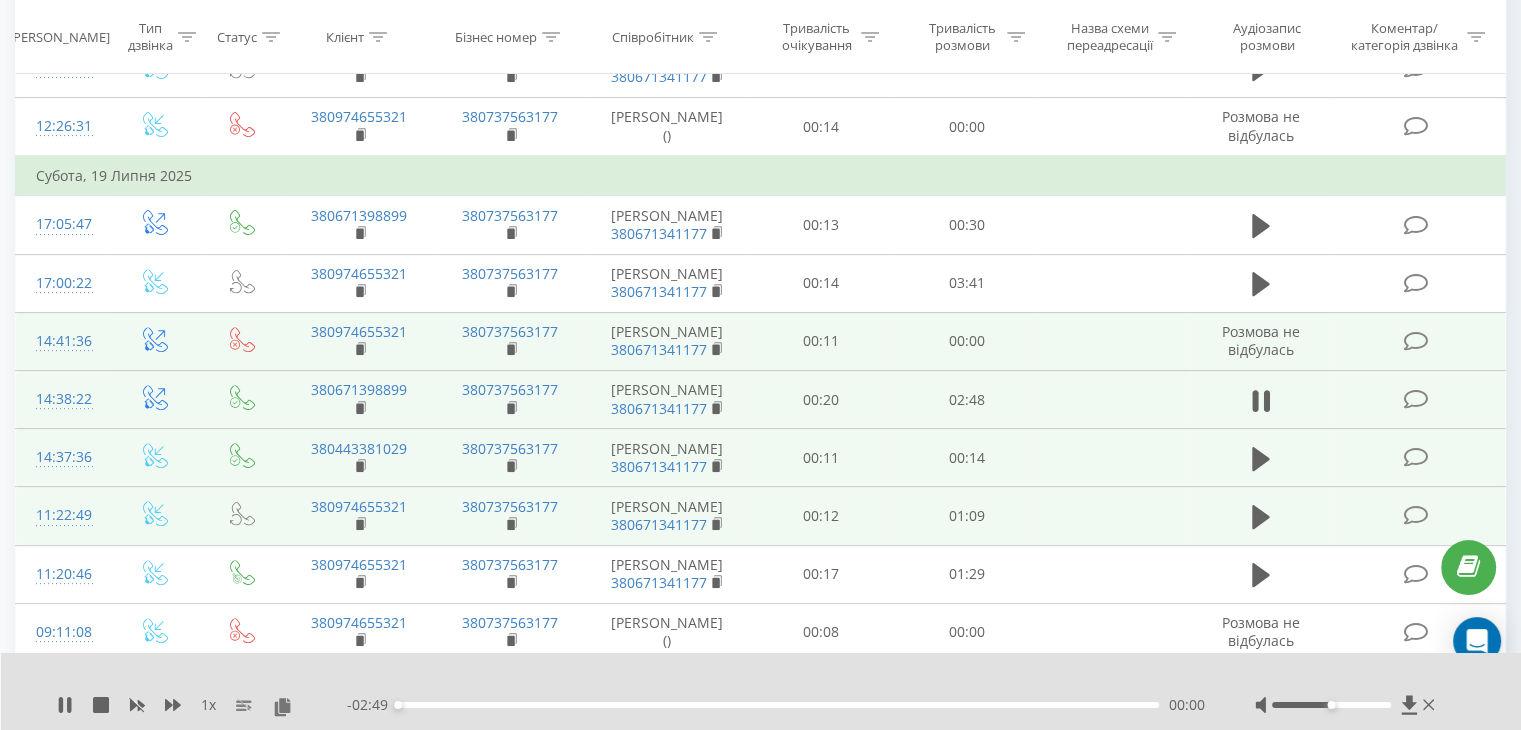 scroll, scrollTop: 737, scrollLeft: 0, axis: vertical 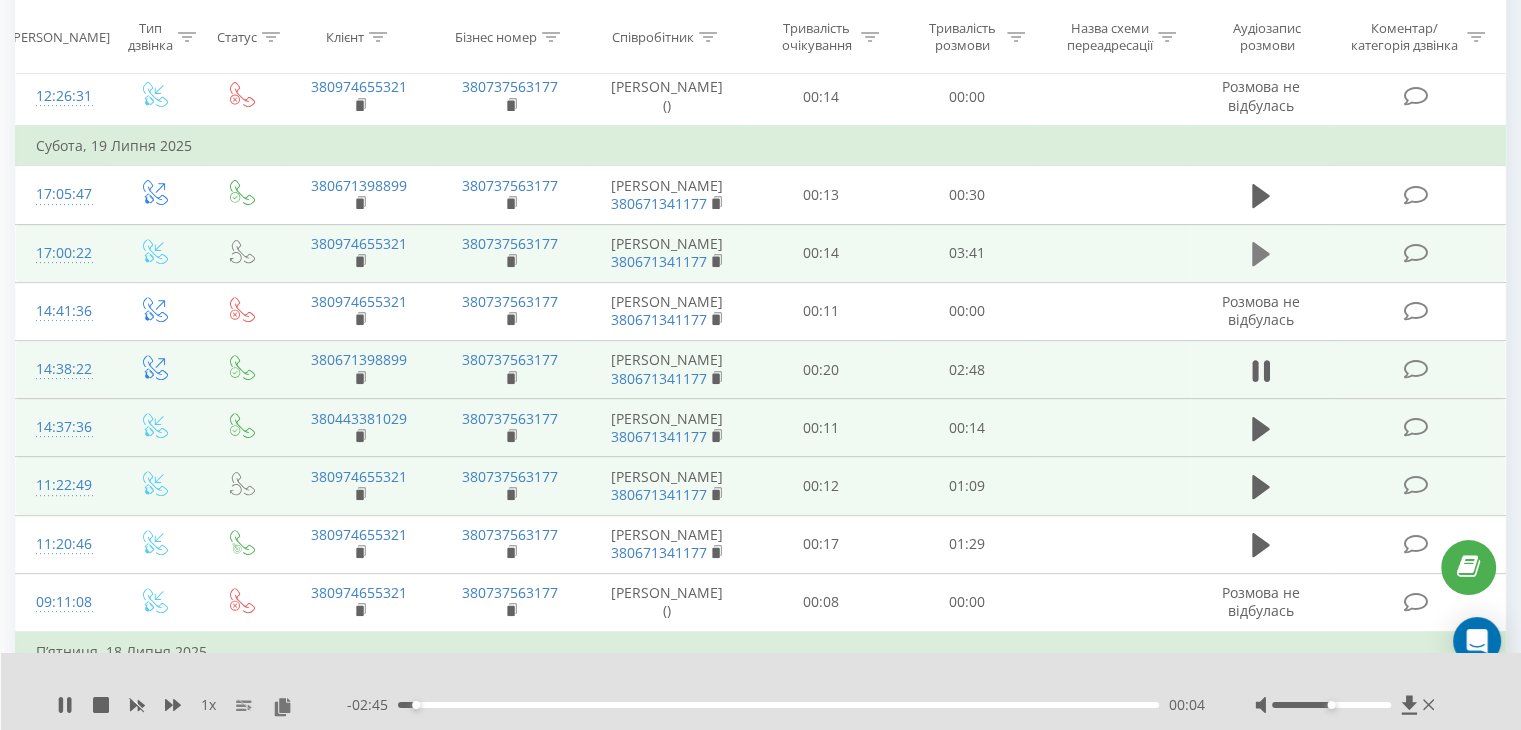 click 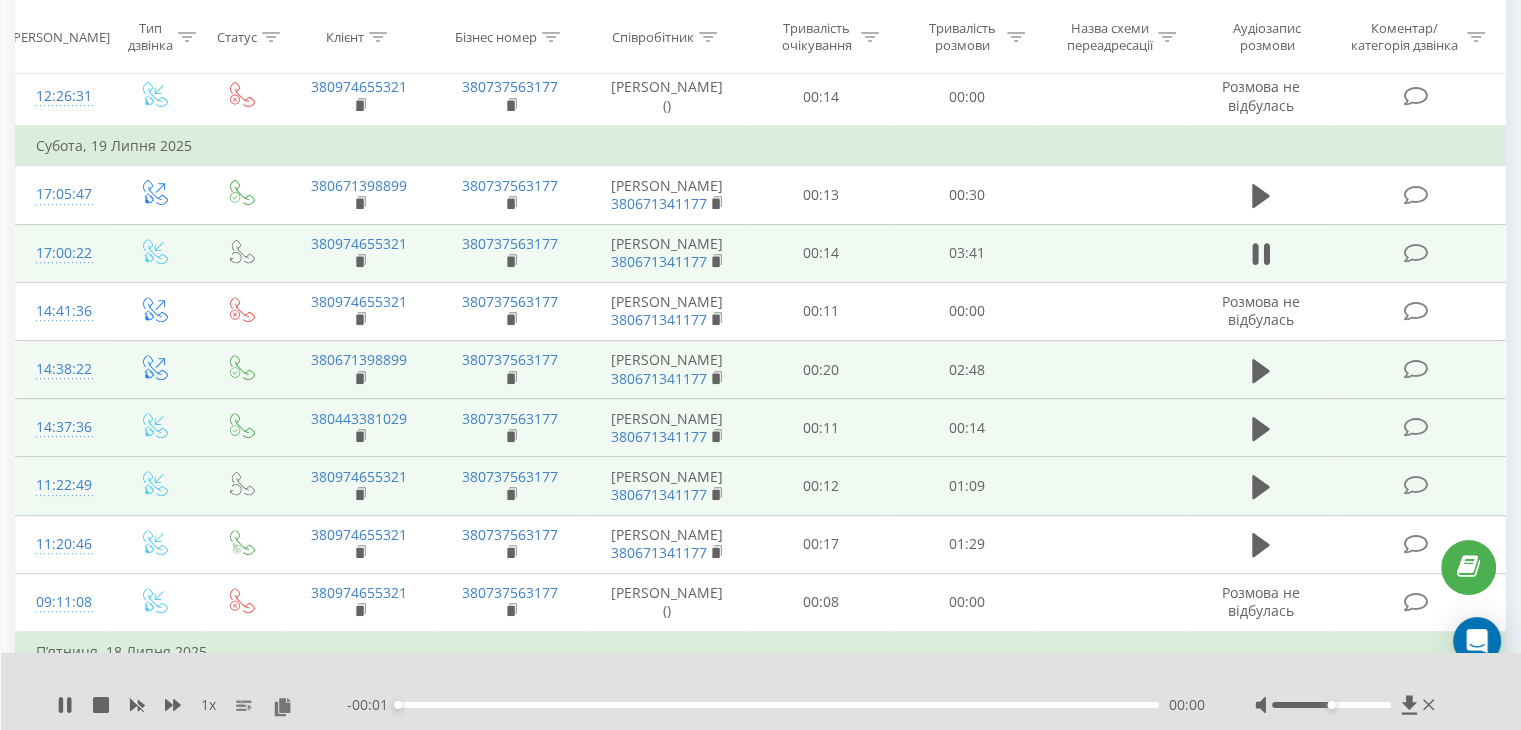 scroll, scrollTop: 637, scrollLeft: 0, axis: vertical 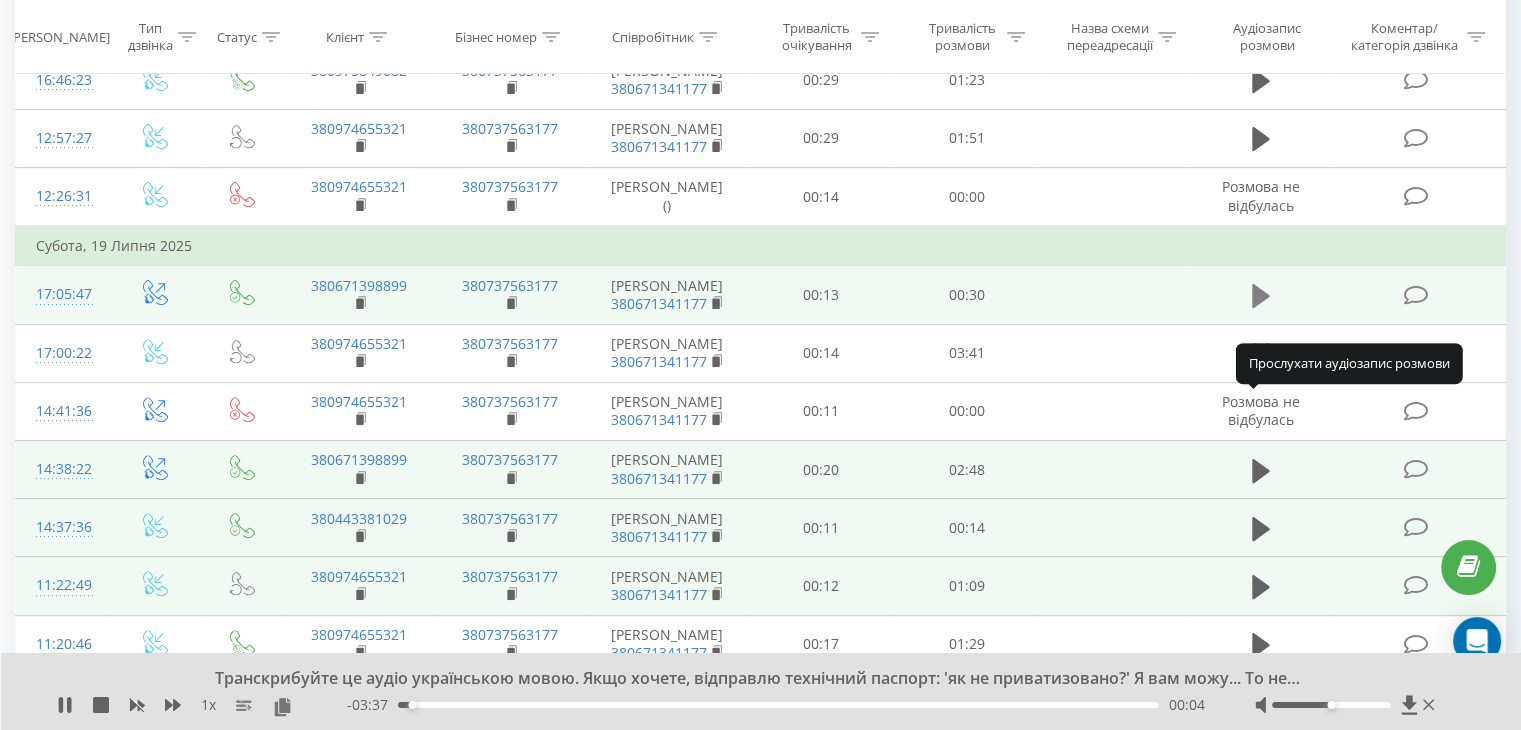 click 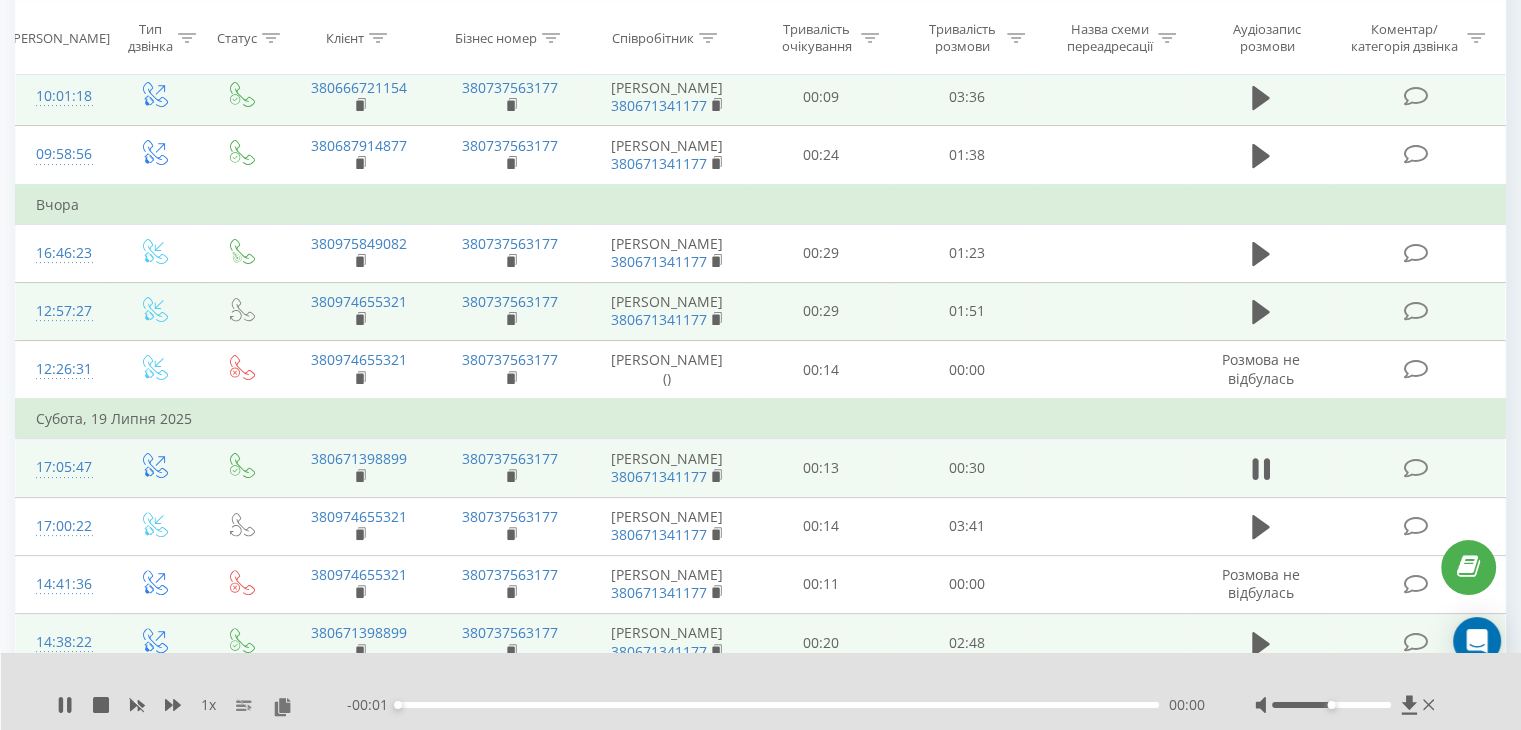 scroll, scrollTop: 437, scrollLeft: 0, axis: vertical 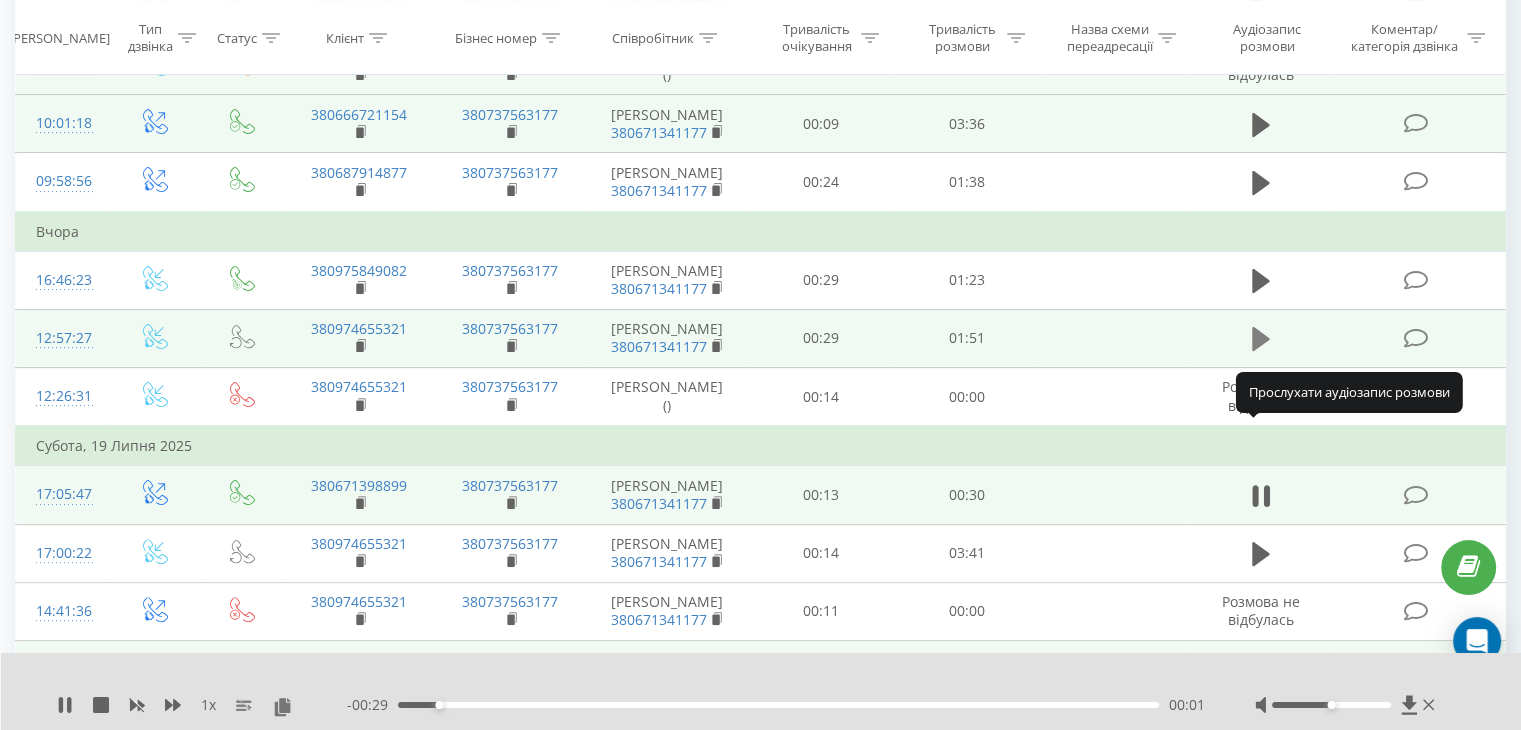 click 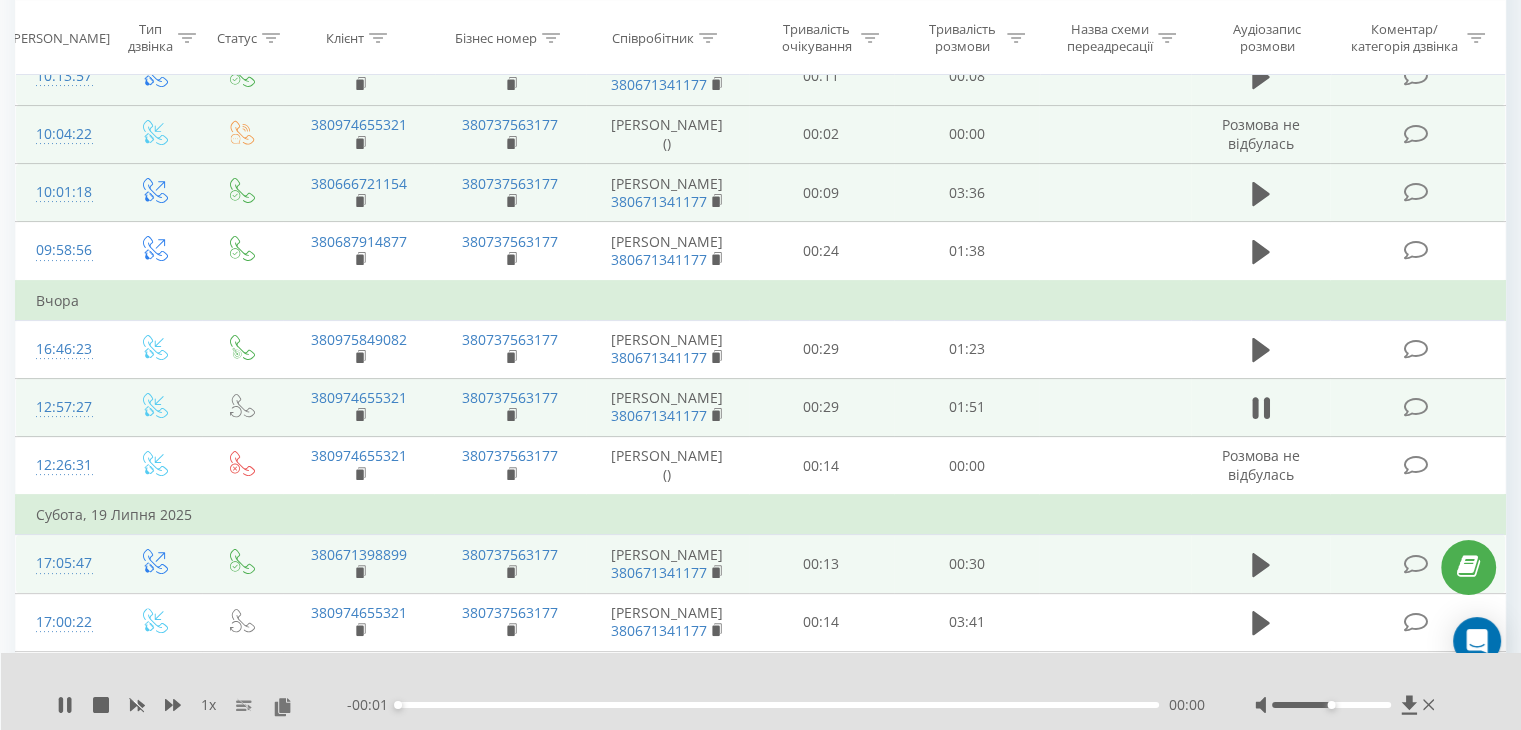 scroll, scrollTop: 337, scrollLeft: 0, axis: vertical 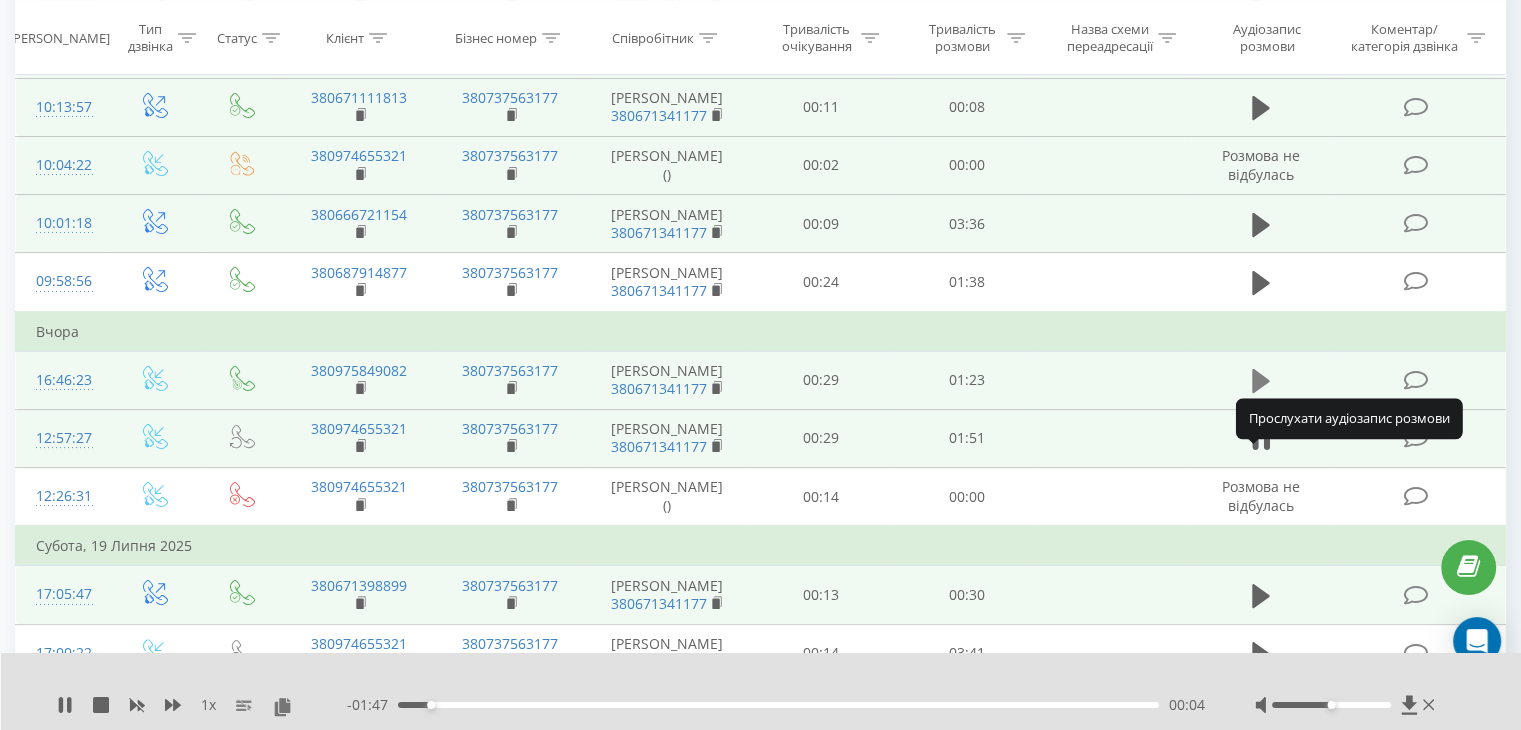 click 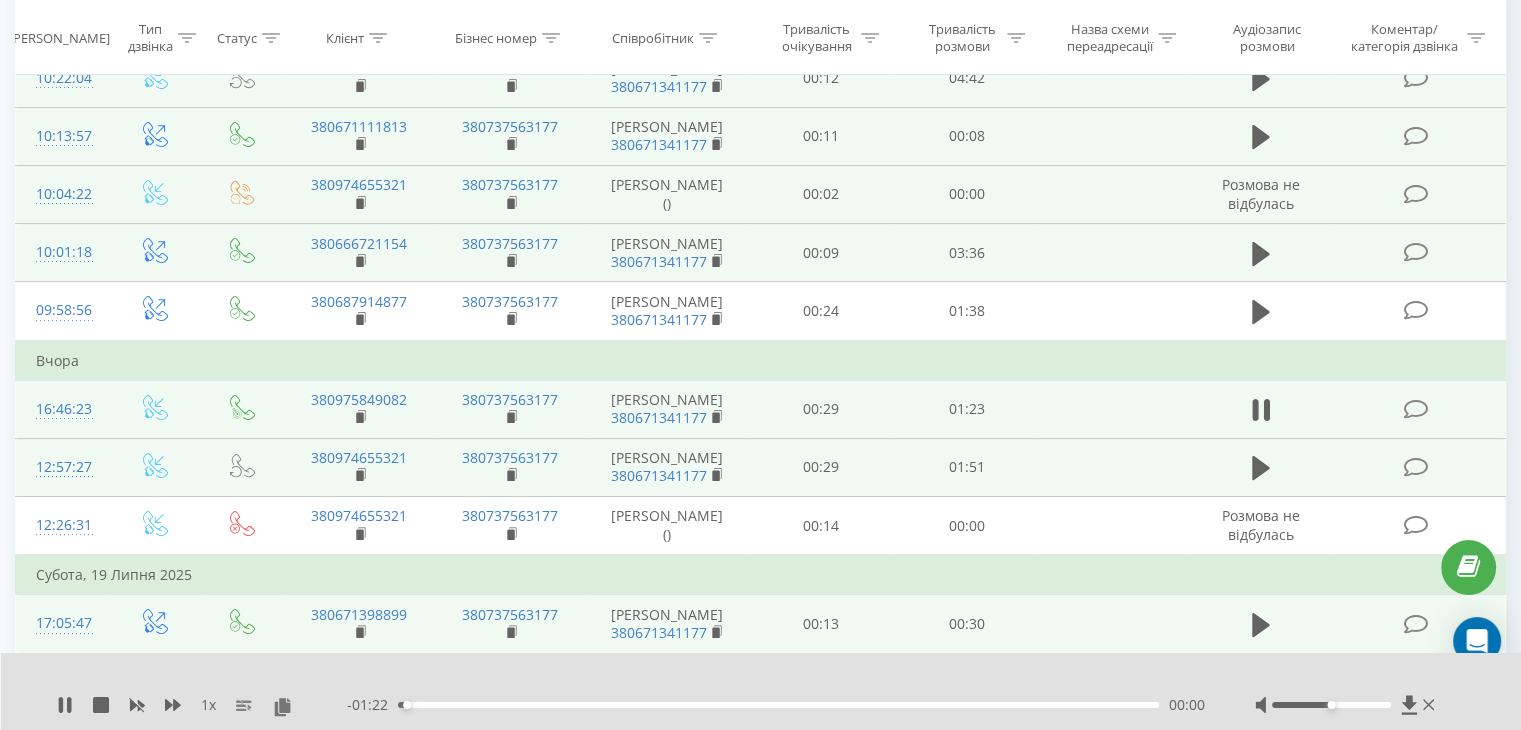 scroll, scrollTop: 400, scrollLeft: 0, axis: vertical 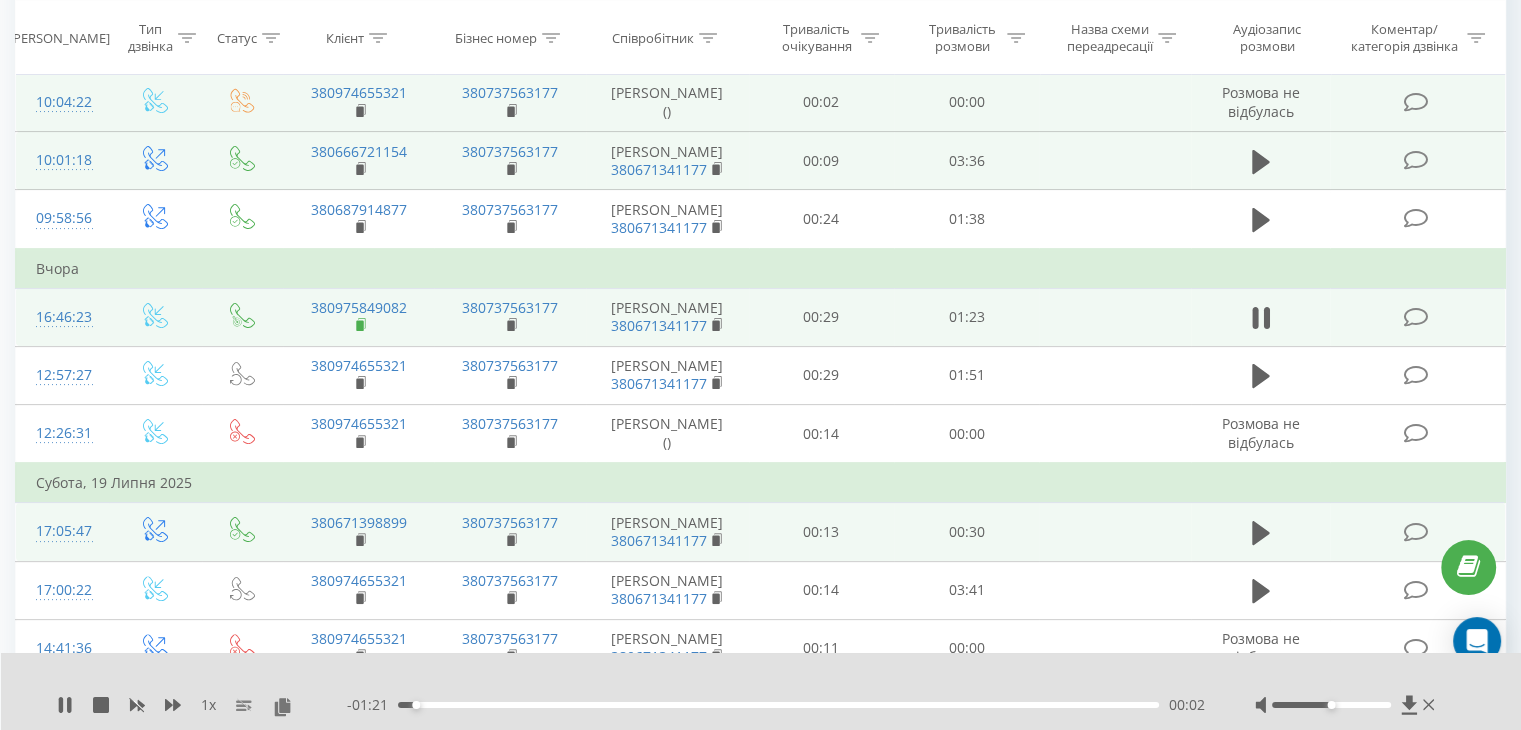 click 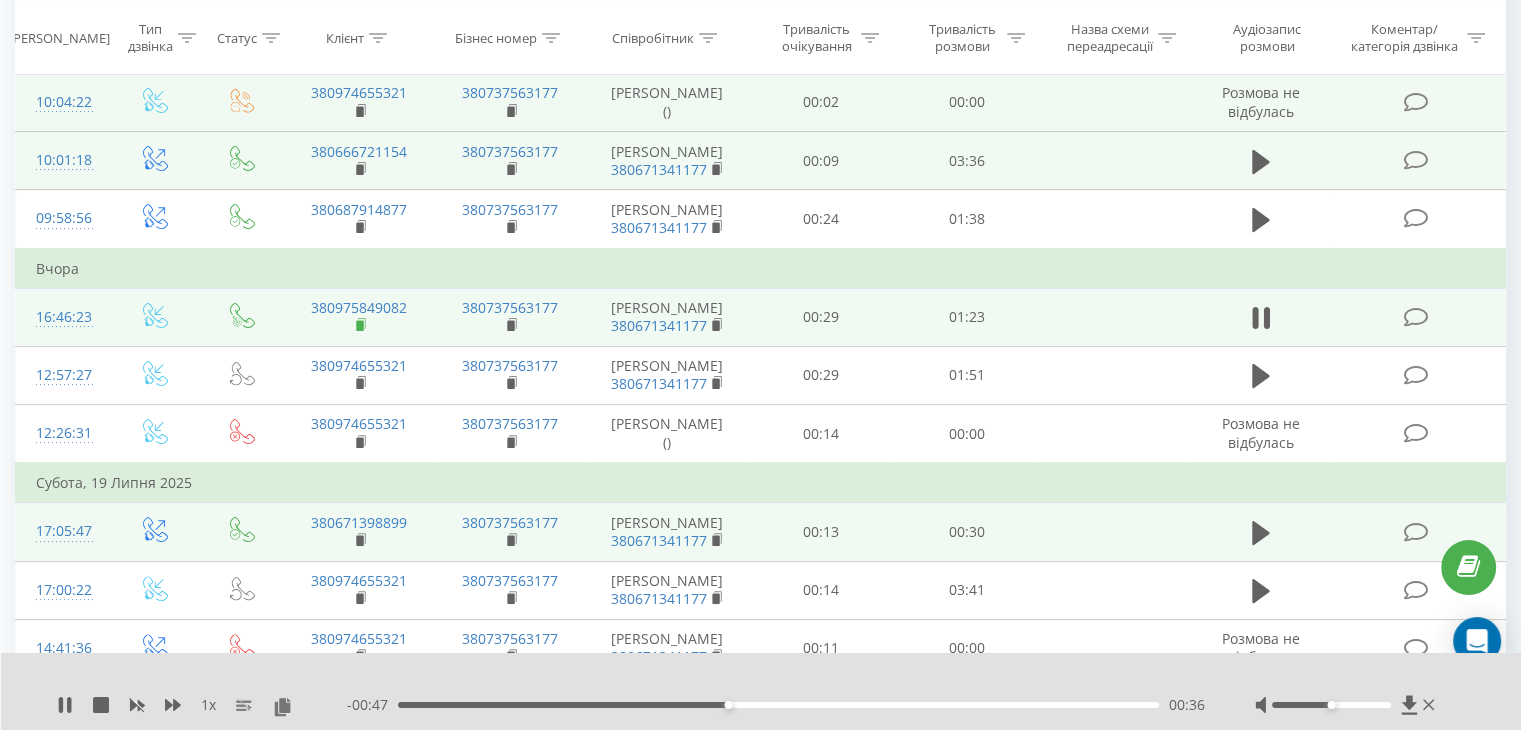 click 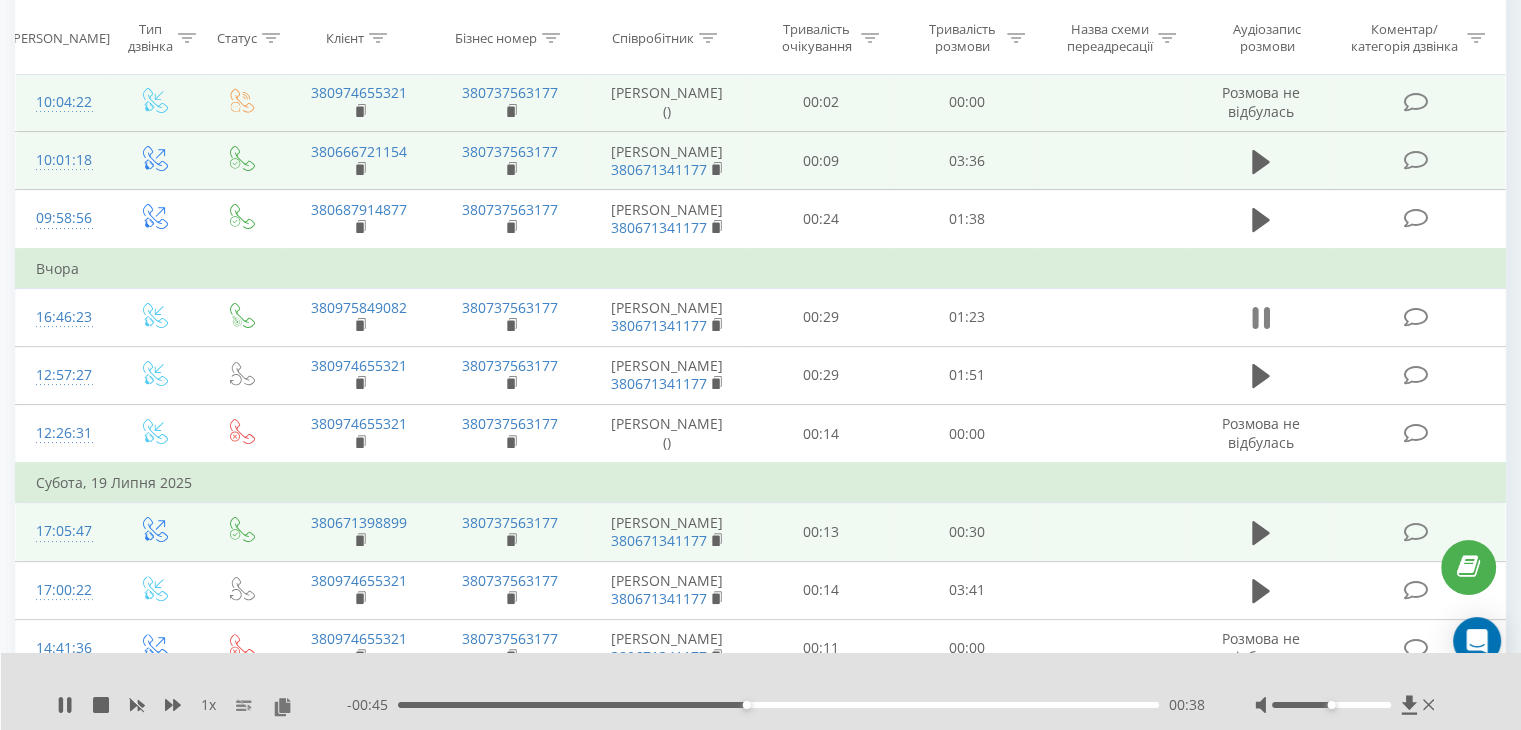 click 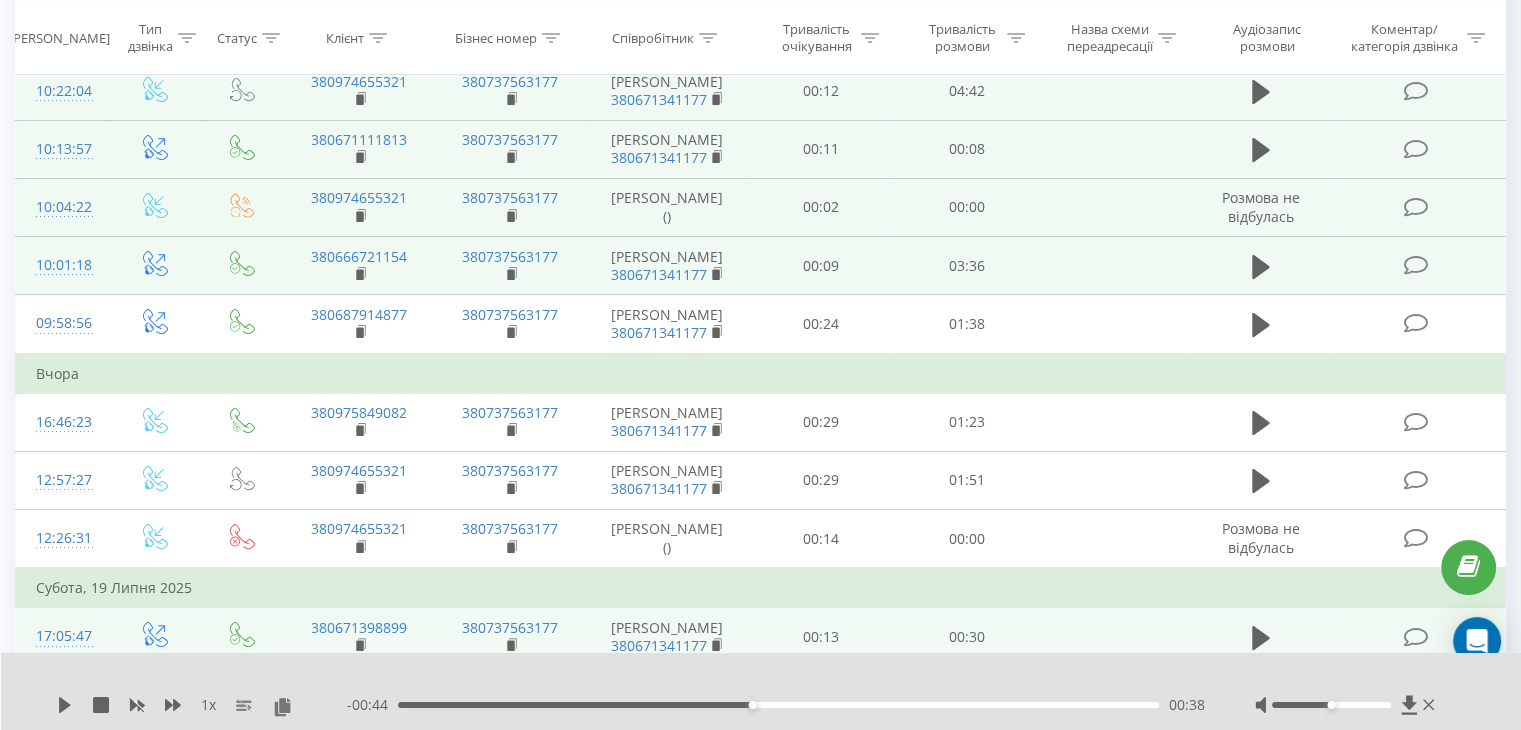 scroll, scrollTop: 200, scrollLeft: 0, axis: vertical 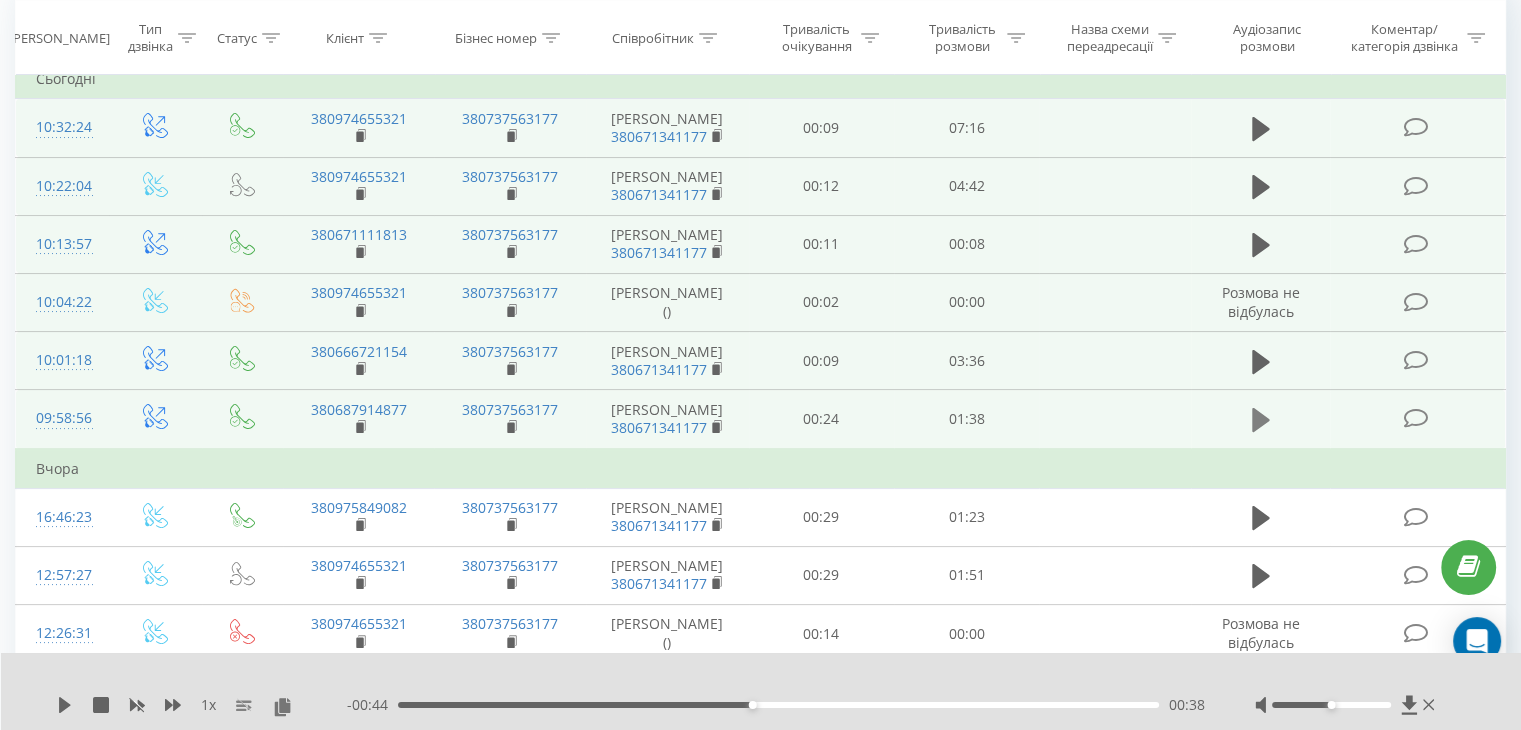 click 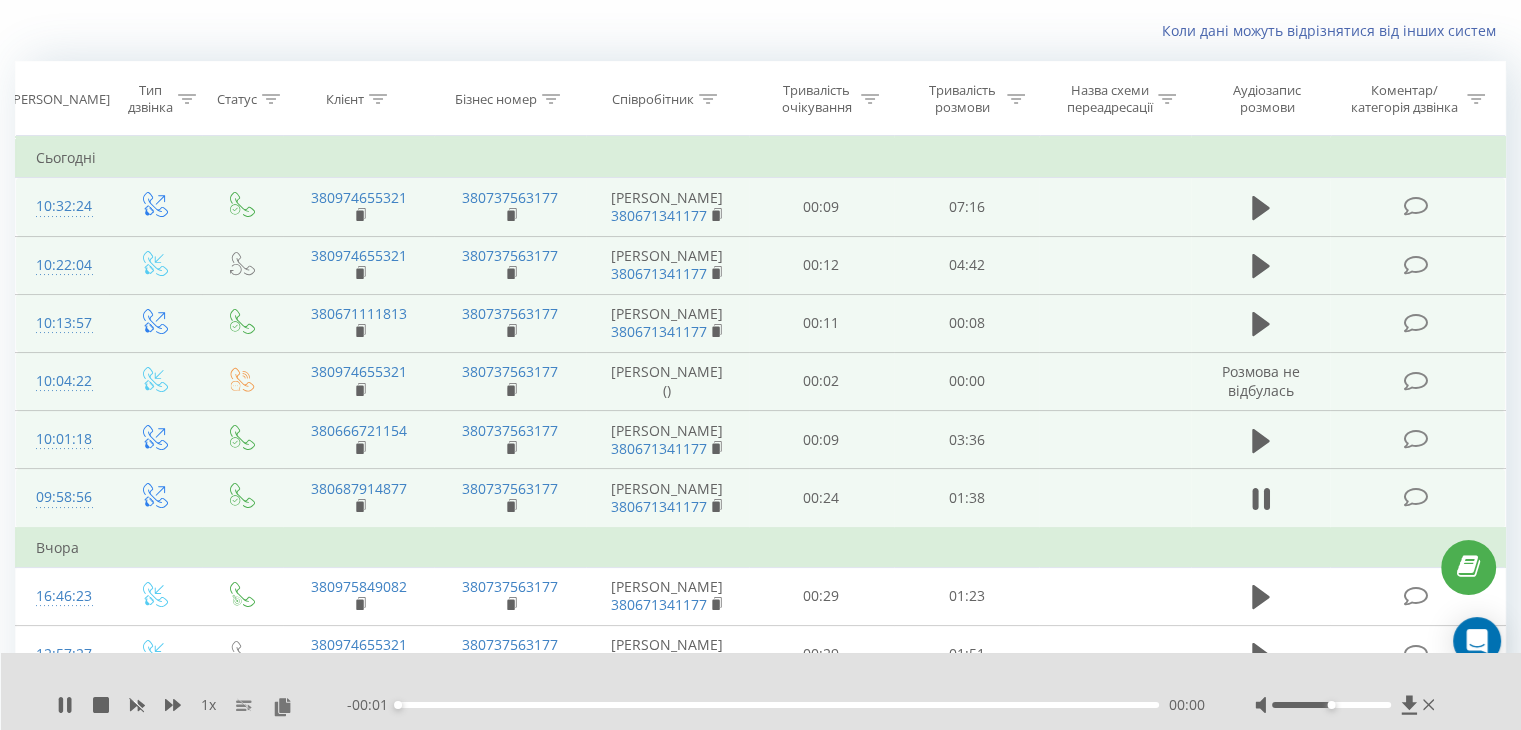 scroll, scrollTop: 200, scrollLeft: 0, axis: vertical 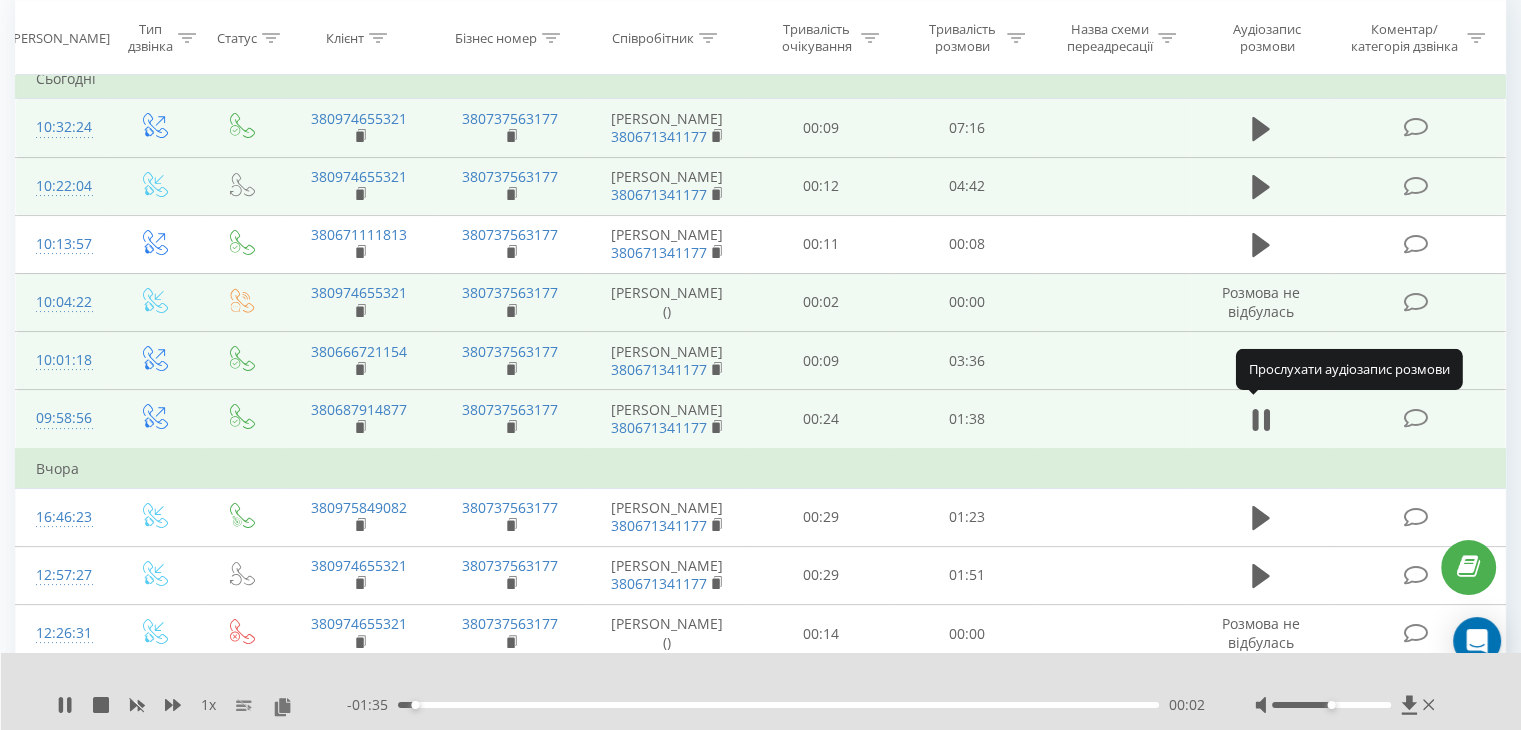 click 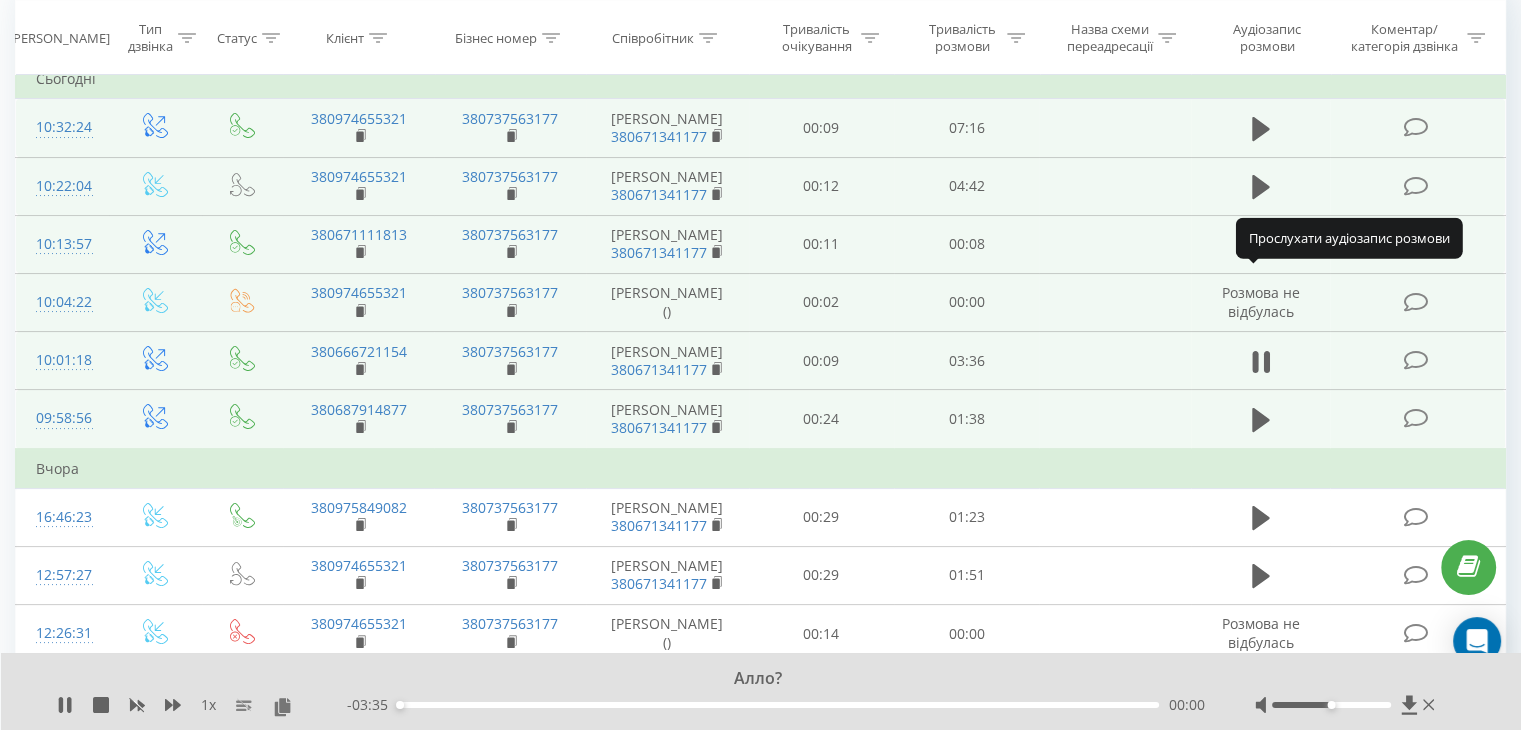 click 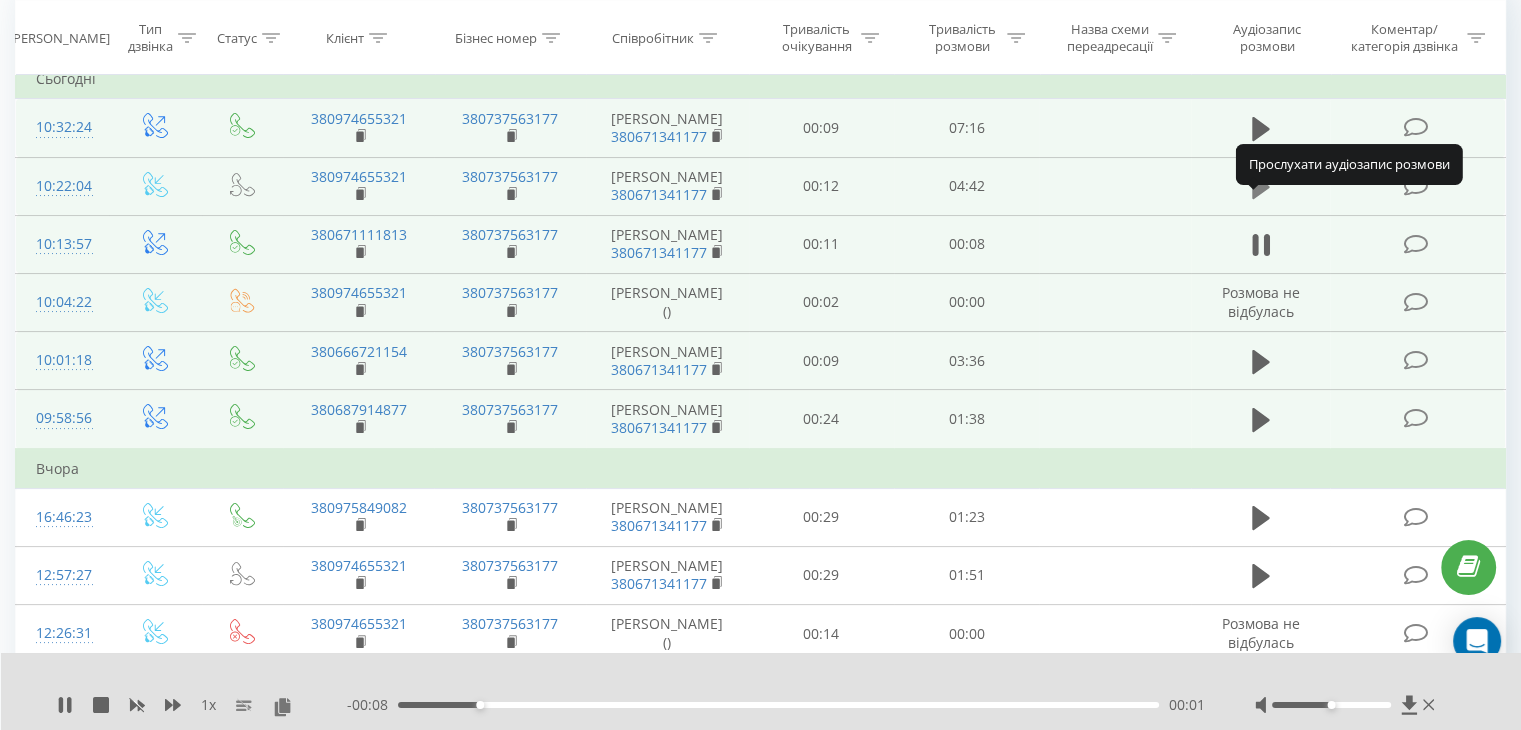 click 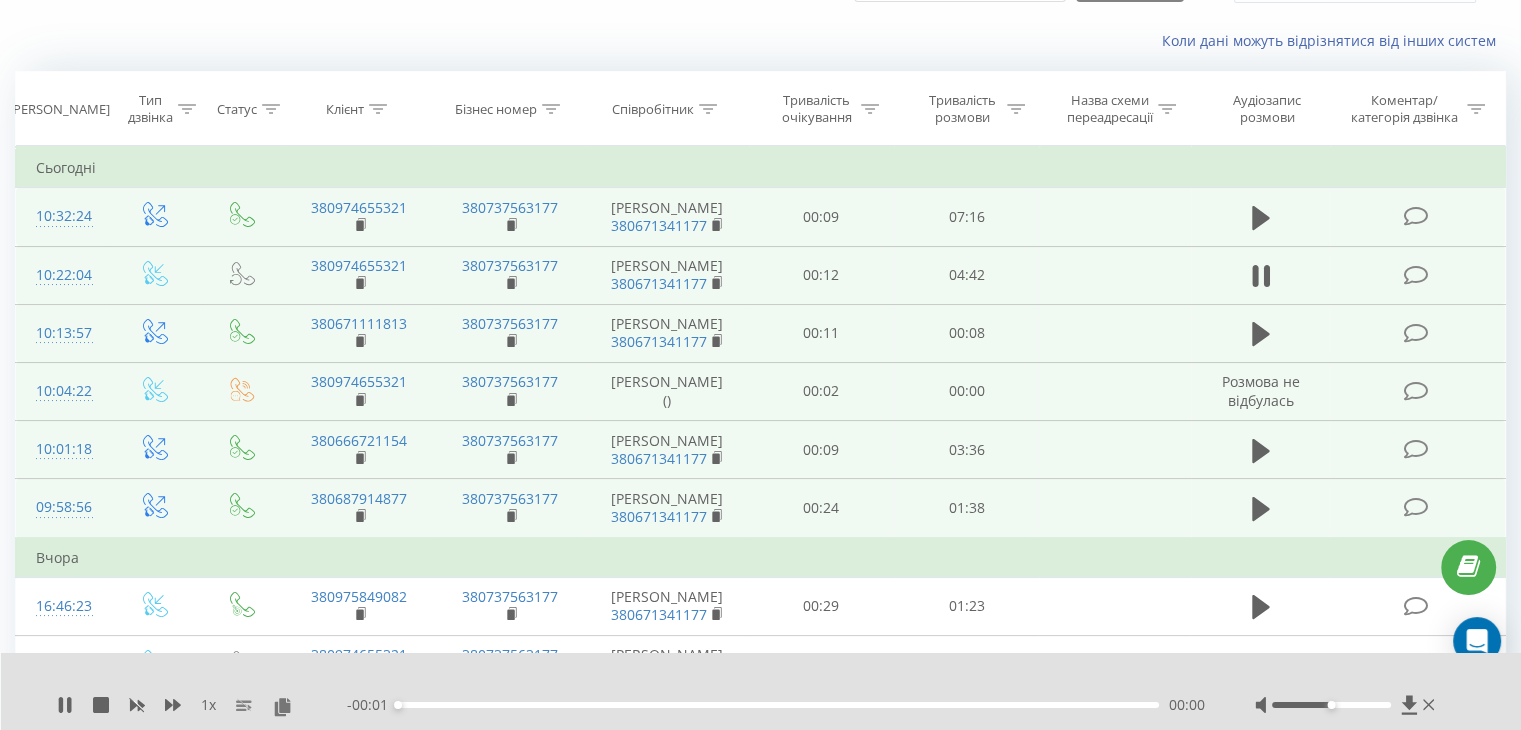 scroll, scrollTop: 0, scrollLeft: 0, axis: both 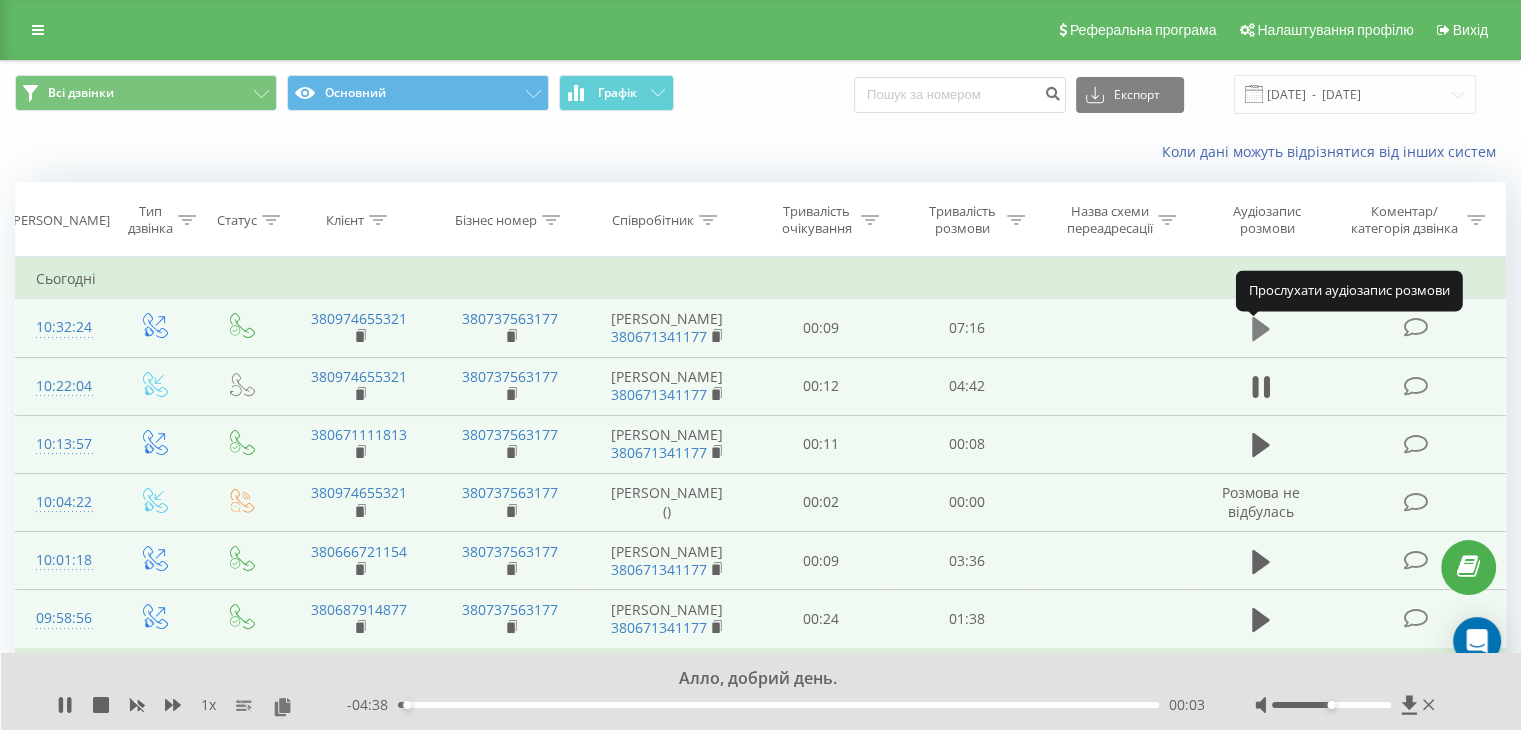 click 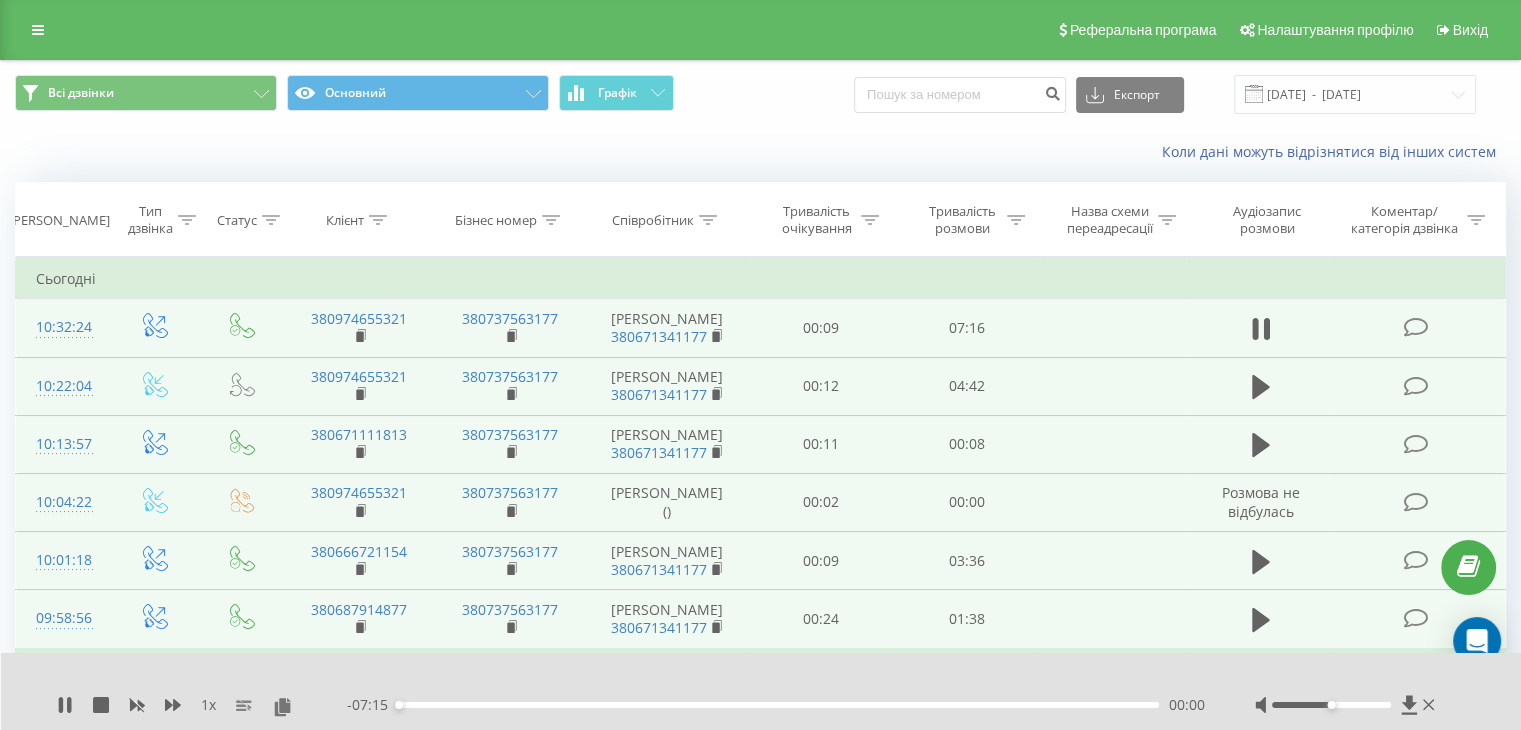 click 